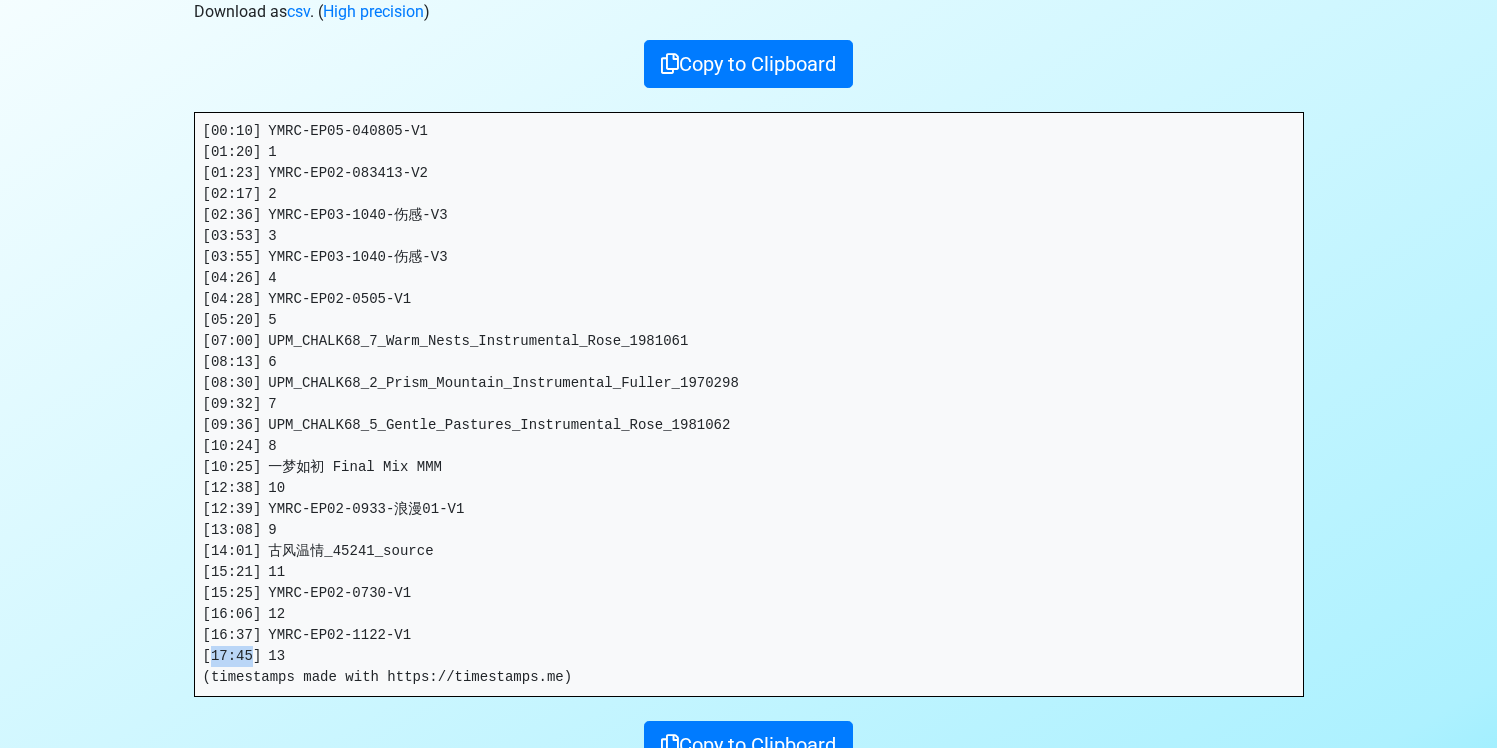 scroll, scrollTop: 0, scrollLeft: 0, axis: both 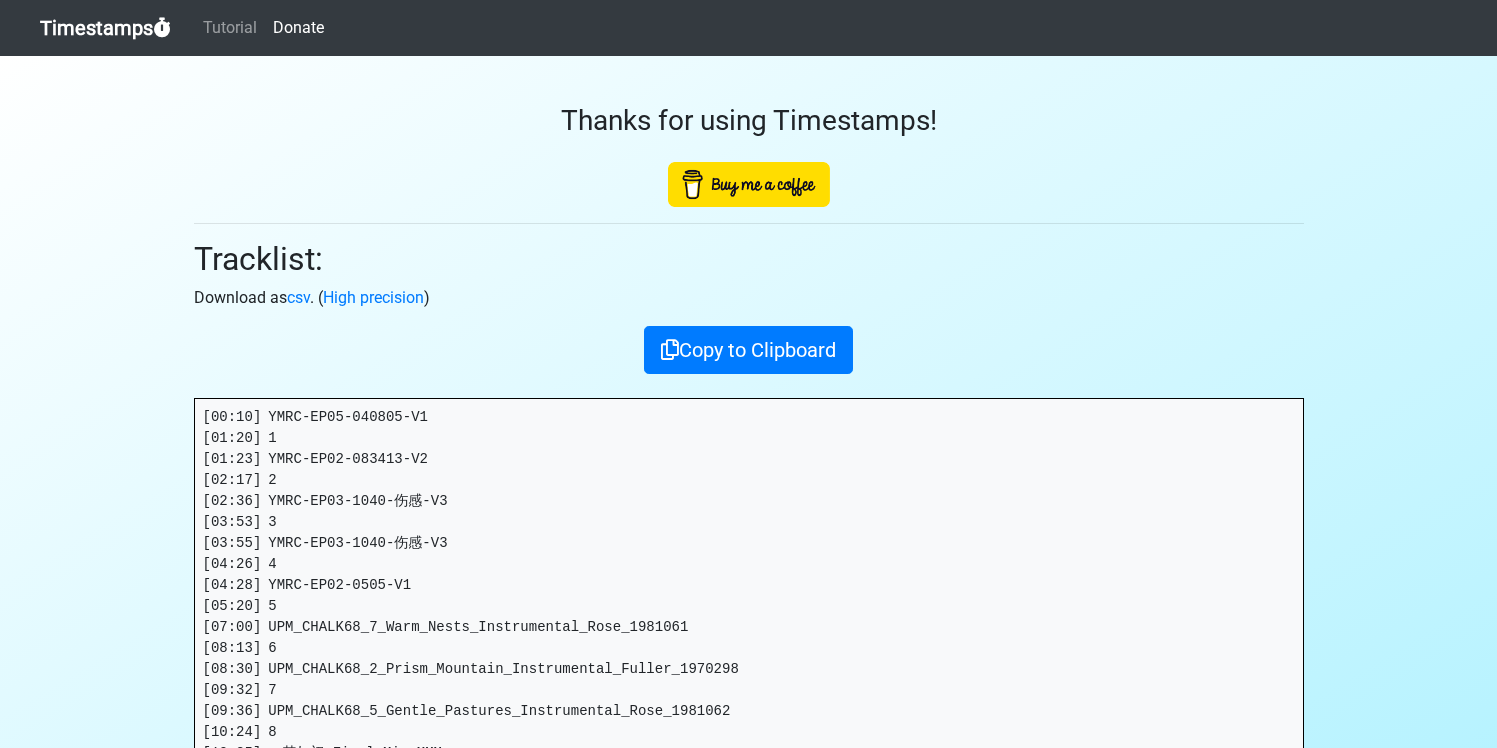 click on "Timestamps" at bounding box center (105, 28) 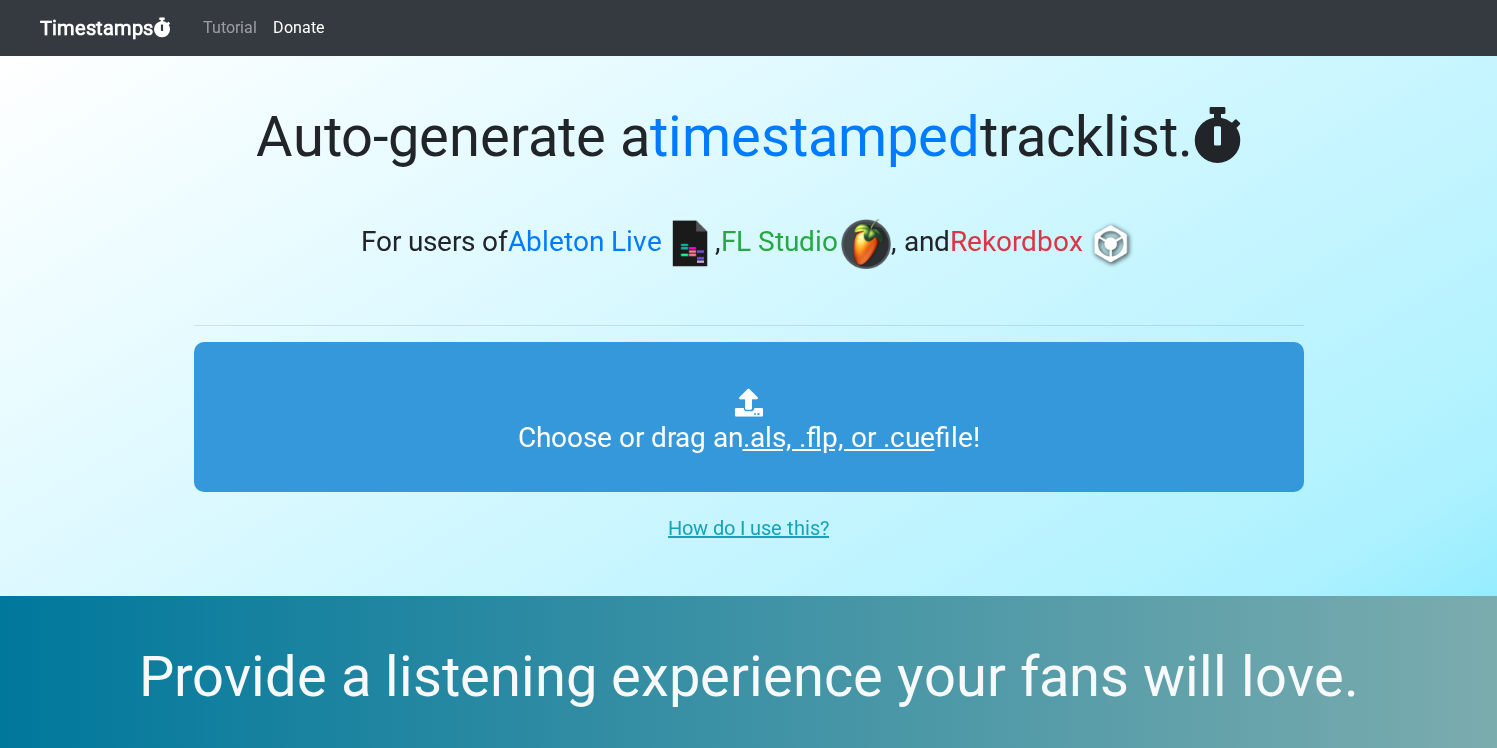 scroll, scrollTop: 0, scrollLeft: 0, axis: both 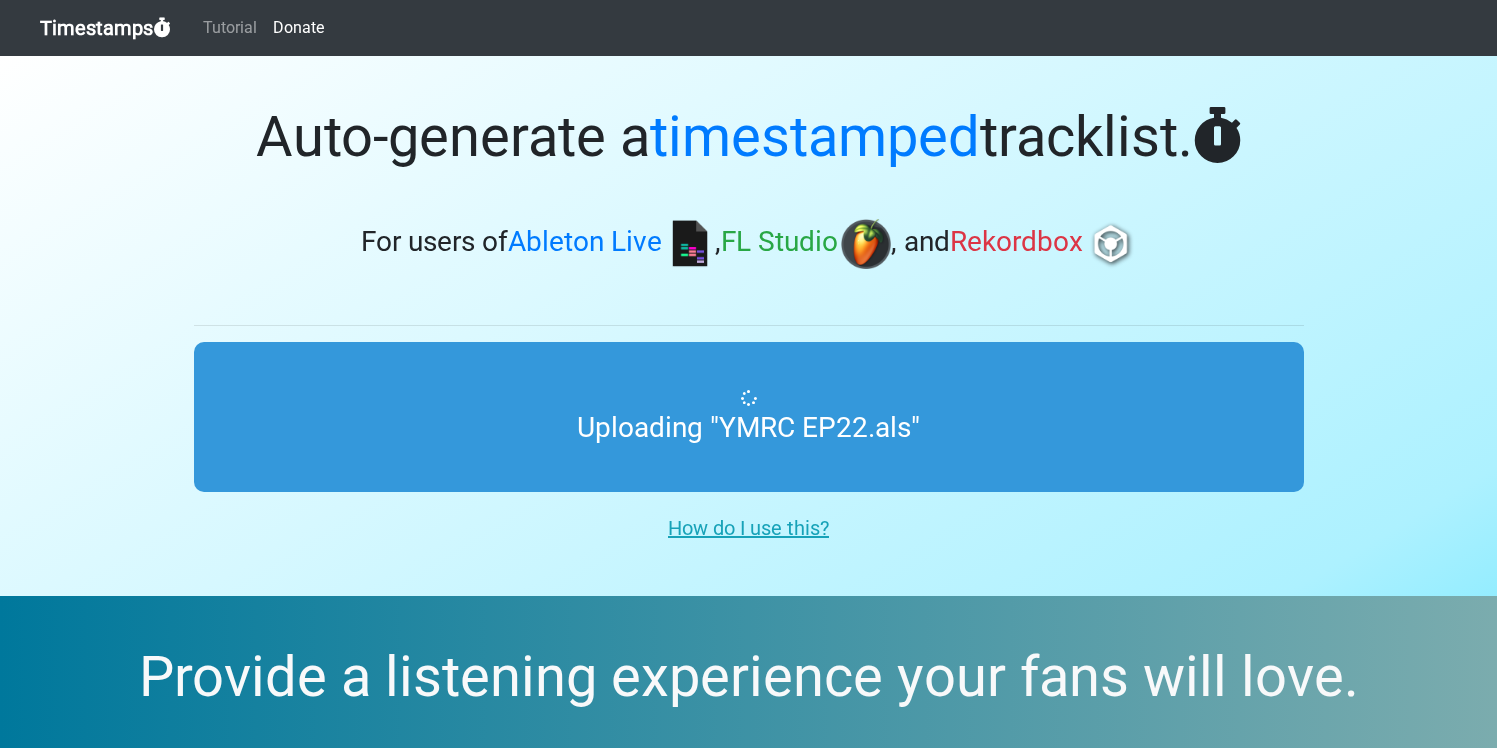 drag, startPoint x: 793, startPoint y: 303, endPoint x: 767, endPoint y: 303, distance: 26 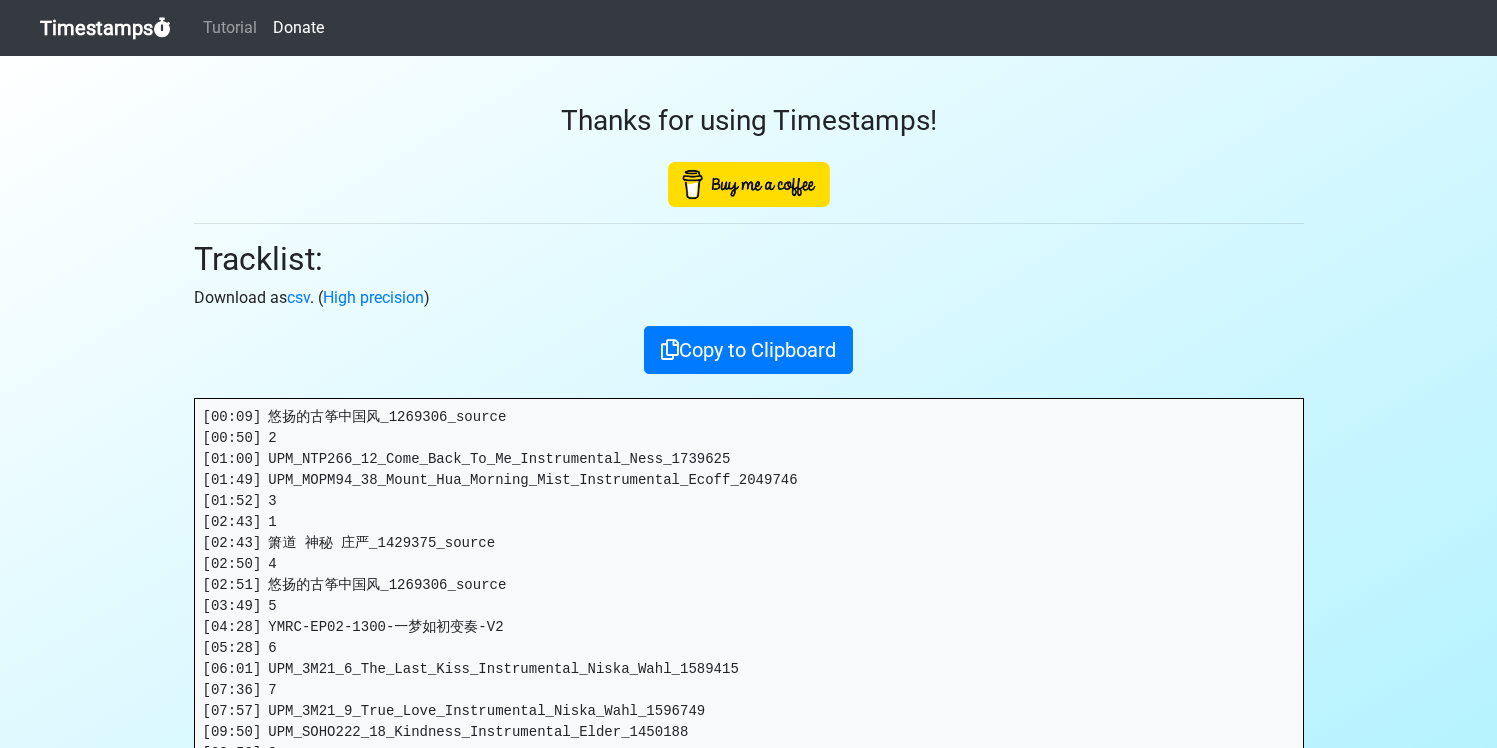 scroll, scrollTop: 0, scrollLeft: 0, axis: both 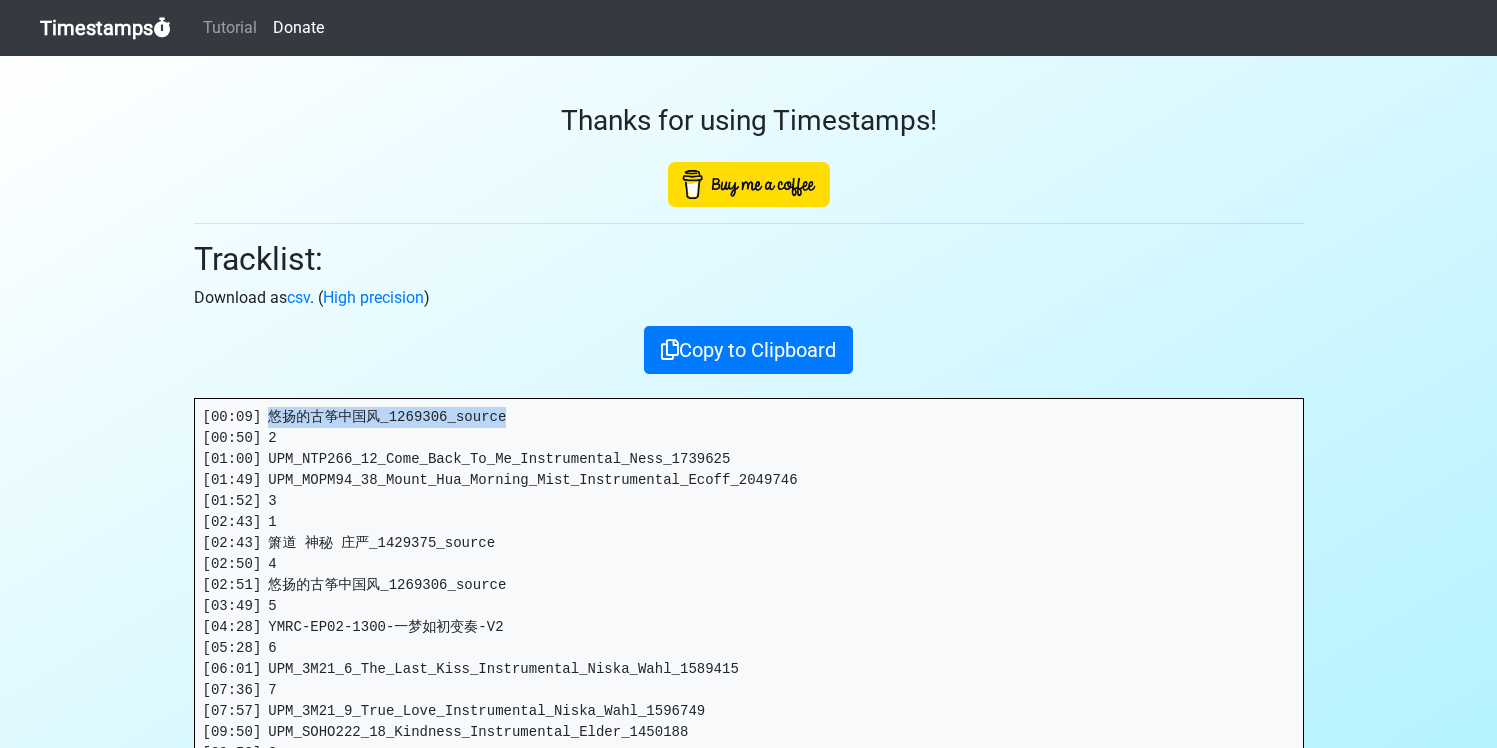 drag, startPoint x: 276, startPoint y: 414, endPoint x: 580, endPoint y: 413, distance: 304.00165 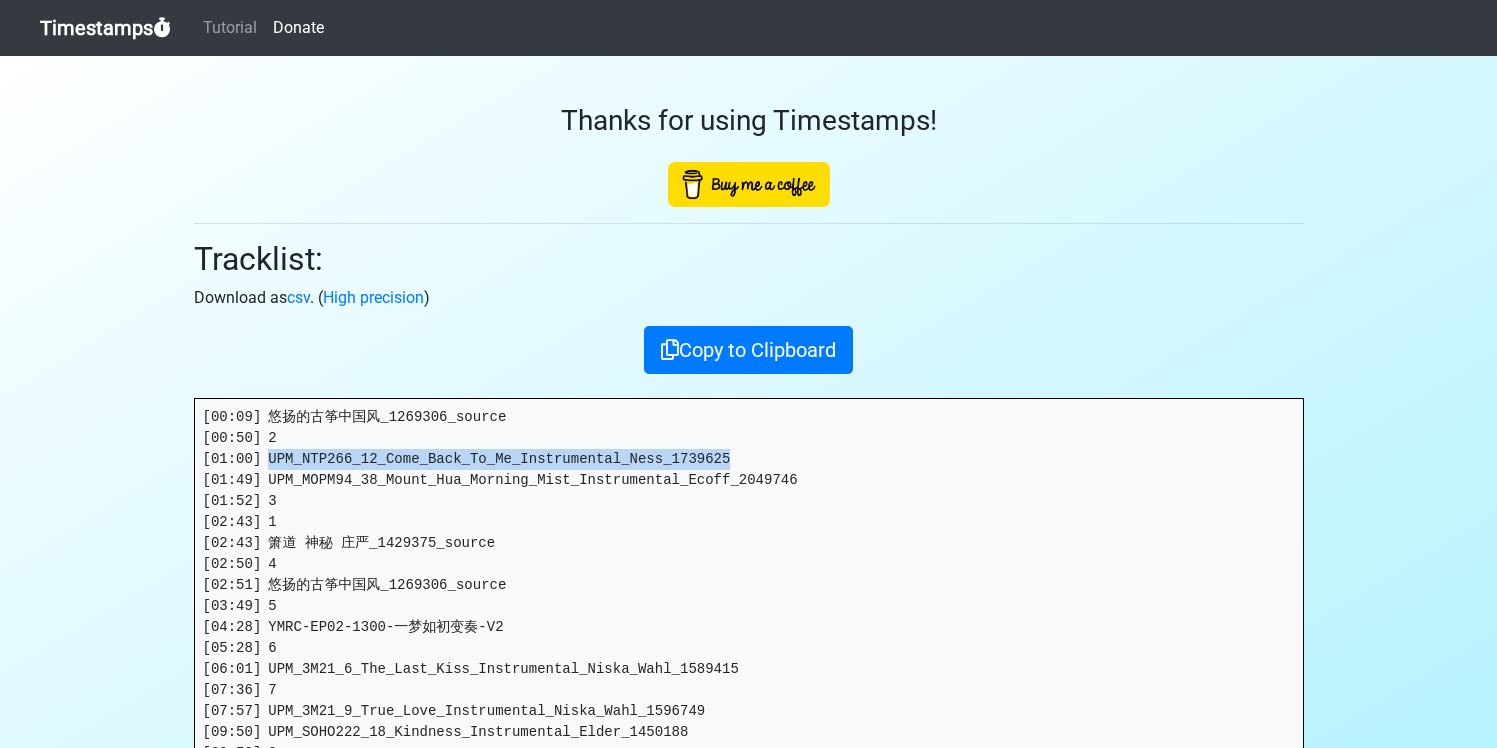 click on "[00:09] 悠扬的古筝中国风_1269306_source
[00:50] 2
[01:00] UPM_NTP266_12_Come_Back_To_Me_Instrumental_Ness_1739625
[01:49] UPM_MOPM94_38_Mount_Hua_Morning_Mist_Instrumental_Ecoff_2049746
[01:52] 3
[02:43] 1
[02:43] 箫道 神秘 庄严_1429375_source
[02:50] 4
[02:51] 悠扬的古筝中国风_1269306_source
[03:49] 5
[04:28] YMRC-EP02-1300-一梦如初变奏-V2
[05:28] 6
[06:01] UPM_3M21_6_The_Last_Kiss_Instrumental_Niska_Wahl_1589415
[07:36] 7
[07:57] UPM_3M21_9_True_Love_Instrumental_Niska_Wahl_1596749
[09:50] UPM_SOHO222_18_Kindness_Instrumental_Elder_1450188
[09:53] 8
[10:53] 9
[10:54] UPM_BBCPM177_4_Sudden_Escalation_Instrumental_Merrison_Slater_2007506
[11:50] UPM_BBCPM177_3_Anticipating_Aggression_Instrumental_Merrison_Slater_2007504
[12:02] 10
[12:11] UPM_BBCPM177_16_Steel_Yourself_Instrumental_Merrison_Slater_2007532
[12:27] 11
[12:43] 12
(timestamps made with https://timestamps.me)" at bounding box center (749, 669) 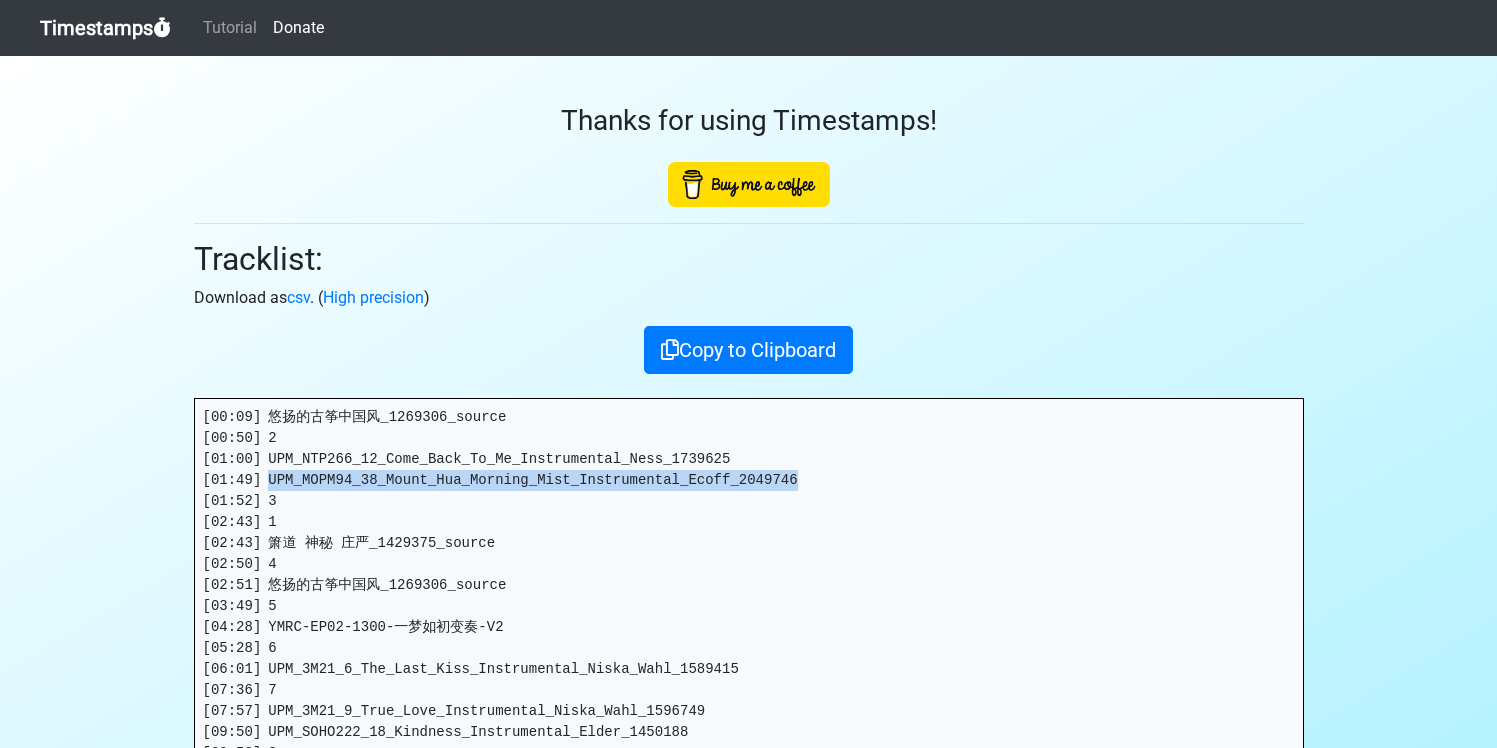 click on "[00:09] 悠扬的古筝中国风_1269306_source
[00:50] 2
[01:00] UPM_NTP266_12_Come_Back_To_Me_Instrumental_Ness_1739625
[01:49] UPM_MOPM94_38_Mount_Hua_Morning_Mist_Instrumental_Ecoff_2049746
[01:52] 3
[02:43] 1
[02:43] 箫道 神秘 庄严_1429375_source
[02:50] 4
[02:51] 悠扬的古筝中国风_1269306_source
[03:49] 5
[04:28] YMRC-EP02-1300-一梦如初变奏-V2
[05:28] 6
[06:01] UPM_3M21_6_The_Last_Kiss_Instrumental_Niska_Wahl_1589415
[07:36] 7
[07:57] UPM_3M21_9_True_Love_Instrumental_Niska_Wahl_1596749
[09:50] UPM_SOHO222_18_Kindness_Instrumental_Elder_1450188
[09:53] 8
[10:53] 9
[10:54] UPM_BBCPM177_4_Sudden_Escalation_Instrumental_Merrison_Slater_2007506
[11:50] UPM_BBCPM177_3_Anticipating_Aggression_Instrumental_Merrison_Slater_2007504
[12:02] 10
[12:11] UPM_BBCPM177_16_Steel_Yourself_Instrumental_Merrison_Slater_2007532
[12:27] 11
[12:43] 12
(timestamps made with https://timestamps.me)" at bounding box center (749, 669) 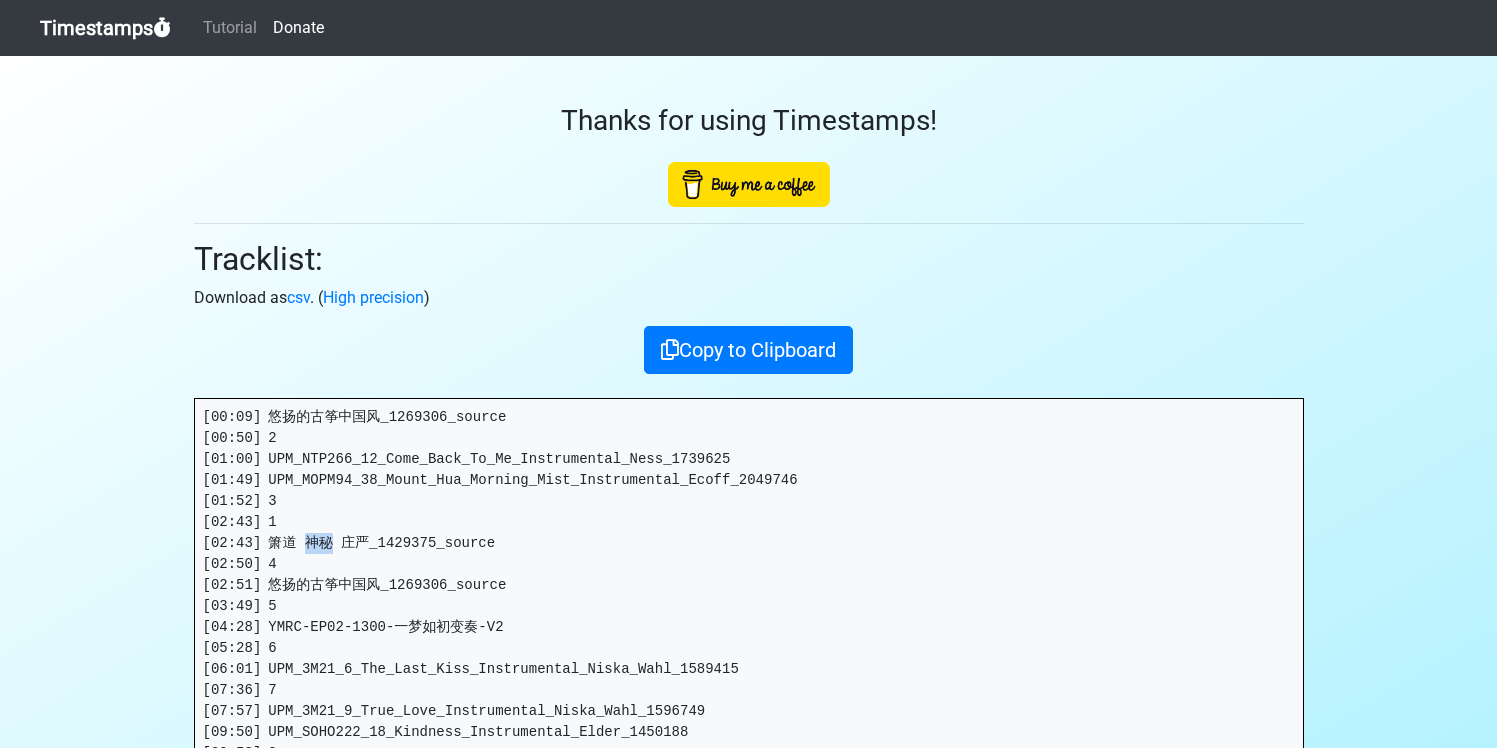 click on "[00:09] 悠扬的古筝中国风_1269306_source
[00:50] 2
[01:00] UPM_NTP266_12_Come_Back_To_Me_Instrumental_Ness_1739625
[01:49] UPM_MOPM94_38_Mount_Hua_Morning_Mist_Instrumental_Ecoff_2049746
[01:52] 3
[02:43] 1
[02:43] 箫道 神秘 庄严_1429375_source
[02:50] 4
[02:51] 悠扬的古筝中国风_1269306_source
[03:49] 5
[04:28] YMRC-EP02-1300-一梦如初变奏-V2
[05:28] 6
[06:01] UPM_3M21_6_The_Last_Kiss_Instrumental_Niska_Wahl_1589415
[07:36] 7
[07:57] UPM_3M21_9_True_Love_Instrumental_Niska_Wahl_1596749
[09:50] UPM_SOHO222_18_Kindness_Instrumental_Elder_1450188
[09:53] 8
[10:53] 9
[10:54] UPM_BBCPM177_4_Sudden_Escalation_Instrumental_Merrison_Slater_2007506
[11:50] UPM_BBCPM177_3_Anticipating_Aggression_Instrumental_Merrison_Slater_2007504
[12:02] 10
[12:11] UPM_BBCPM177_16_Steel_Yourself_Instrumental_Merrison_Slater_2007532
[12:27] 11
[12:43] 12
(timestamps made with https://timestamps.me)" at bounding box center (749, 669) 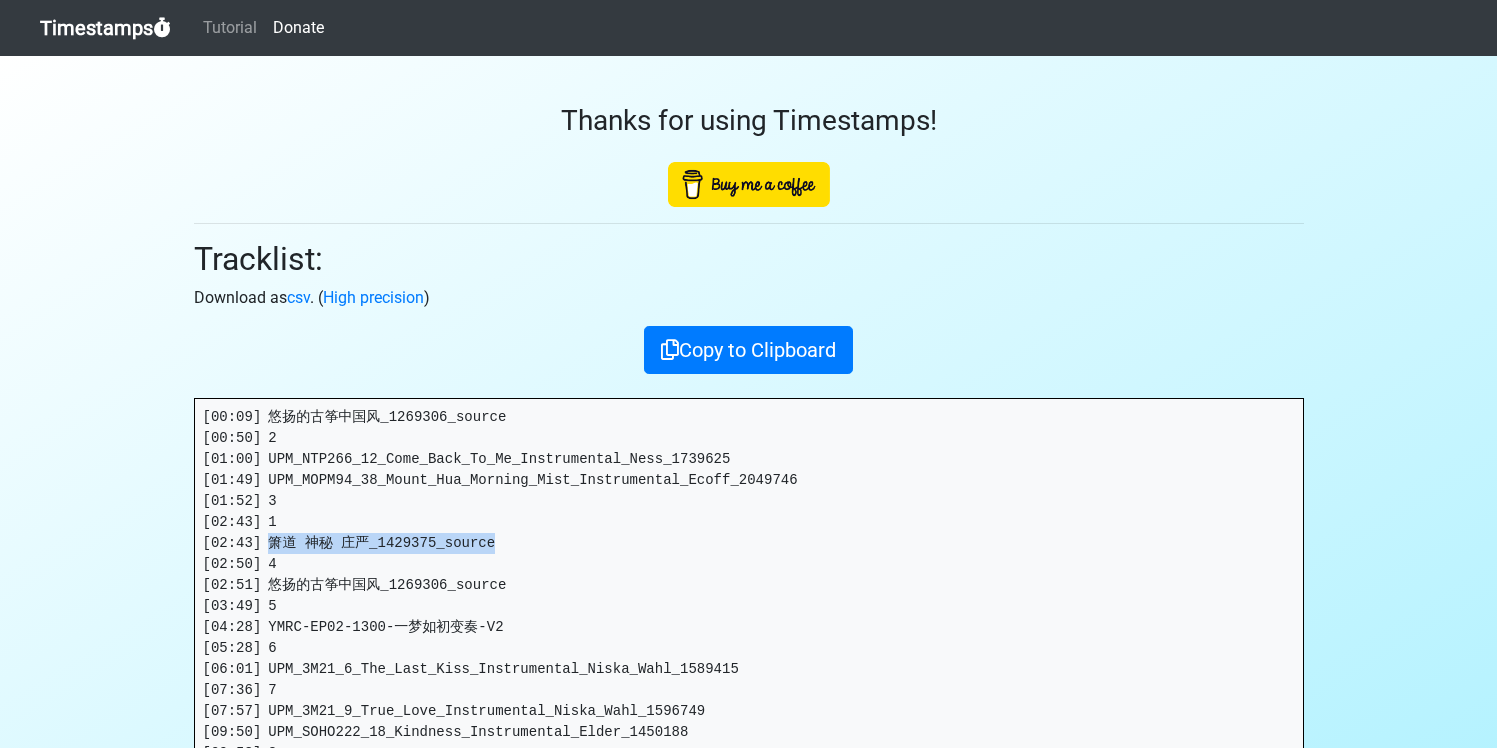 drag, startPoint x: 271, startPoint y: 543, endPoint x: 505, endPoint y: 542, distance: 234.00214 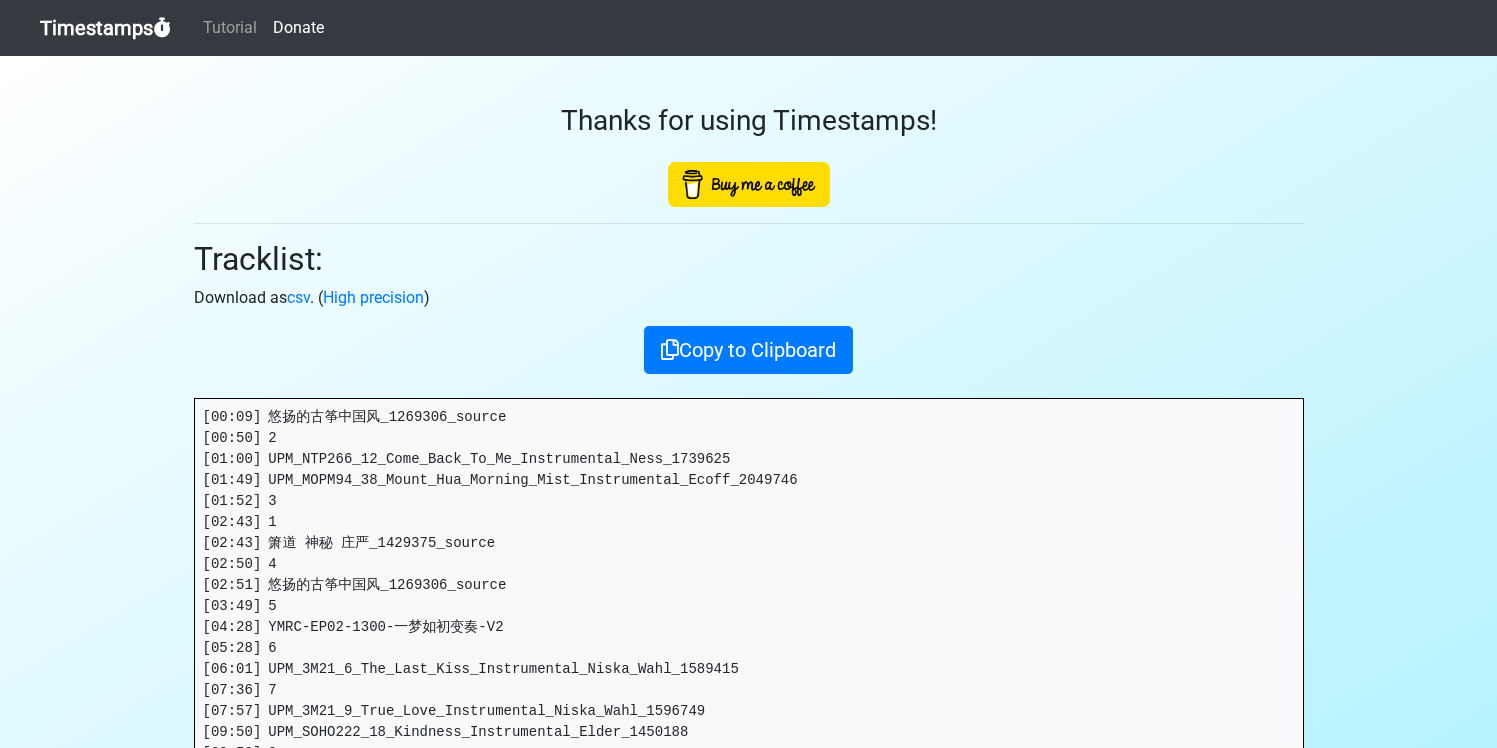 click on "[00:09] 悠扬的古筝中国风_1269306_source
[00:50] 2
[01:00] UPM_NTP266_12_Come_Back_To_Me_Instrumental_Ness_1739625
[01:49] UPM_MOPM94_38_Mount_Hua_Morning_Mist_Instrumental_Ecoff_2049746
[01:52] 3
[02:43] 1
[02:43] 箫道 神秘 庄严_1429375_source
[02:50] 4
[02:51] 悠扬的古筝中国风_1269306_source
[03:49] 5
[04:28] YMRC-EP02-1300-一梦如初变奏-V2
[05:28] 6
[06:01] UPM_3M21_6_The_Last_Kiss_Instrumental_Niska_Wahl_1589415
[07:36] 7
[07:57] UPM_3M21_9_True_Love_Instrumental_Niska_Wahl_1596749
[09:50] UPM_SOHO222_18_Kindness_Instrumental_Elder_1450188
[09:53] 8
[10:53] 9
[10:54] UPM_BBCPM177_4_Sudden_Escalation_Instrumental_Merrison_Slater_2007506
[11:50] UPM_BBCPM177_3_Anticipating_Aggression_Instrumental_Merrison_Slater_2007504
[12:02] 10
[12:11] UPM_BBCPM177_16_Steel_Yourself_Instrumental_Merrison_Slater_2007532
[12:27] 11
[12:43] 12
(timestamps made with https://timestamps.me)" at bounding box center [749, 669] 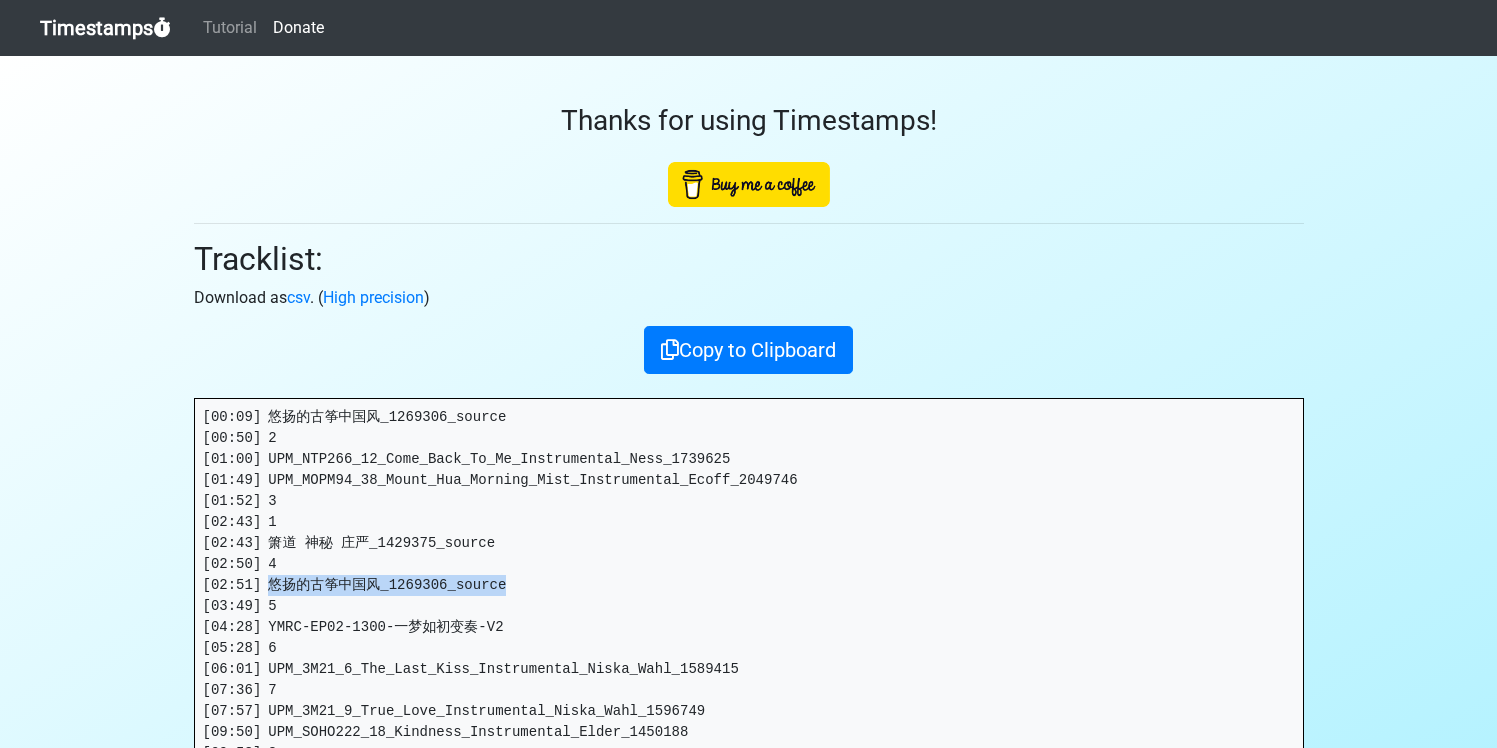 drag, startPoint x: 289, startPoint y: 586, endPoint x: 528, endPoint y: 582, distance: 239.03348 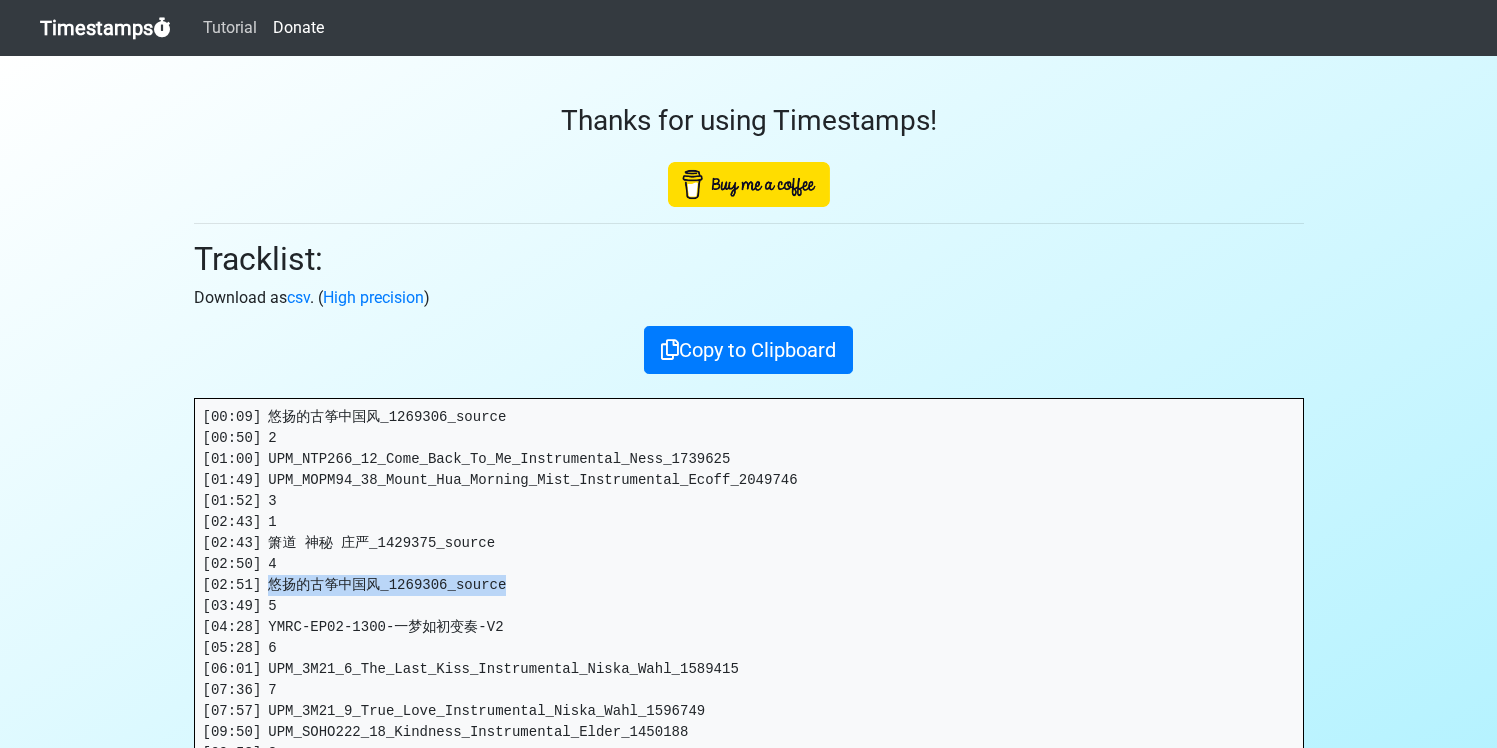 copy on "悠扬的古筝中国风_1269306_source" 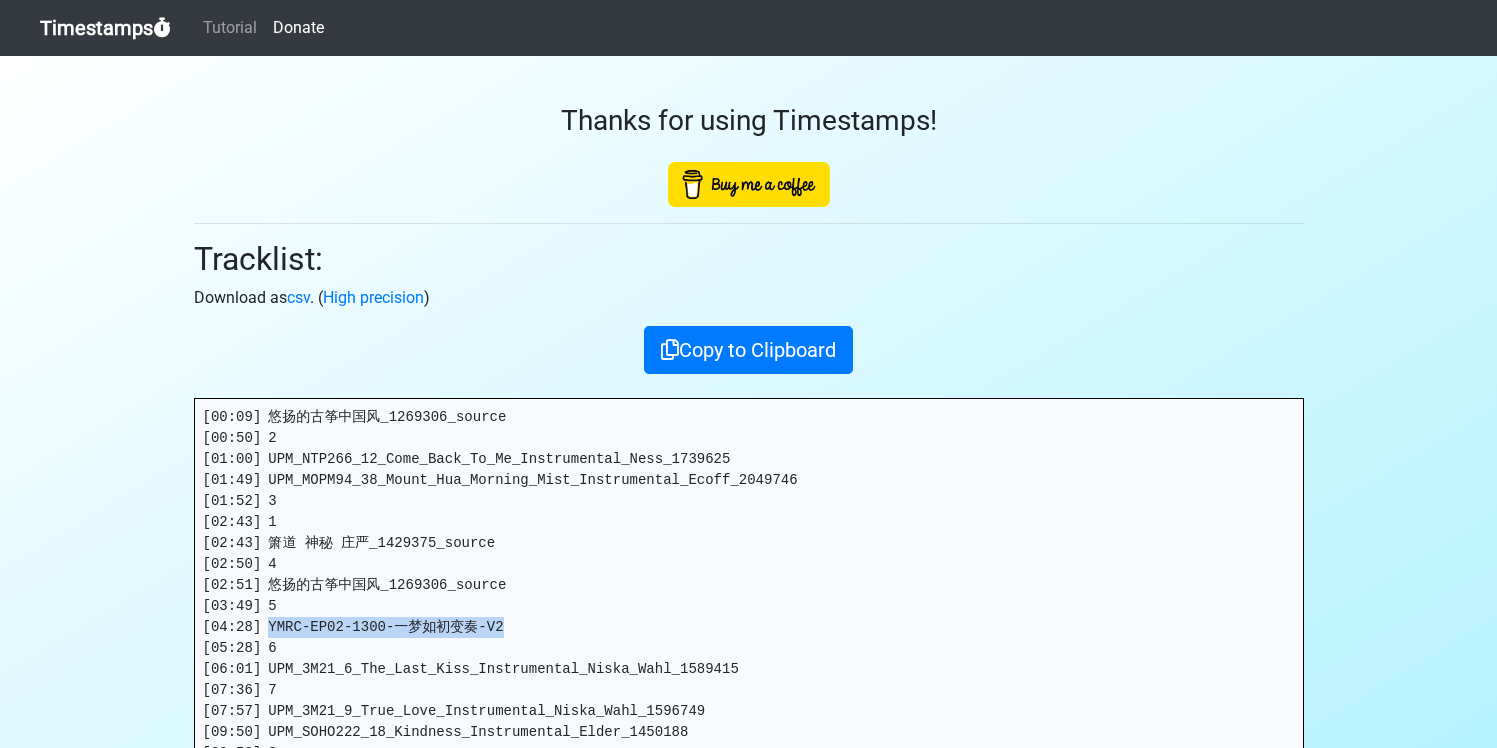 drag, startPoint x: 272, startPoint y: 629, endPoint x: 507, endPoint y: 629, distance: 235 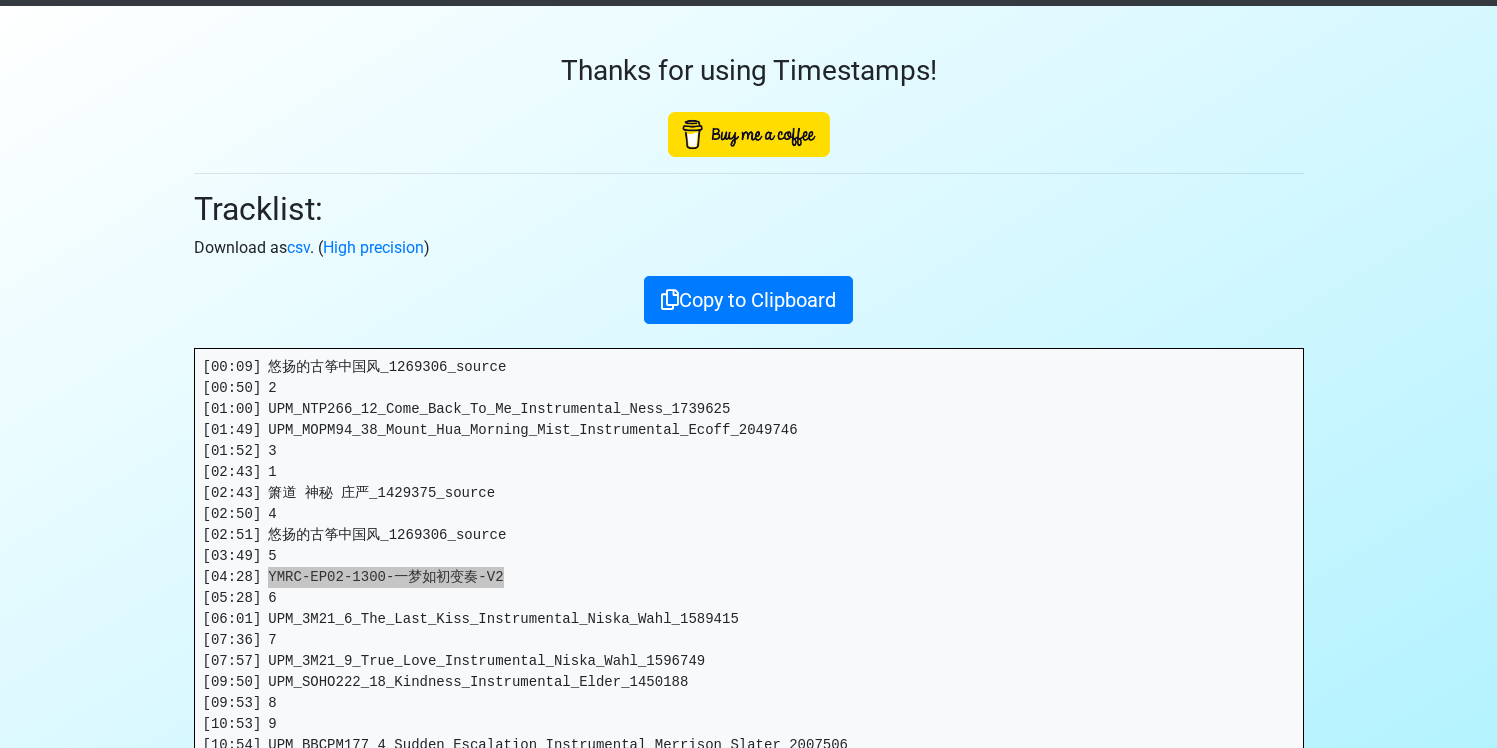 scroll, scrollTop: 114, scrollLeft: 0, axis: vertical 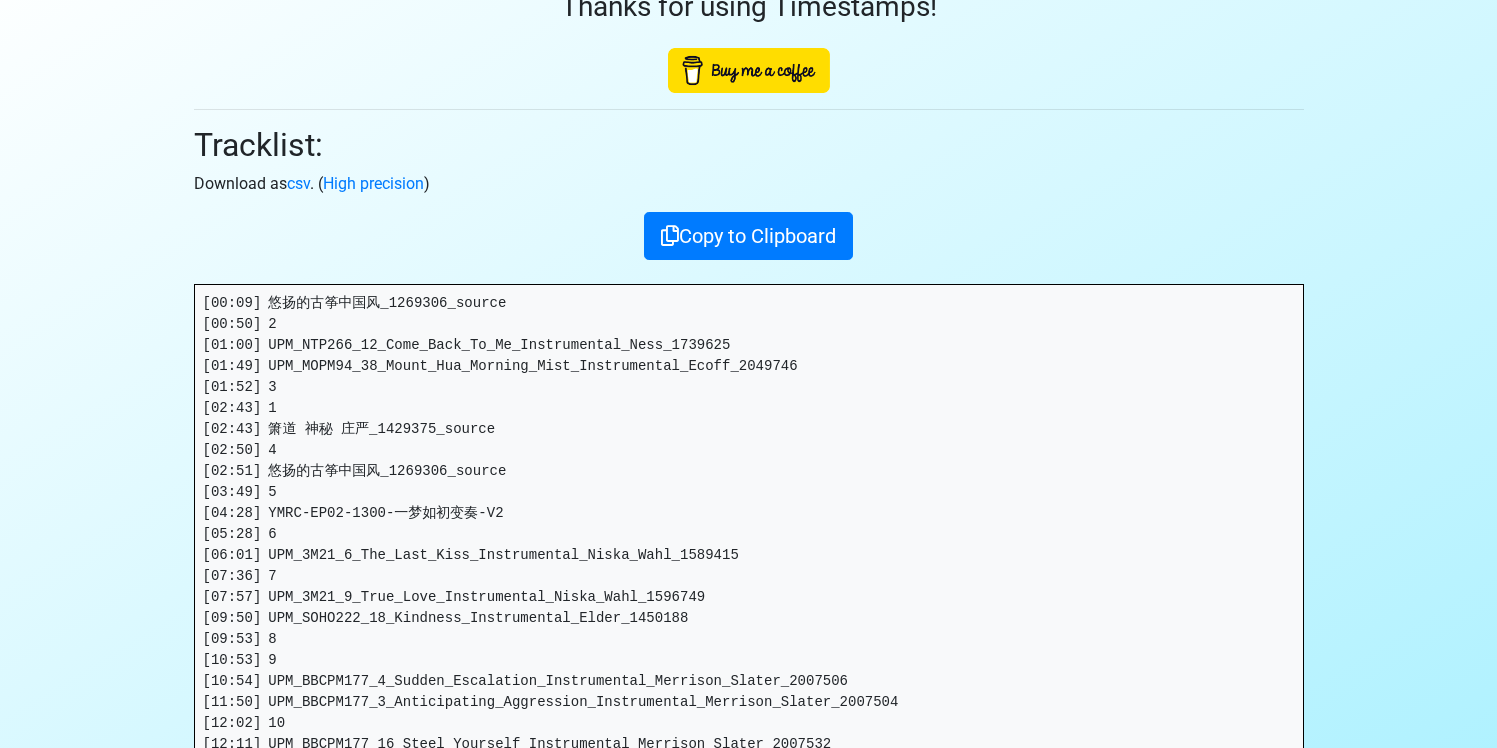 click on "[00:09] 悠扬的古筝中国风_1269306_source
[00:50] 2
[01:00] UPM_NTP266_12_Come_Back_To_Me_Instrumental_Ness_1739625
[01:49] UPM_MOPM94_38_Mount_Hua_Morning_Mist_Instrumental_Ecoff_2049746
[01:52] 3
[02:43] 1
[02:43] 箫道 神秘 庄严_1429375_source
[02:50] 4
[02:51] 悠扬的古筝中国风_1269306_source
[03:49] 5
[04:28] YMRC-EP02-1300-一梦如初变奏-V2
[05:28] 6
[06:01] UPM_3M21_6_The_Last_Kiss_Instrumental_Niska_Wahl_1589415
[07:36] 7
[07:57] UPM_3M21_9_True_Love_Instrumental_Niska_Wahl_1596749
[09:50] UPM_SOHO222_18_Kindness_Instrumental_Elder_1450188
[09:53] 8
[10:53] 9
[10:54] UPM_BBCPM177_4_Sudden_Escalation_Instrumental_Merrison_Slater_2007506
[11:50] UPM_BBCPM177_3_Anticipating_Aggression_Instrumental_Merrison_Slater_2007504
[12:02] 10
[12:11] UPM_BBCPM177_16_Steel_Yourself_Instrumental_Merrison_Slater_2007532
[12:27] 11
[12:43] 12
(timestamps made with https://timestamps.me)" at bounding box center (749, 555) 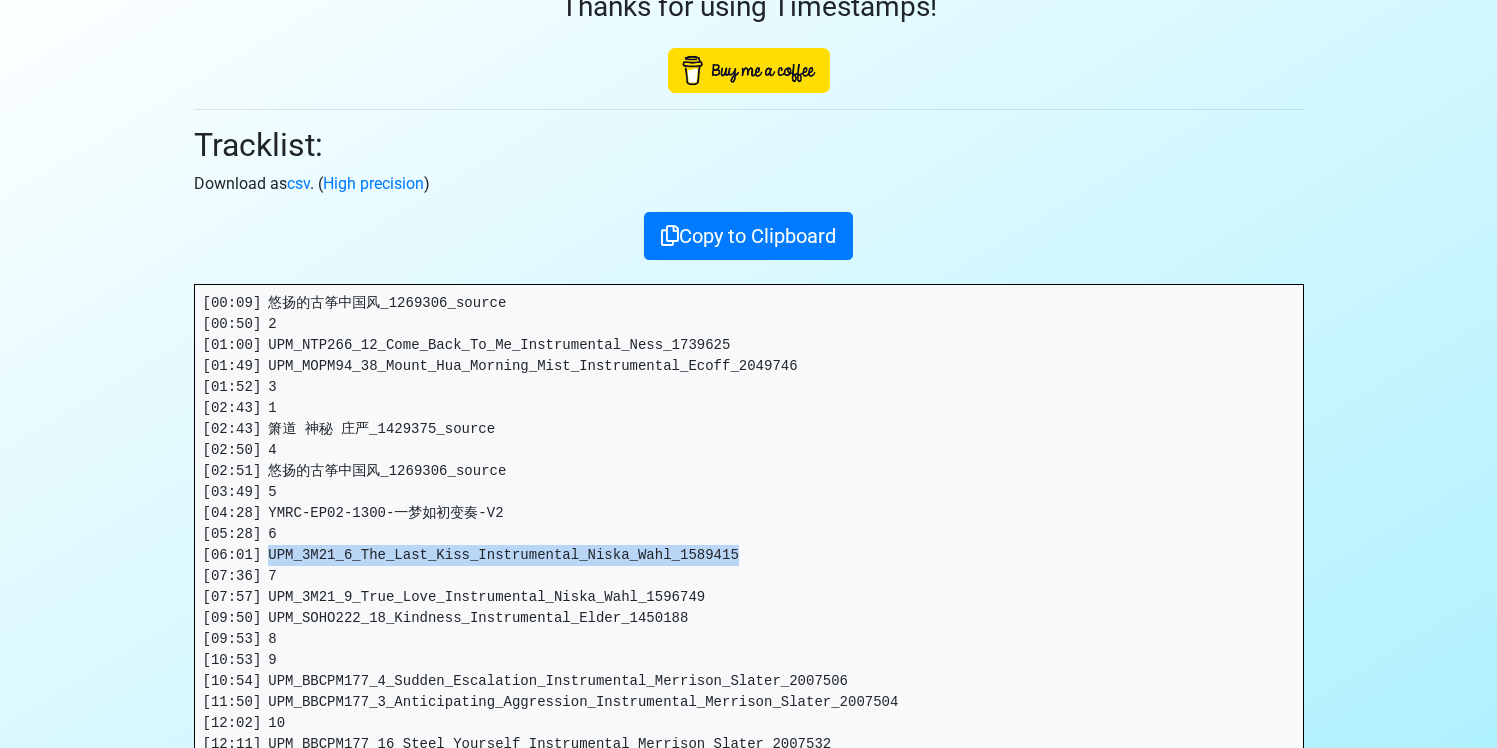 click on "[00:09] 悠扬的古筝中国风_1269306_source
[00:50] 2
[01:00] UPM_NTP266_12_Come_Back_To_Me_Instrumental_Ness_1739625
[01:49] UPM_MOPM94_38_Mount_Hua_Morning_Mist_Instrumental_Ecoff_2049746
[01:52] 3
[02:43] 1
[02:43] 箫道 神秘 庄严_1429375_source
[02:50] 4
[02:51] 悠扬的古筝中国风_1269306_source
[03:49] 5
[04:28] YMRC-EP02-1300-一梦如初变奏-V2
[05:28] 6
[06:01] UPM_3M21_6_The_Last_Kiss_Instrumental_Niska_Wahl_1589415
[07:36] 7
[07:57] UPM_3M21_9_True_Love_Instrumental_Niska_Wahl_1596749
[09:50] UPM_SOHO222_18_Kindness_Instrumental_Elder_1450188
[09:53] 8
[10:53] 9
[10:54] UPM_BBCPM177_4_Sudden_Escalation_Instrumental_Merrison_Slater_2007506
[11:50] UPM_BBCPM177_3_Anticipating_Aggression_Instrumental_Merrison_Slater_2007504
[12:02] 10
[12:11] UPM_BBCPM177_16_Steel_Yourself_Instrumental_Merrison_Slater_2007532
[12:27] 11
[12:43] 12
(timestamps made with https://timestamps.me)" at bounding box center [749, 555] 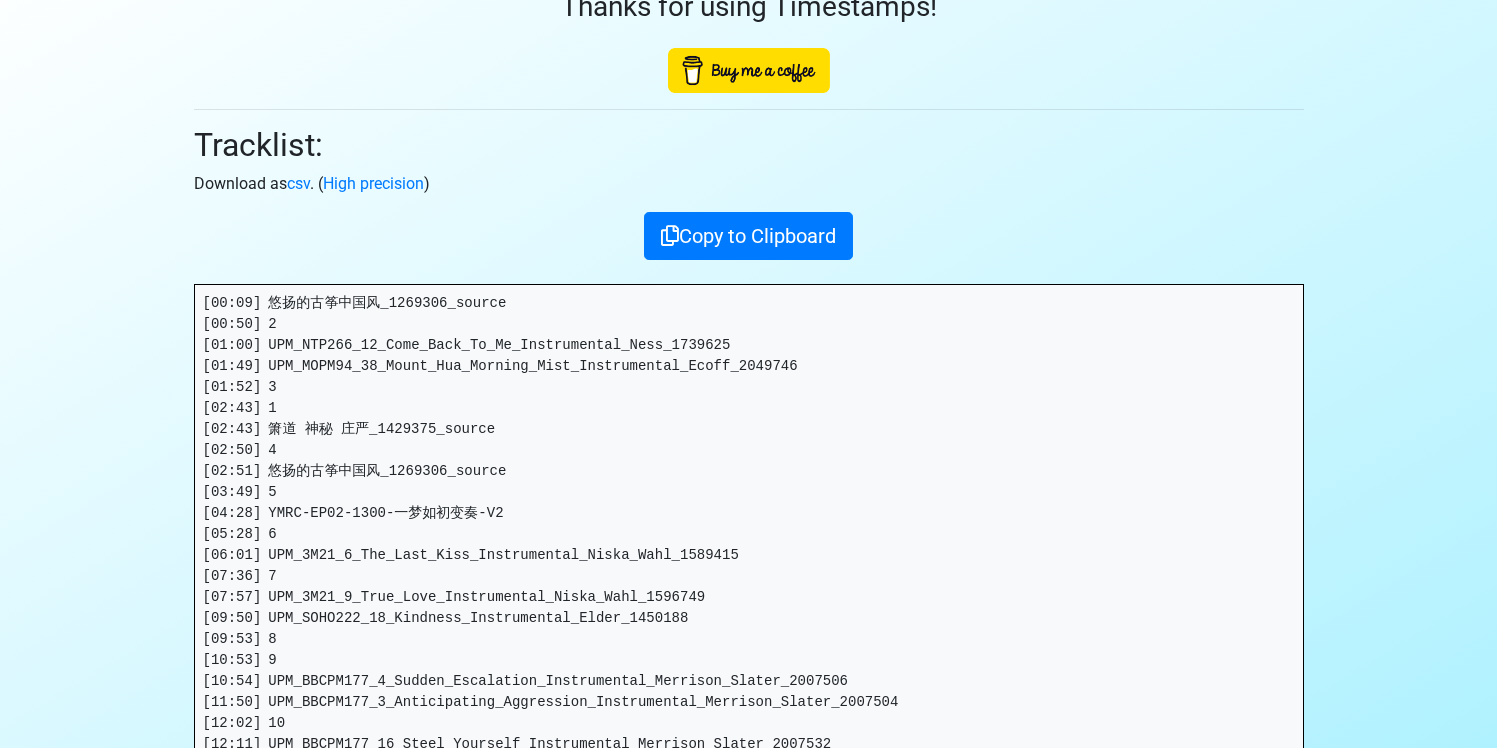 click on "[00:09] 悠扬的古筝中国风_1269306_source
[00:50] 2
[01:00] UPM_NTP266_12_Come_Back_To_Me_Instrumental_Ness_1739625
[01:49] UPM_MOPM94_38_Mount_Hua_Morning_Mist_Instrumental_Ecoff_2049746
[01:52] 3
[02:43] 1
[02:43] 箫道 神秘 庄严_1429375_source
[02:50] 4
[02:51] 悠扬的古筝中国风_1269306_source
[03:49] 5
[04:28] YMRC-EP02-1300-一梦如初变奏-V2
[05:28] 6
[06:01] UPM_3M21_6_The_Last_Kiss_Instrumental_Niska_Wahl_1589415
[07:36] 7
[07:57] UPM_3M21_9_True_Love_Instrumental_Niska_Wahl_1596749
[09:50] UPM_SOHO222_18_Kindness_Instrumental_Elder_1450188
[09:53] 8
[10:53] 9
[10:54] UPM_BBCPM177_4_Sudden_Escalation_Instrumental_Merrison_Slater_2007506
[11:50] UPM_BBCPM177_3_Anticipating_Aggression_Instrumental_Merrison_Slater_2007504
[12:02] 10
[12:11] UPM_BBCPM177_16_Steel_Yourself_Instrumental_Merrison_Slater_2007532
[12:27] 11
[12:43] 12
(timestamps made with https://timestamps.me)" at bounding box center [749, 555] 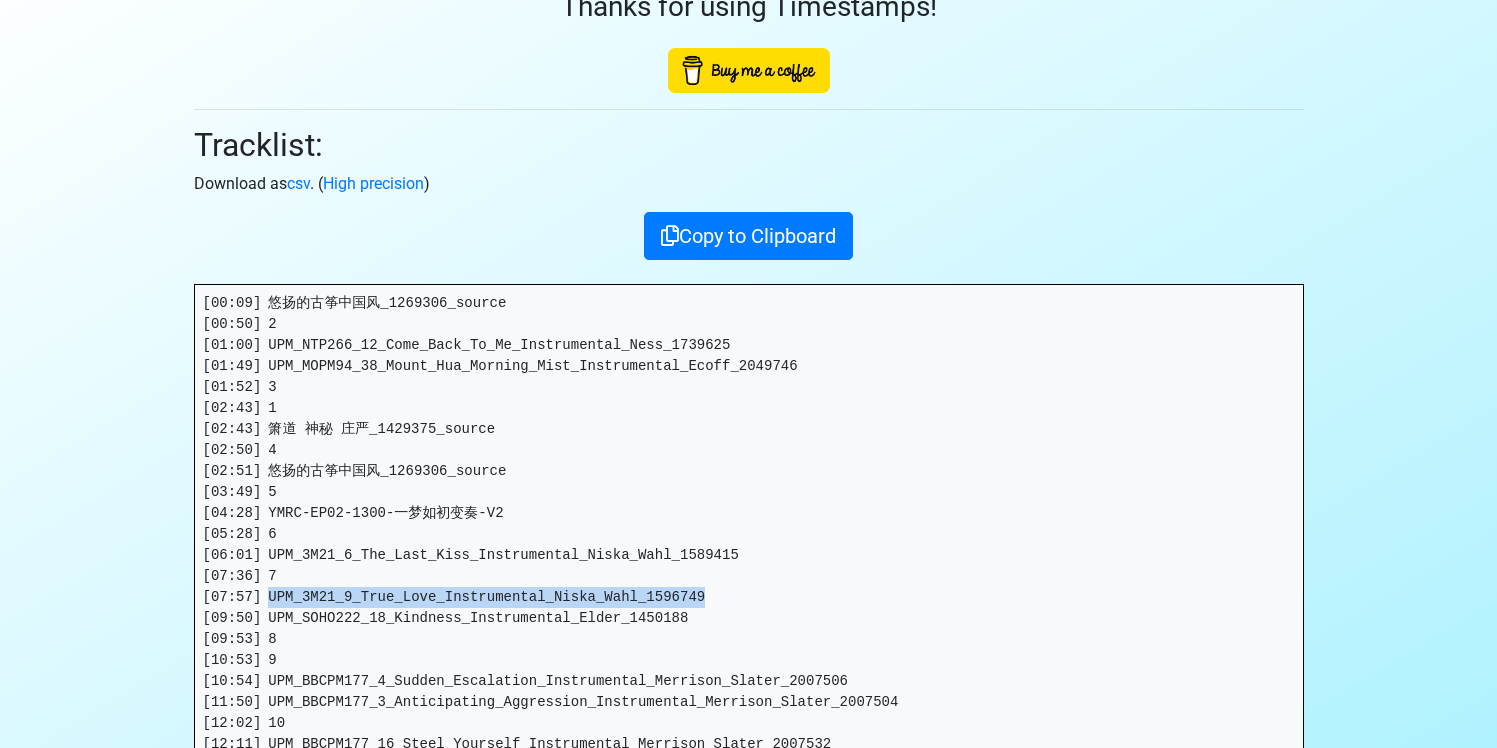 click on "[00:09] 悠扬的古筝中国风_1269306_source
[00:50] 2
[01:00] UPM_NTP266_12_Come_Back_To_Me_Instrumental_Ness_1739625
[01:49] UPM_MOPM94_38_Mount_Hua_Morning_Mist_Instrumental_Ecoff_2049746
[01:52] 3
[02:43] 1
[02:43] 箫道 神秘 庄严_1429375_source
[02:50] 4
[02:51] 悠扬的古筝中国风_1269306_source
[03:49] 5
[04:28] YMRC-EP02-1300-一梦如初变奏-V2
[05:28] 6
[06:01] UPM_3M21_6_The_Last_Kiss_Instrumental_Niska_Wahl_1589415
[07:36] 7
[07:57] UPM_3M21_9_True_Love_Instrumental_Niska_Wahl_1596749
[09:50] UPM_SOHO222_18_Kindness_Instrumental_Elder_1450188
[09:53] 8
[10:53] 9
[10:54] UPM_BBCPM177_4_Sudden_Escalation_Instrumental_Merrison_Slater_2007506
[11:50] UPM_BBCPM177_3_Anticipating_Aggression_Instrumental_Merrison_Slater_2007504
[12:02] 10
[12:11] UPM_BBCPM177_16_Steel_Yourself_Instrumental_Merrison_Slater_2007532
[12:27] 11
[12:43] 12
(timestamps made with https://timestamps.me)" at bounding box center [749, 555] 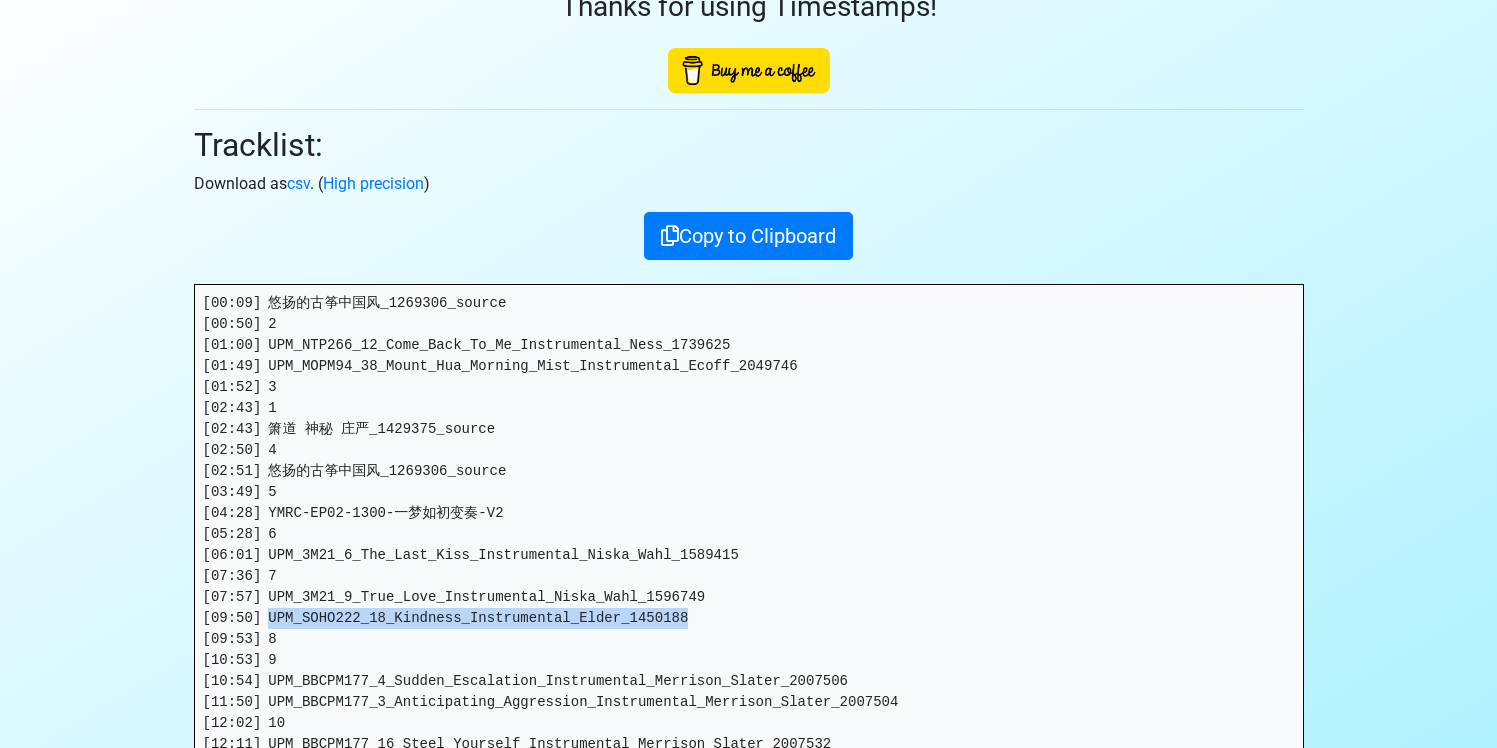click on "[00:09] 悠扬的古筝中国风_1269306_source
[00:50] 2
[01:00] UPM_NTP266_12_Come_Back_To_Me_Instrumental_Ness_1739625
[01:49] UPM_MOPM94_38_Mount_Hua_Morning_Mist_Instrumental_Ecoff_2049746
[01:52] 3
[02:43] 1
[02:43] 箫道 神秘 庄严_1429375_source
[02:50] 4
[02:51] 悠扬的古筝中国风_1269306_source
[03:49] 5
[04:28] YMRC-EP02-1300-一梦如初变奏-V2
[05:28] 6
[06:01] UPM_3M21_6_The_Last_Kiss_Instrumental_Niska_Wahl_1589415
[07:36] 7
[07:57] UPM_3M21_9_True_Love_Instrumental_Niska_Wahl_1596749
[09:50] UPM_SOHO222_18_Kindness_Instrumental_Elder_1450188
[09:53] 8
[10:53] 9
[10:54] UPM_BBCPM177_4_Sudden_Escalation_Instrumental_Merrison_Slater_2007506
[11:50] UPM_BBCPM177_3_Anticipating_Aggression_Instrumental_Merrison_Slater_2007504
[12:02] 10
[12:11] UPM_BBCPM177_16_Steel_Yourself_Instrumental_Merrison_Slater_2007532
[12:27] 11
[12:43] 12
(timestamps made with https://timestamps.me)" at bounding box center [749, 555] 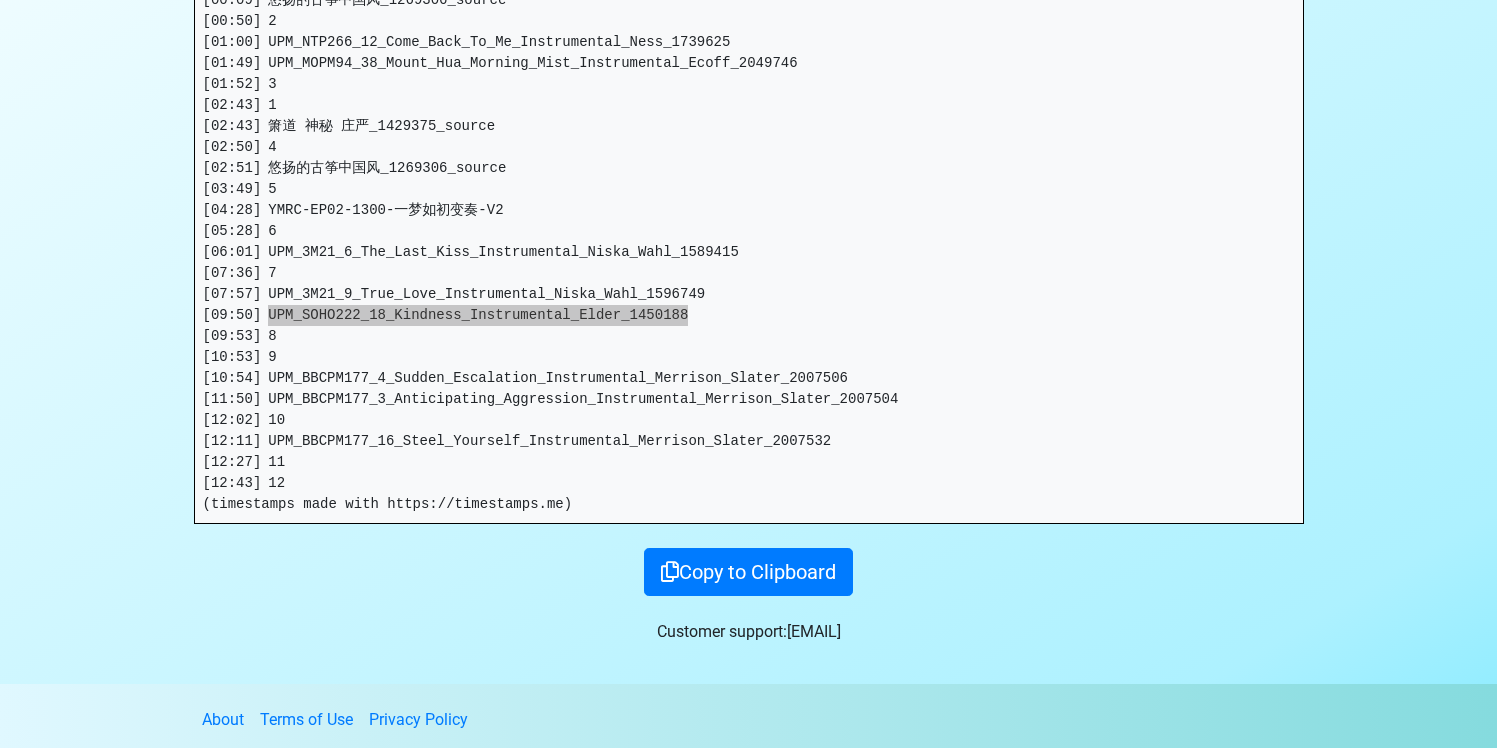 scroll, scrollTop: 425, scrollLeft: 0, axis: vertical 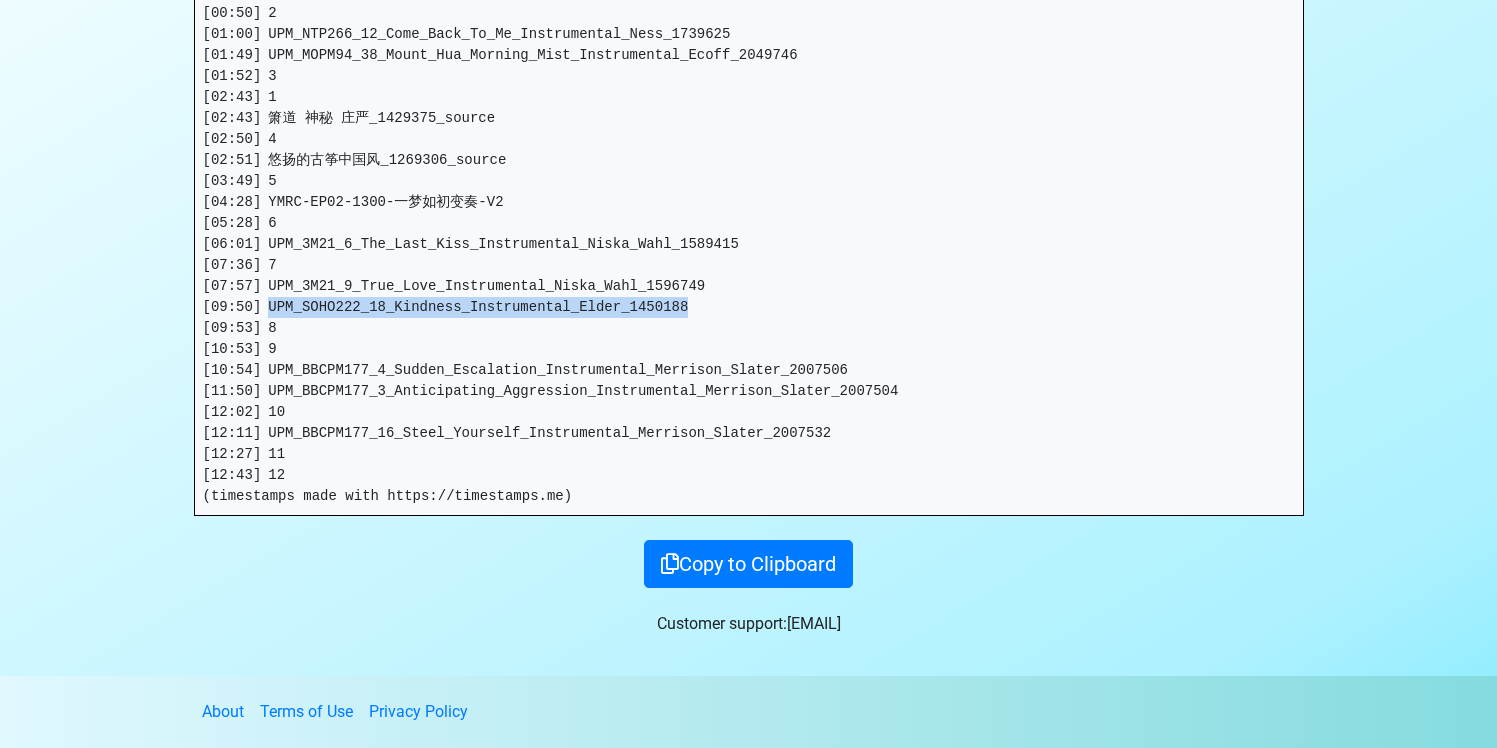 click on "[00:09] 悠扬的古筝中国风_1269306_source
[00:50] 2
[01:00] UPM_NTP266_12_Come_Back_To_Me_Instrumental_Ness_1739625
[01:49] UPM_MOPM94_38_Mount_Hua_Morning_Mist_Instrumental_Ecoff_2049746
[01:52] 3
[02:43] 1
[02:43] 箫道 神秘 庄严_1429375_source
[02:50] 4
[02:51] 悠扬的古筝中国风_1269306_source
[03:49] 5
[04:28] YMRC-EP02-1300-一梦如初变奏-V2
[05:28] 6
[06:01] UPM_3M21_6_The_Last_Kiss_Instrumental_Niska_Wahl_1589415
[07:36] 7
[07:57] UPM_3M21_9_True_Love_Instrumental_Niska_Wahl_1596749
[09:50] UPM_SOHO222_18_Kindness_Instrumental_Elder_1450188
[09:53] 8
[10:53] 9
[10:54] UPM_BBCPM177_4_Sudden_Escalation_Instrumental_Merrison_Slater_2007506
[11:50] UPM_BBCPM177_3_Anticipating_Aggression_Instrumental_Merrison_Slater_2007504
[12:02] 10
[12:11] UPM_BBCPM177_16_Steel_Yourself_Instrumental_Merrison_Slater_2007532
[12:27] 11
[12:43] 12
(timestamps made with https://timestamps.me)" at bounding box center [749, 244] 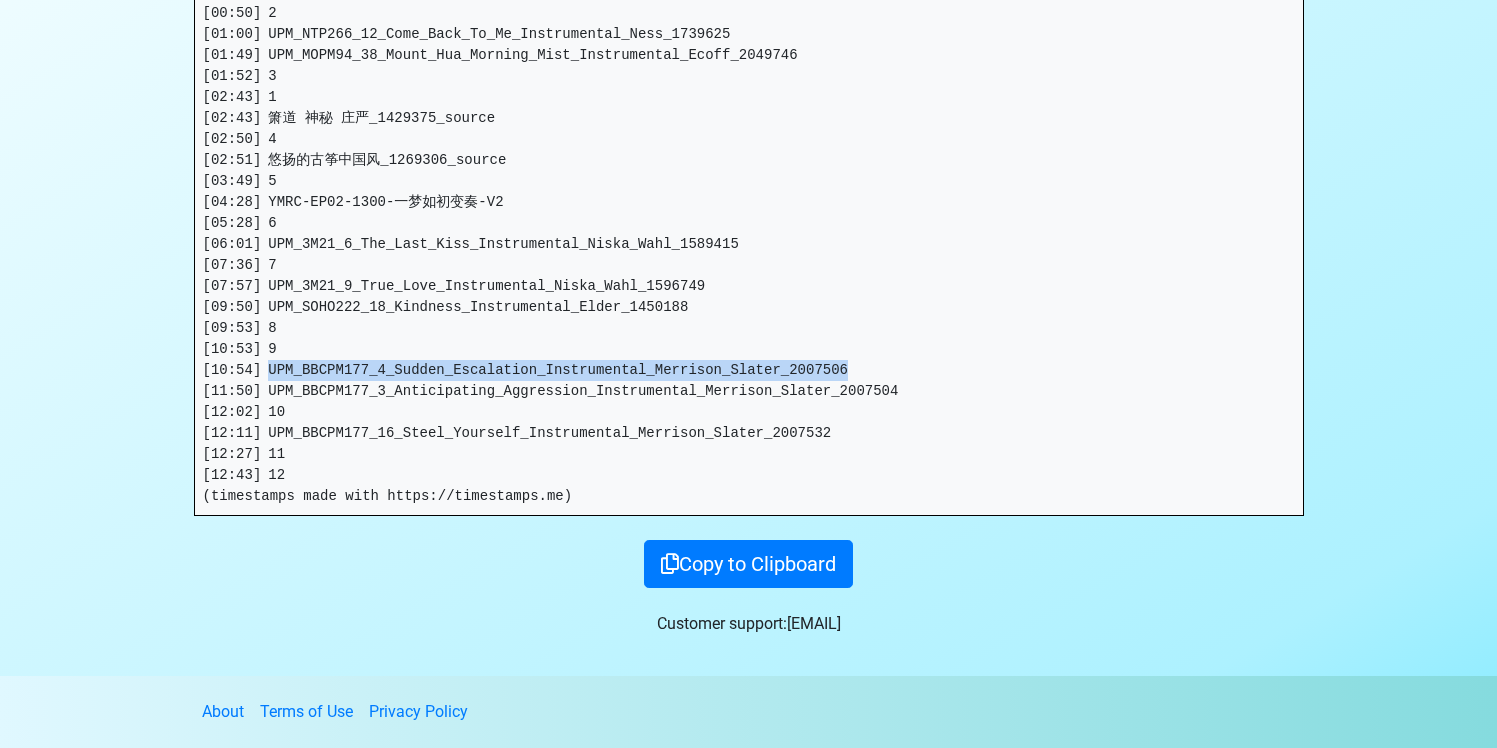click on "[00:09] 悠扬的古筝中国风_1269306_source
[00:50] 2
[01:00] UPM_NTP266_12_Come_Back_To_Me_Instrumental_Ness_1739625
[01:49] UPM_MOPM94_38_Mount_Hua_Morning_Mist_Instrumental_Ecoff_2049746
[01:52] 3
[02:43] 1
[02:43] 箫道 神秘 庄严_1429375_source
[02:50] 4
[02:51] 悠扬的古筝中国风_1269306_source
[03:49] 5
[04:28] YMRC-EP02-1300-一梦如初变奏-V2
[05:28] 6
[06:01] UPM_3M21_6_The_Last_Kiss_Instrumental_Niska_Wahl_1589415
[07:36] 7
[07:57] UPM_3M21_9_True_Love_Instrumental_Niska_Wahl_1596749
[09:50] UPM_SOHO222_18_Kindness_Instrumental_Elder_1450188
[09:53] 8
[10:53] 9
[10:54] UPM_BBCPM177_4_Sudden_Escalation_Instrumental_Merrison_Slater_2007506
[11:50] UPM_BBCPM177_3_Anticipating_Aggression_Instrumental_Merrison_Slater_2007504
[12:02] 10
[12:11] UPM_BBCPM177_16_Steel_Yourself_Instrumental_Merrison_Slater_2007532
[12:27] 11
[12:43] 12
(timestamps made with https://timestamps.me)" at bounding box center [749, 244] 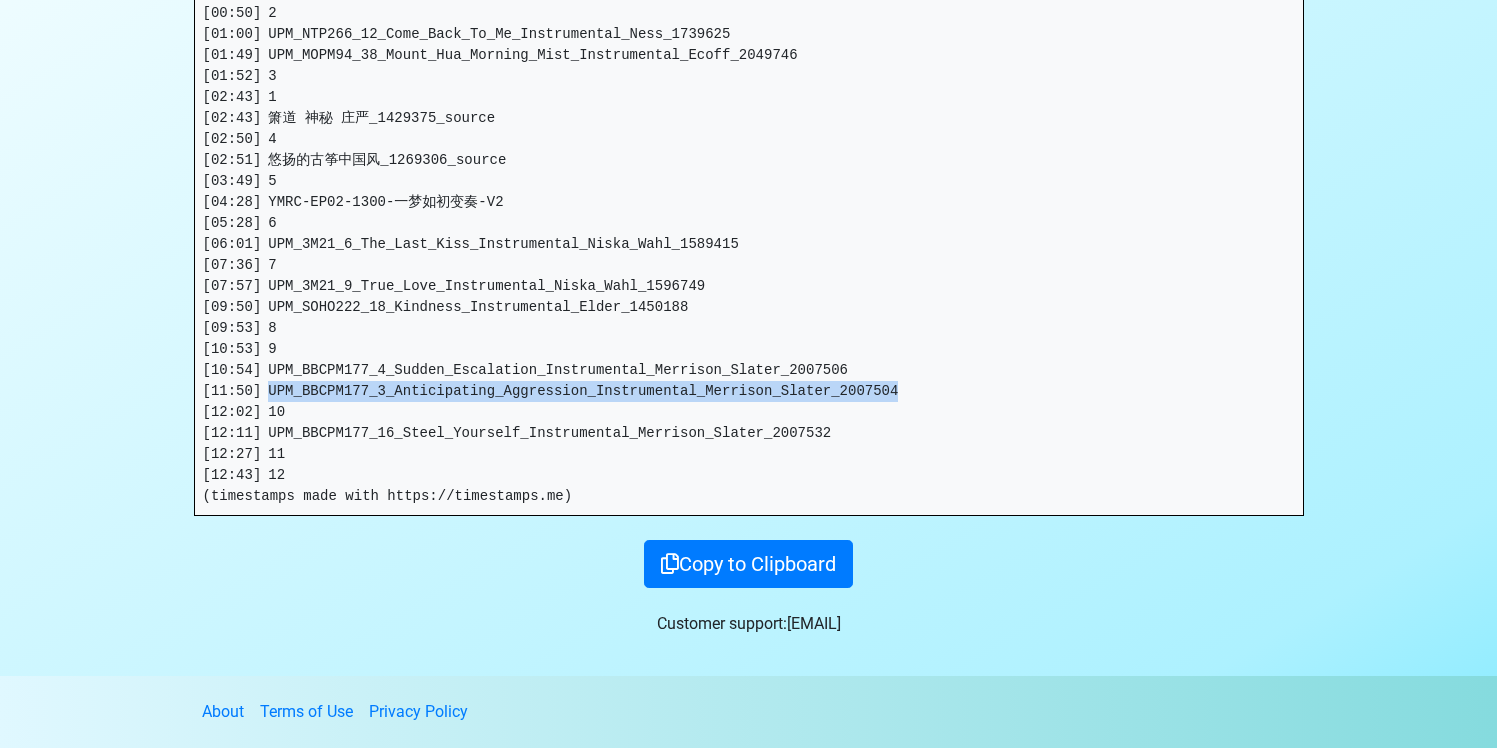 click on "[00:09] 悠扬的古筝中国风_1269306_source
[00:50] 2
[01:00] UPM_NTP266_12_Come_Back_To_Me_Instrumental_Ness_1739625
[01:49] UPM_MOPM94_38_Mount_Hua_Morning_Mist_Instrumental_Ecoff_2049746
[01:52] 3
[02:43] 1
[02:43] 箫道 神秘 庄严_1429375_source
[02:50] 4
[02:51] 悠扬的古筝中国风_1269306_source
[03:49] 5
[04:28] YMRC-EP02-1300-一梦如初变奏-V2
[05:28] 6
[06:01] UPM_3M21_6_The_Last_Kiss_Instrumental_Niska_Wahl_1589415
[07:36] 7
[07:57] UPM_3M21_9_True_Love_Instrumental_Niska_Wahl_1596749
[09:50] UPM_SOHO222_18_Kindness_Instrumental_Elder_1450188
[09:53] 8
[10:53] 9
[10:54] UPM_BBCPM177_4_Sudden_Escalation_Instrumental_Merrison_Slater_2007506
[11:50] UPM_BBCPM177_3_Anticipating_Aggression_Instrumental_Merrison_Slater_2007504
[12:02] 10
[12:11] UPM_BBCPM177_16_Steel_Yourself_Instrumental_Merrison_Slater_2007532
[12:27] 11
[12:43] 12
(timestamps made with https://timestamps.me)" at bounding box center (749, 244) 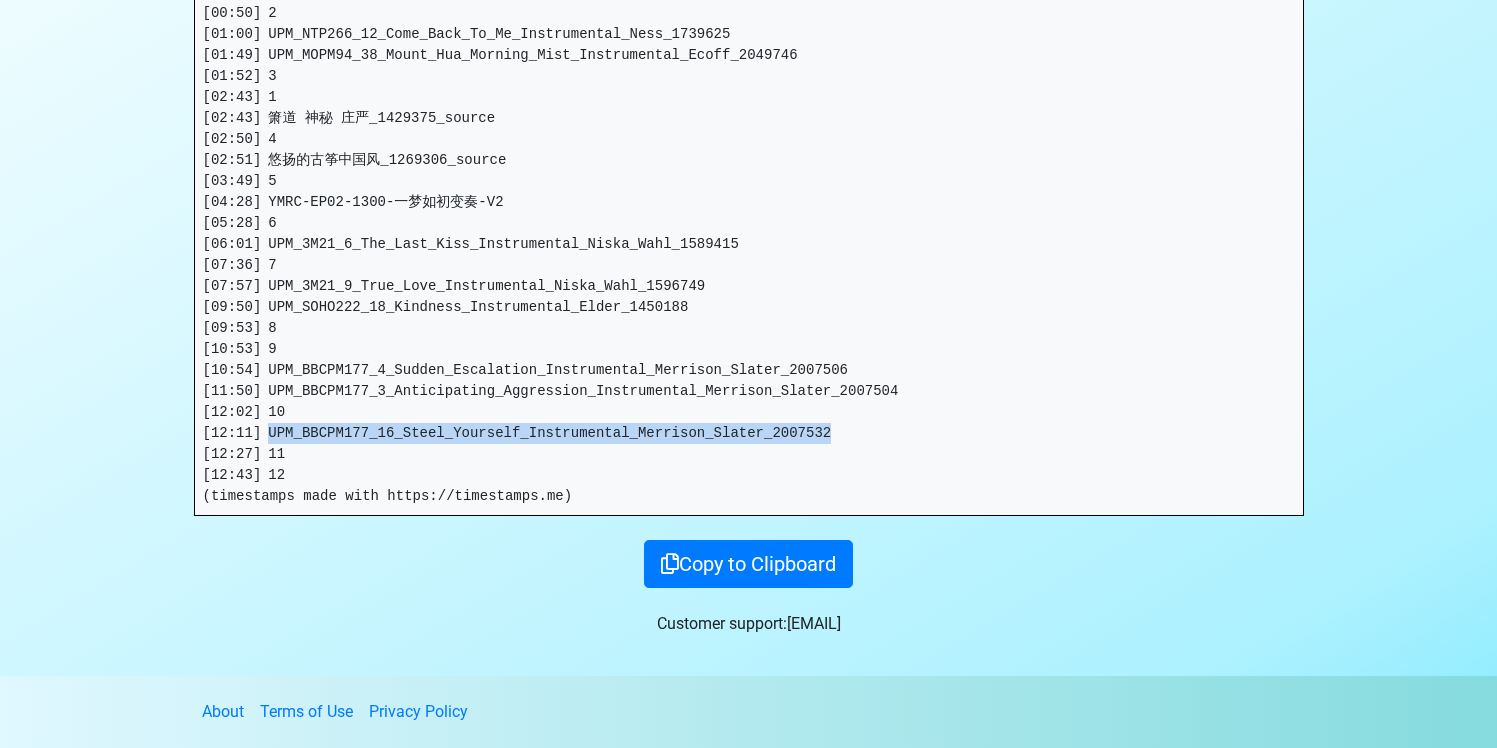 click on "[00:09] 悠扬的古筝中国风_1269306_source
[00:50] 2
[01:00] UPM_NTP266_12_Come_Back_To_Me_Instrumental_Ness_1739625
[01:49] UPM_MOPM94_38_Mount_Hua_Morning_Mist_Instrumental_Ecoff_2049746
[01:52] 3
[02:43] 1
[02:43] 箫道 神秘 庄严_1429375_source
[02:50] 4
[02:51] 悠扬的古筝中国风_1269306_source
[03:49] 5
[04:28] YMRC-EP02-1300-一梦如初变奏-V2
[05:28] 6
[06:01] UPM_3M21_6_The_Last_Kiss_Instrumental_Niska_Wahl_1589415
[07:36] 7
[07:57] UPM_3M21_9_True_Love_Instrumental_Niska_Wahl_1596749
[09:50] UPM_SOHO222_18_Kindness_Instrumental_Elder_1450188
[09:53] 8
[10:53] 9
[10:54] UPM_BBCPM177_4_Sudden_Escalation_Instrumental_Merrison_Slater_2007506
[11:50] UPM_BBCPM177_3_Anticipating_Aggression_Instrumental_Merrison_Slater_2007504
[12:02] 10
[12:11] UPM_BBCPM177_16_Steel_Yourself_Instrumental_Merrison_Slater_2007532
[12:27] 11
[12:43] 12
(timestamps made with https://timestamps.me)" at bounding box center [749, 244] 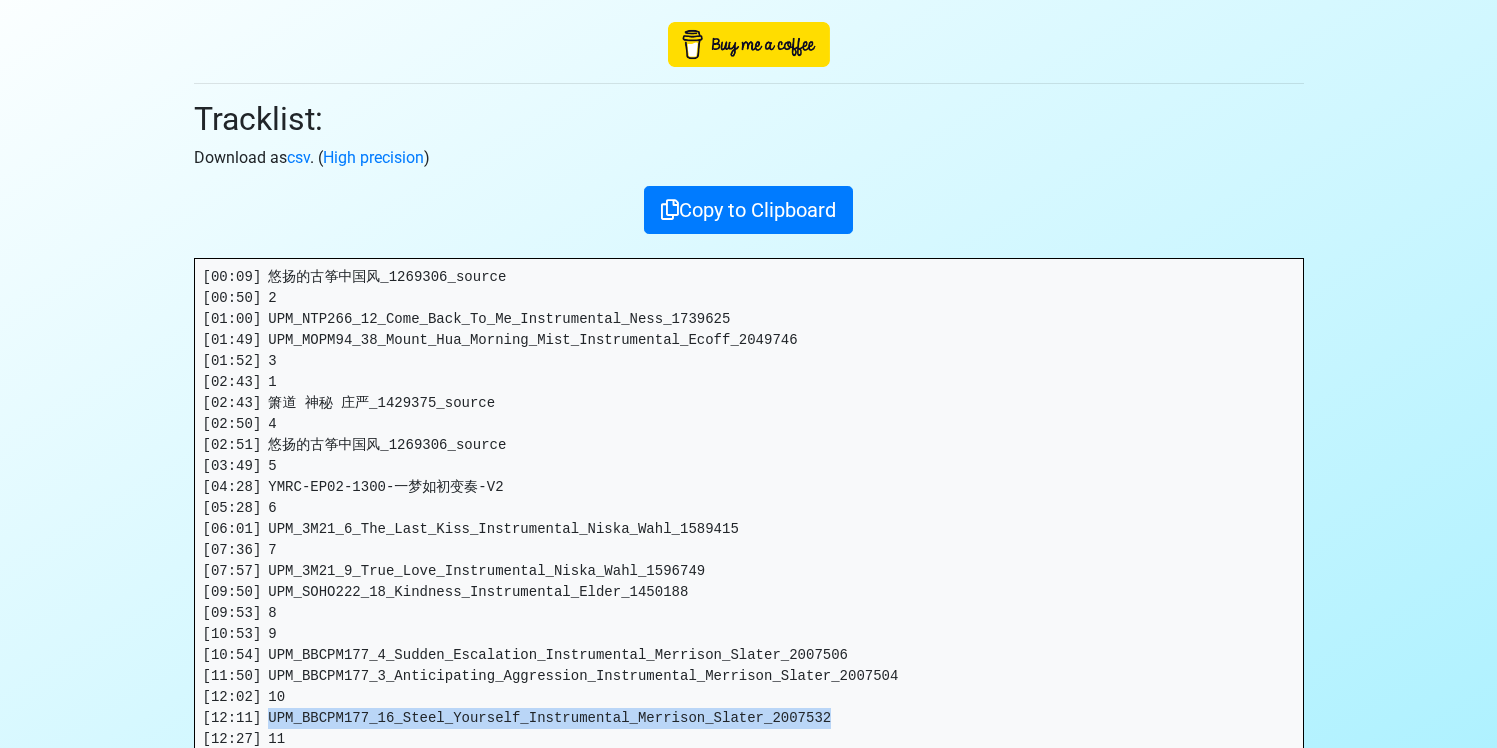 scroll, scrollTop: 39, scrollLeft: 0, axis: vertical 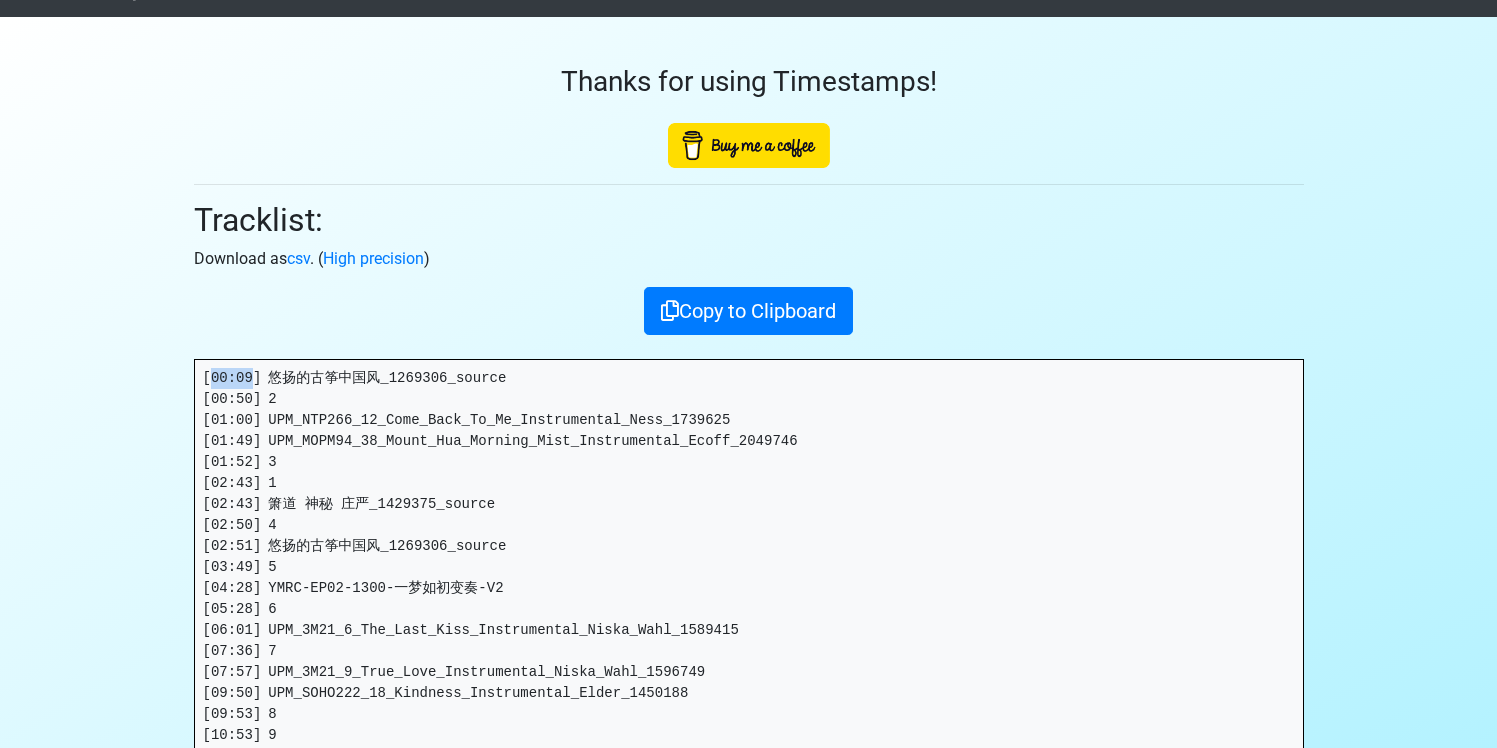 drag, startPoint x: 249, startPoint y: 374, endPoint x: 213, endPoint y: 377, distance: 36.124783 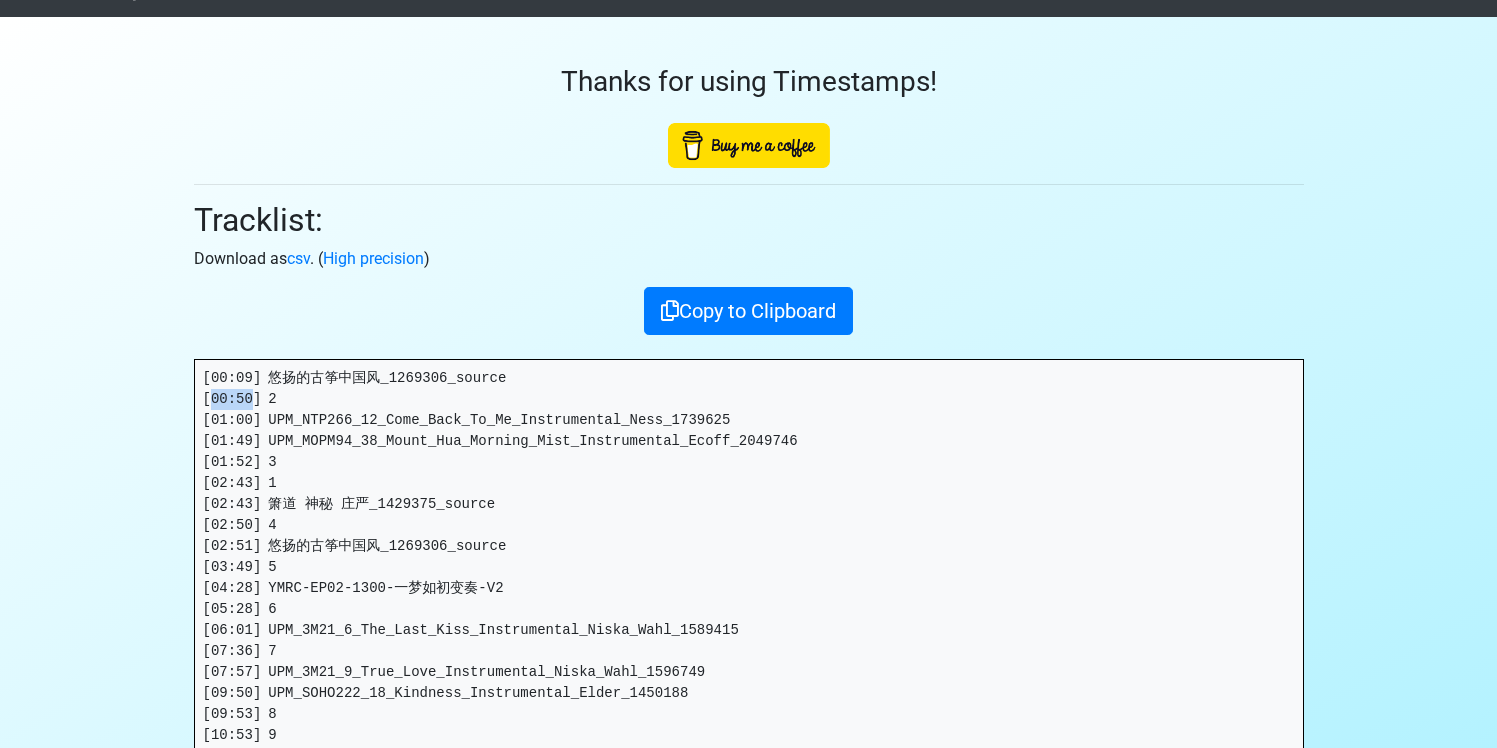 drag, startPoint x: 254, startPoint y: 400, endPoint x: 211, endPoint y: 400, distance: 43 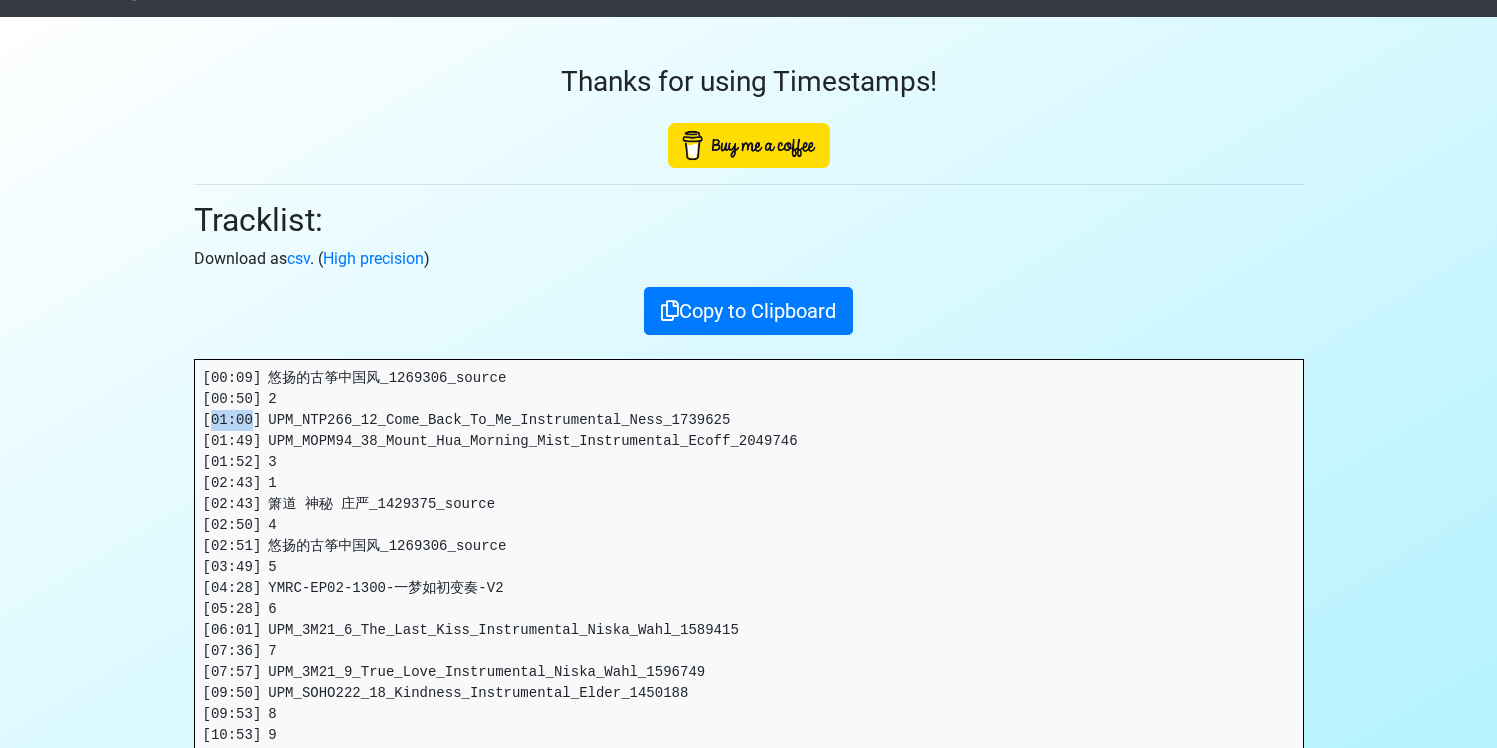drag, startPoint x: 252, startPoint y: 420, endPoint x: 208, endPoint y: 418, distance: 44.04543 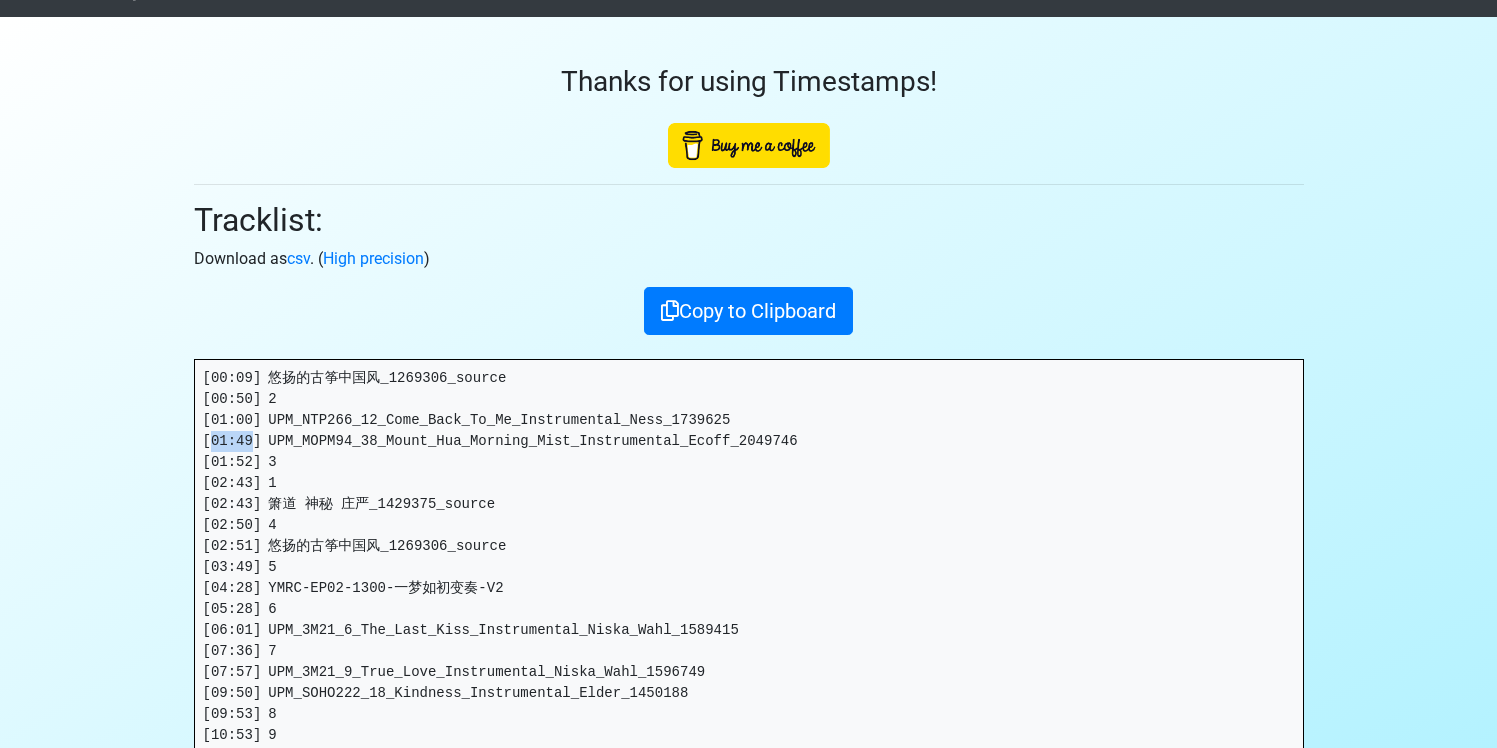 drag, startPoint x: 251, startPoint y: 441, endPoint x: 212, endPoint y: 445, distance: 39.20459 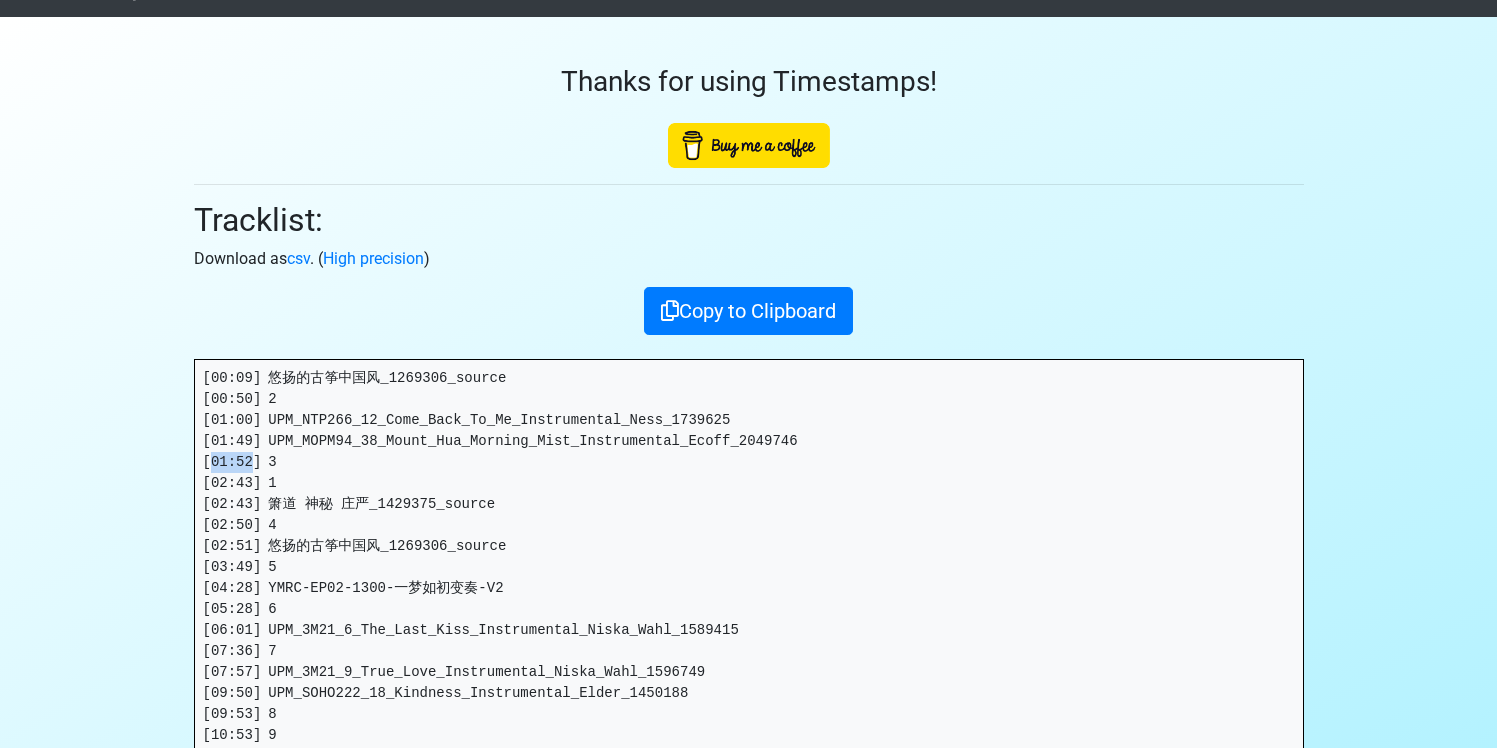 drag, startPoint x: 246, startPoint y: 464, endPoint x: 211, endPoint y: 468, distance: 35.22783 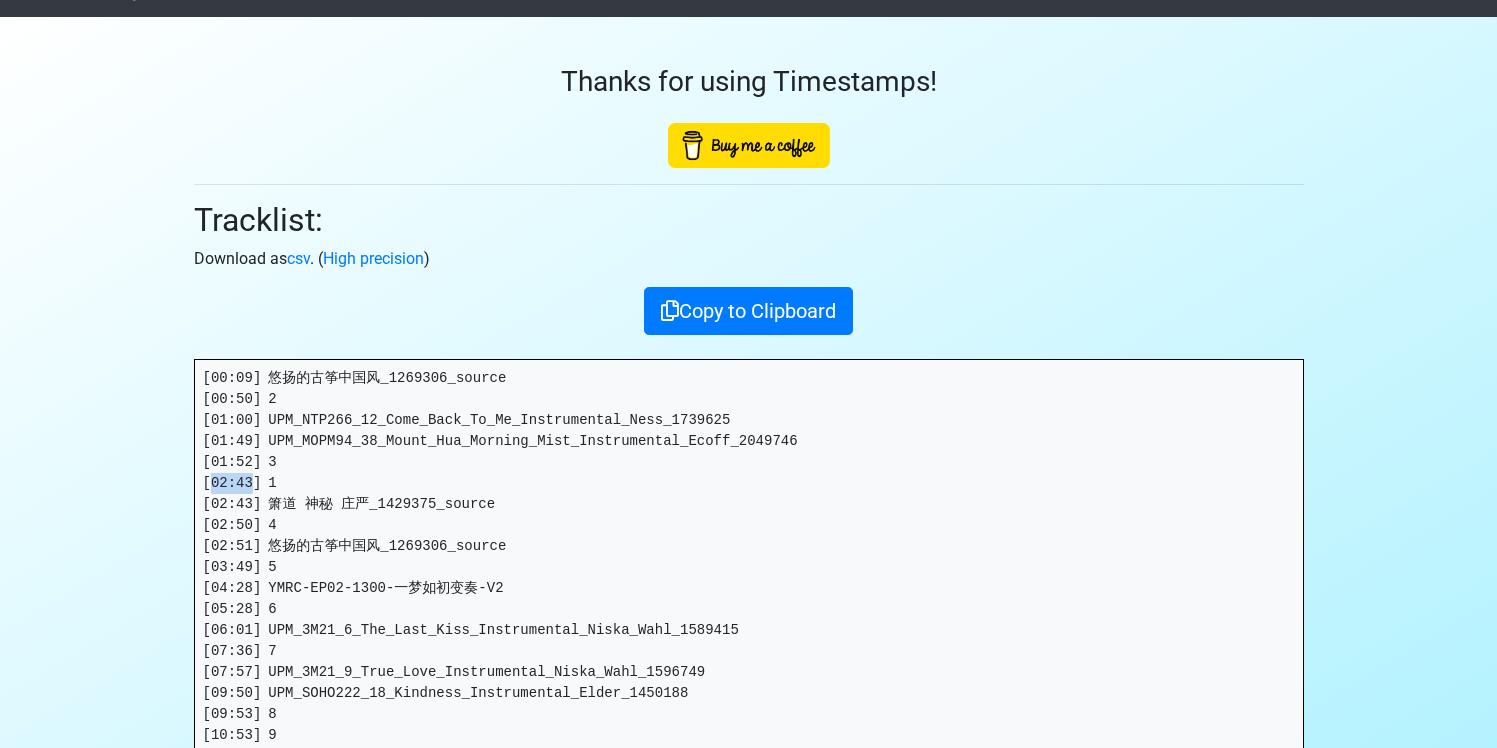 drag, startPoint x: 251, startPoint y: 482, endPoint x: 213, endPoint y: 489, distance: 38.63936 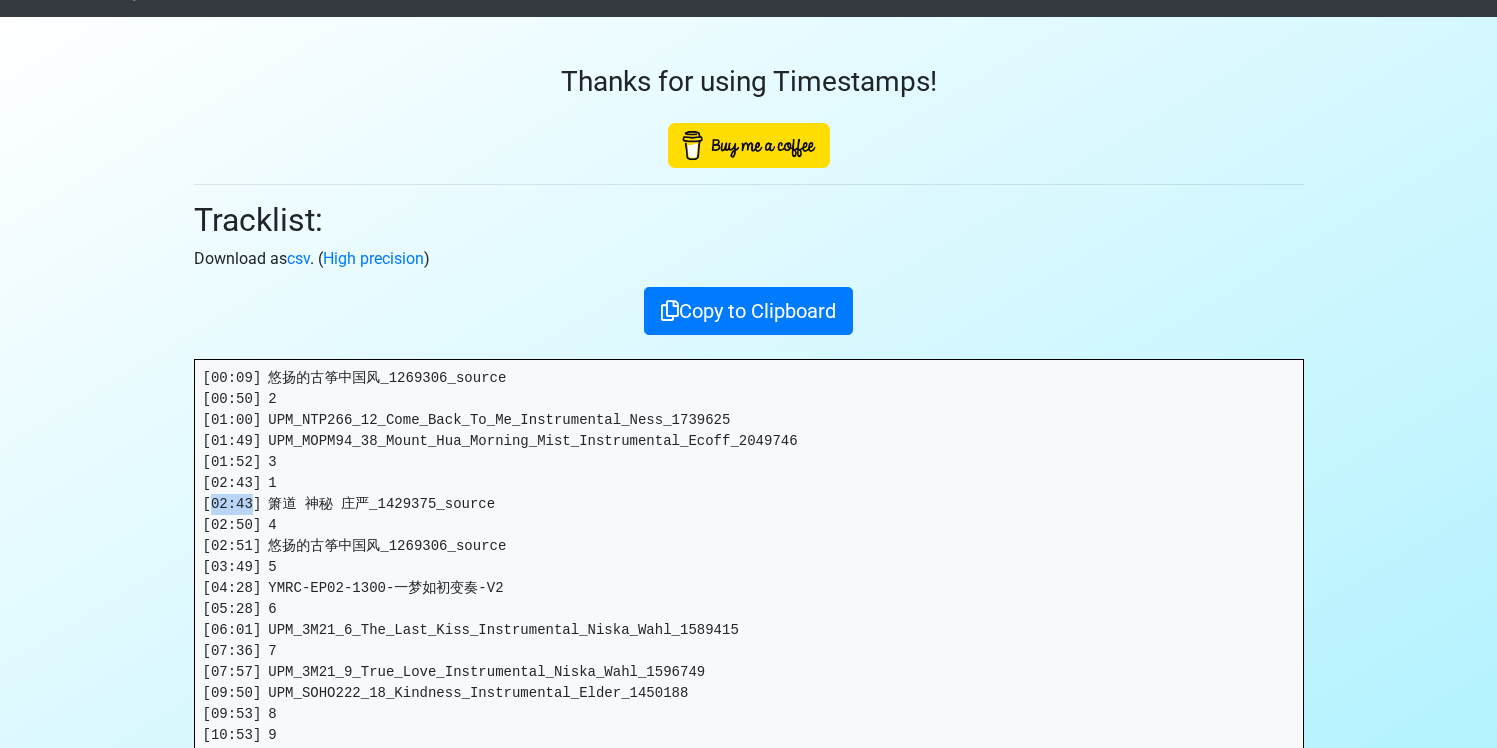 drag, startPoint x: 252, startPoint y: 507, endPoint x: 214, endPoint y: 510, distance: 38.118237 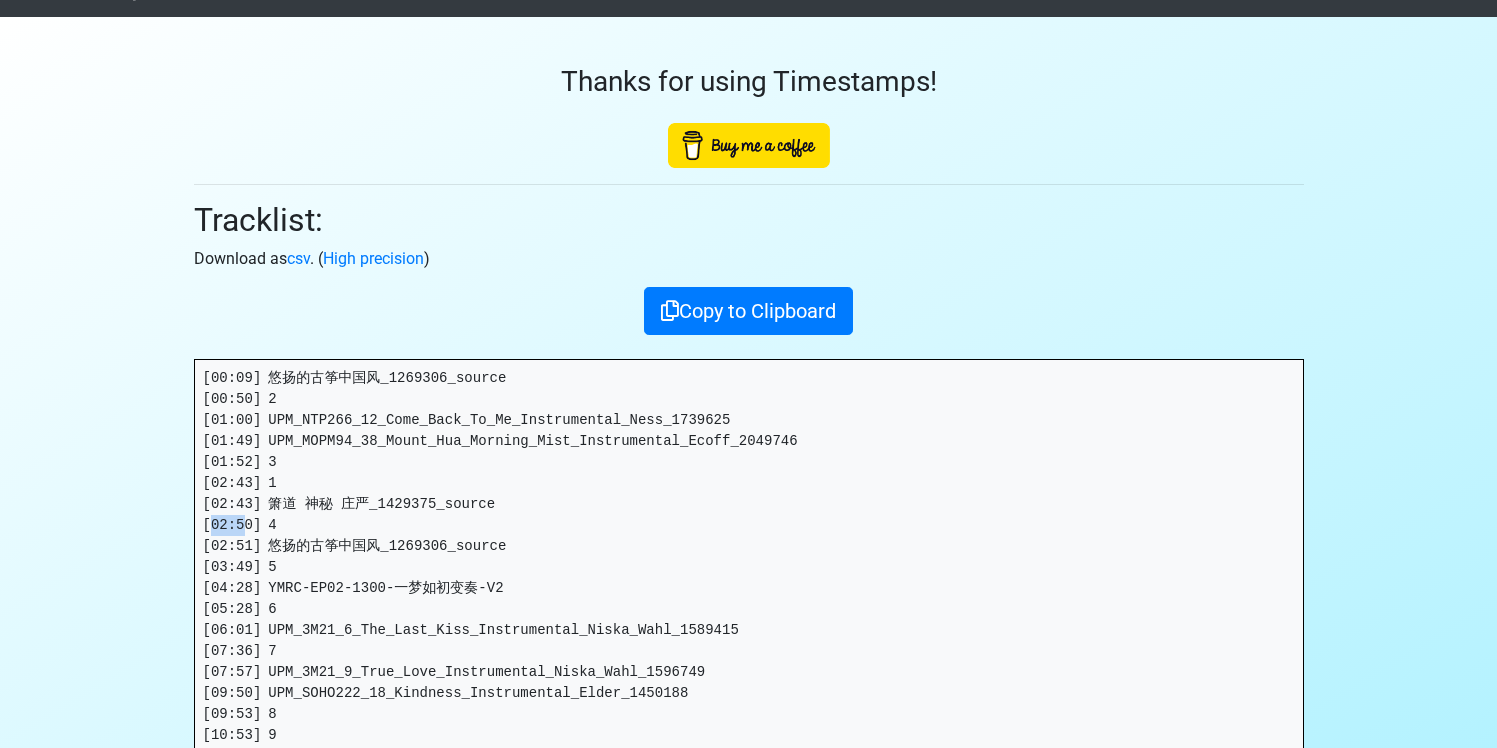 drag, startPoint x: 247, startPoint y: 530, endPoint x: 212, endPoint y: 529, distance: 35.014282 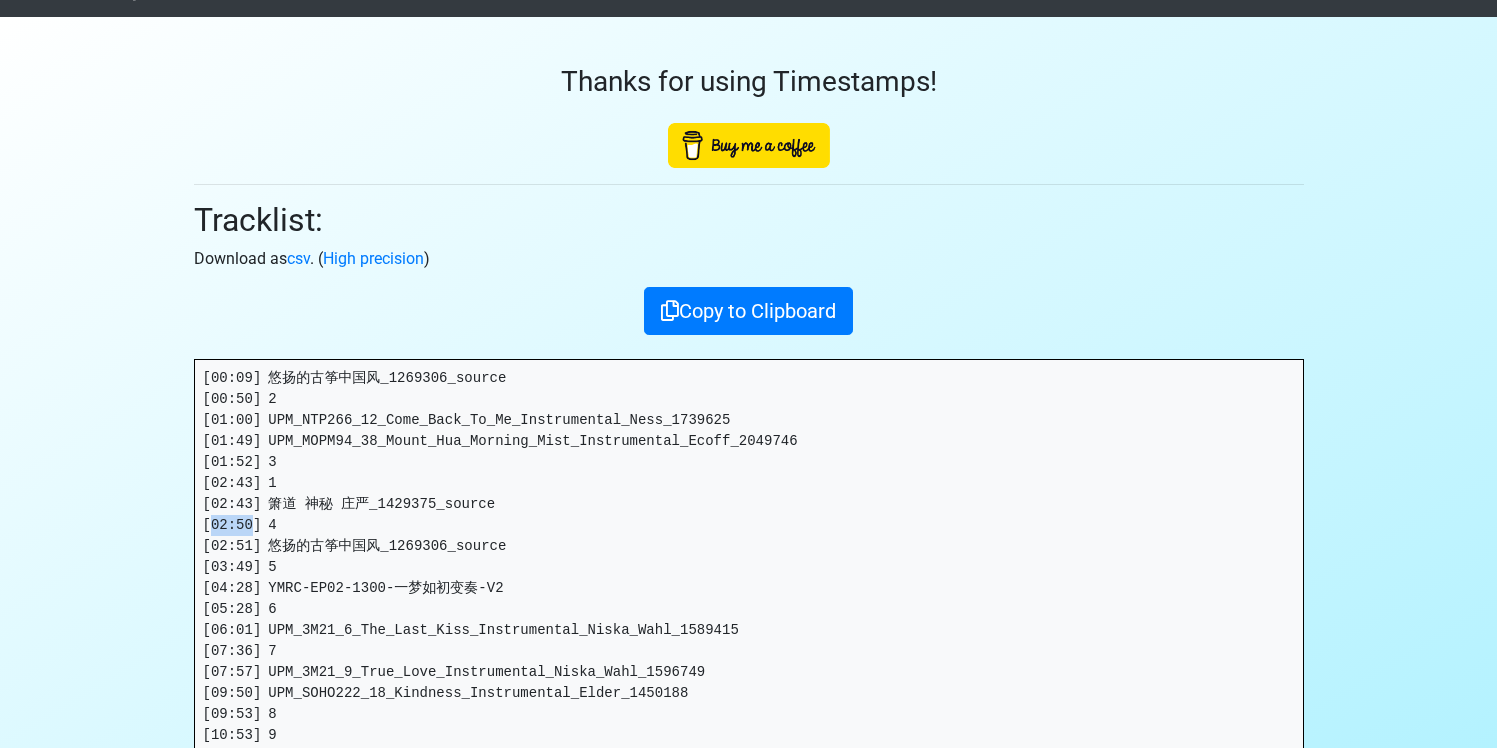drag, startPoint x: 210, startPoint y: 525, endPoint x: 253, endPoint y: 525, distance: 43 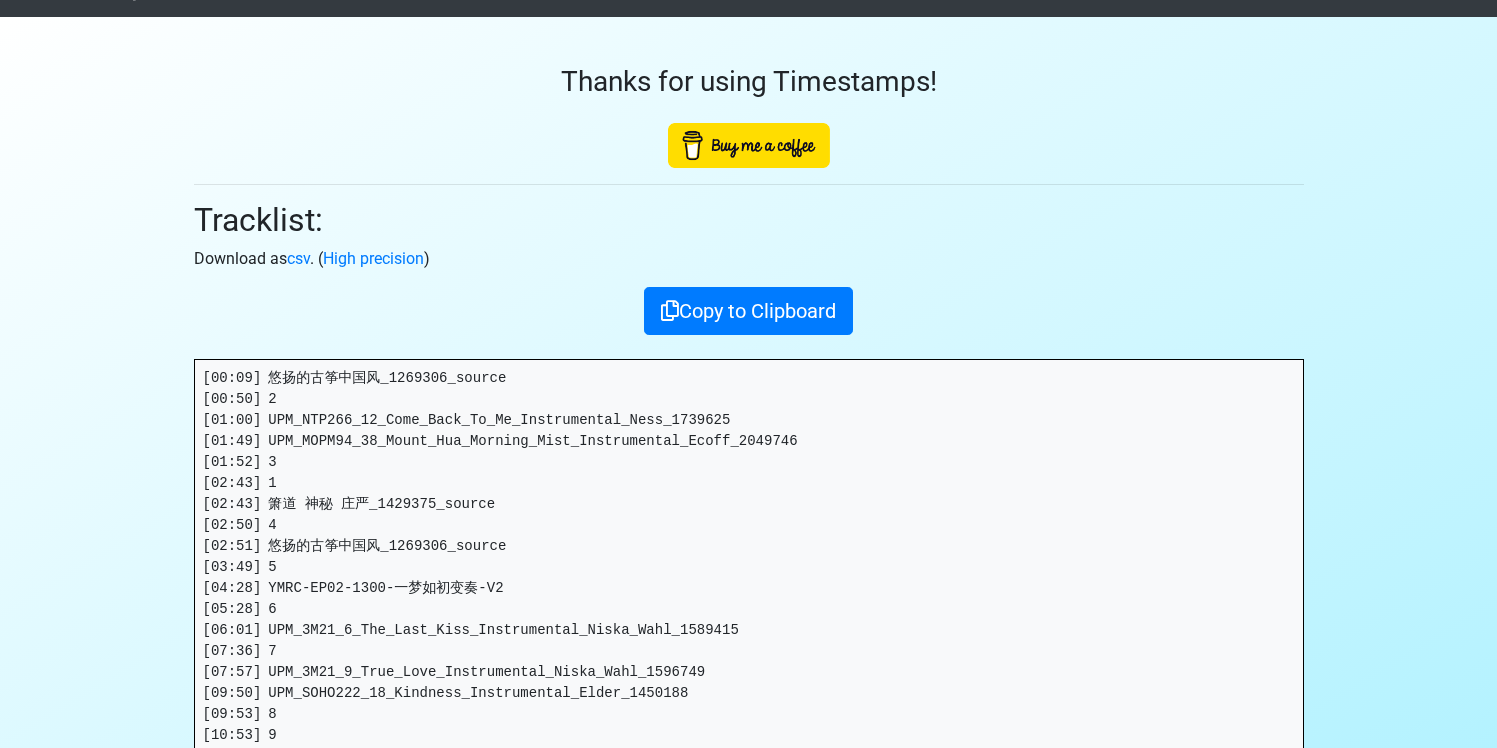 click on "[00:09] 悠扬的古筝中国风_1269306_source
[00:50] 2
[01:00] UPM_NTP266_12_Come_Back_To_Me_Instrumental_Ness_1739625
[01:49] UPM_MOPM94_38_Mount_Hua_Morning_Mist_Instrumental_Ecoff_2049746
[01:52] 3
[02:43] 1
[02:43] 箫道 神秘 庄严_1429375_source
[02:50] 4
[02:51] 悠扬的古筝中国风_1269306_source
[03:49] 5
[04:28] YMRC-EP02-1300-一梦如初变奏-V2
[05:28] 6
[06:01] UPM_3M21_6_The_Last_Kiss_Instrumental_Niska_Wahl_1589415
[07:36] 7
[07:57] UPM_3M21_9_True_Love_Instrumental_Niska_Wahl_1596749
[09:50] UPM_SOHO222_18_Kindness_Instrumental_Elder_1450188
[09:53] 8
[10:53] 9
[10:54] UPM_BBCPM177_4_Sudden_Escalation_Instrumental_Merrison_Slater_2007506
[11:50] UPM_BBCPM177_3_Anticipating_Aggression_Instrumental_Merrison_Slater_2007504
[12:02] 10
[12:11] UPM_BBCPM177_16_Steel_Yourself_Instrumental_Merrison_Slater_2007532
[12:27] 11
[12:43] 12
(timestamps made with https://timestamps.me)" at bounding box center [749, 630] 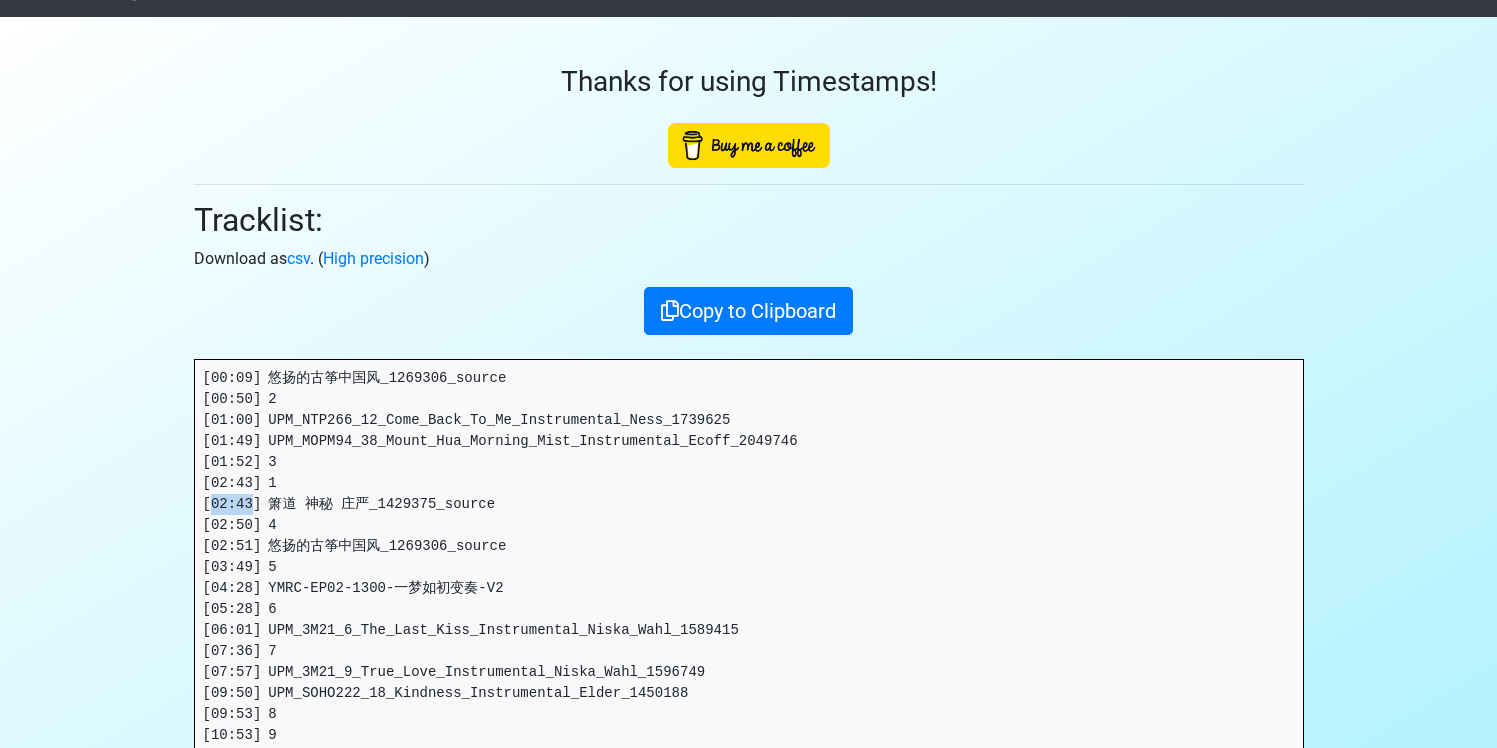 drag, startPoint x: 210, startPoint y: 507, endPoint x: 250, endPoint y: 504, distance: 40.112343 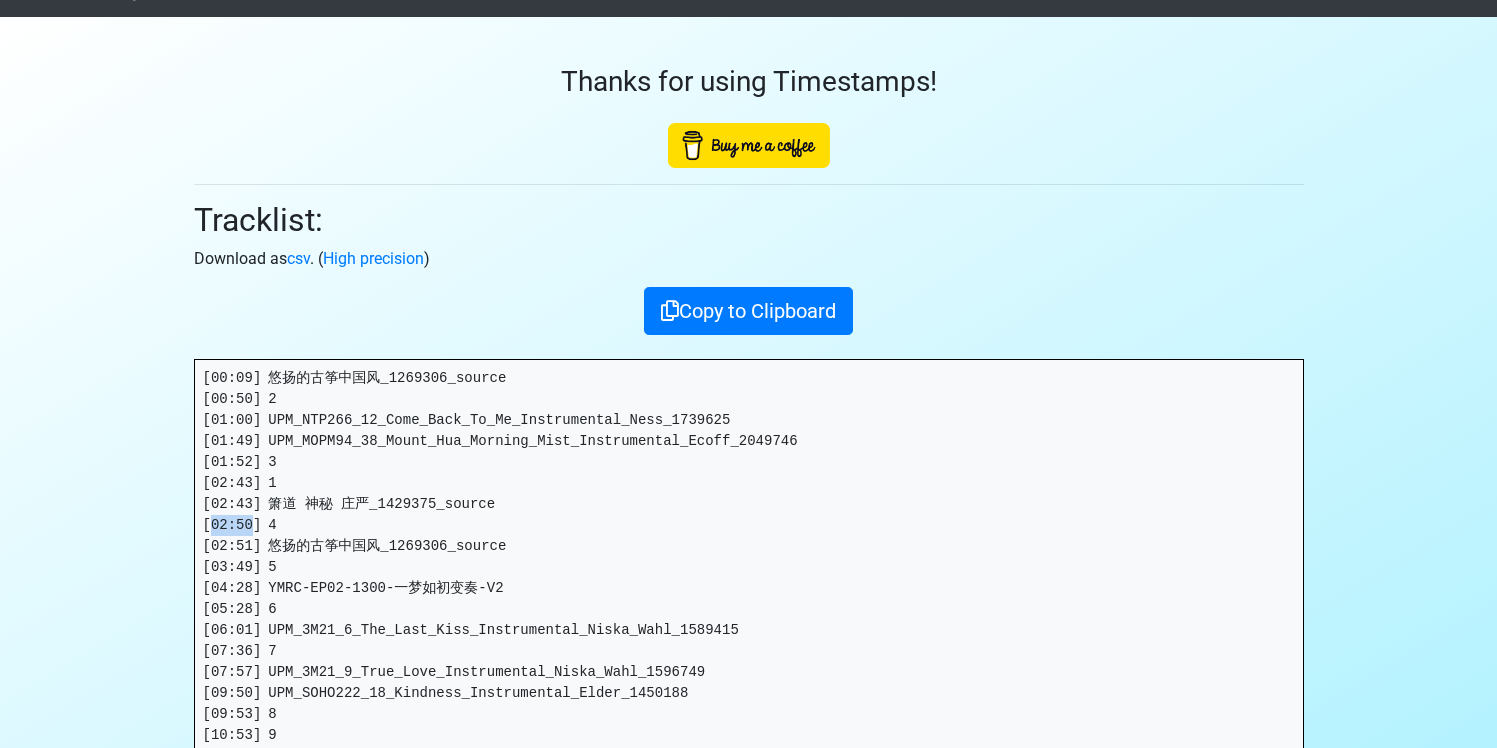 drag, startPoint x: 212, startPoint y: 526, endPoint x: 254, endPoint y: 522, distance: 42.190044 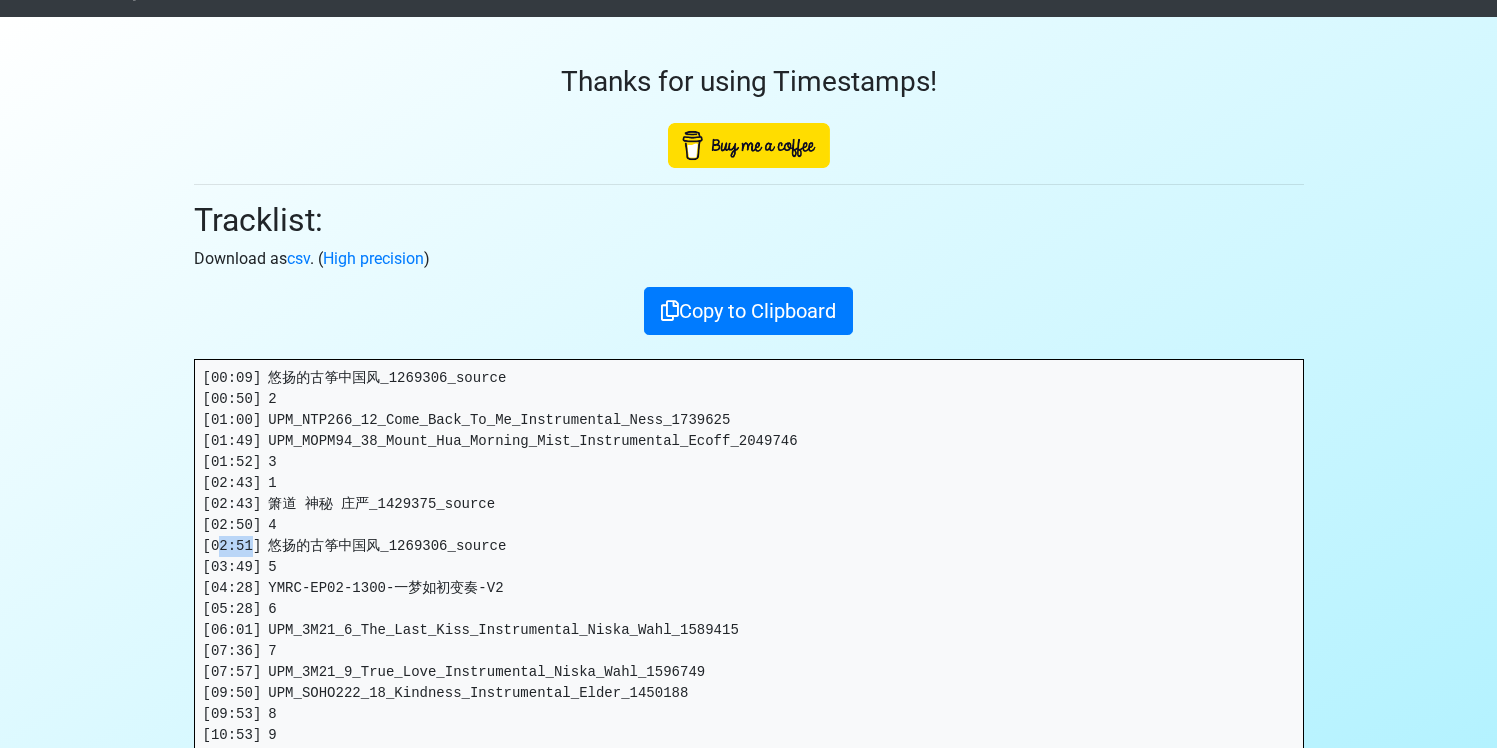drag, startPoint x: 253, startPoint y: 548, endPoint x: 217, endPoint y: 549, distance: 36.013885 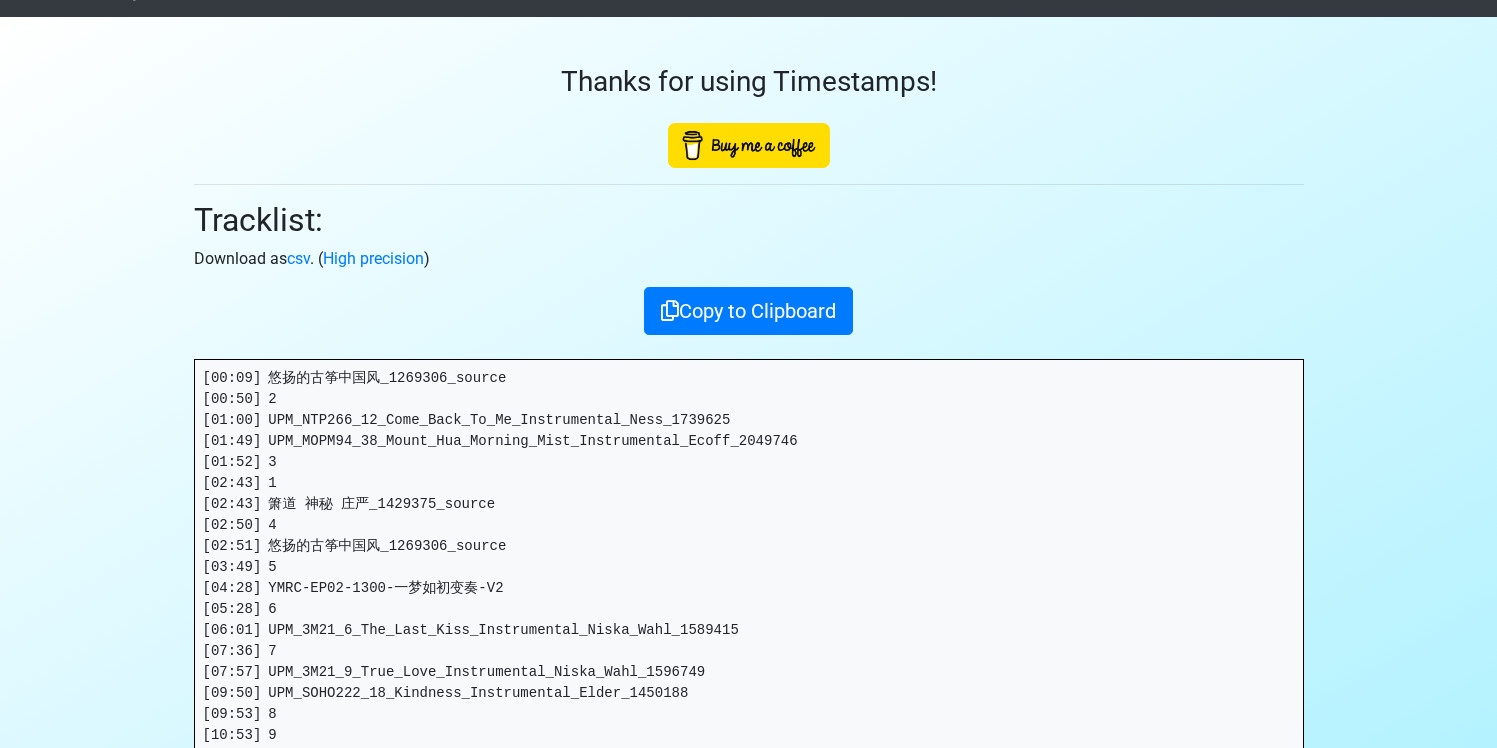 click on "[00:09] 悠扬的古筝中国风_1269306_source
[00:50] 2
[01:00] UPM_NTP266_12_Come_Back_To_Me_Instrumental_Ness_1739625
[01:49] UPM_MOPM94_38_Mount_Hua_Morning_Mist_Instrumental_Ecoff_2049746
[01:52] 3
[02:43] 1
[02:43] 箫道 神秘 庄严_1429375_source
[02:50] 4
[02:51] 悠扬的古筝中国风_1269306_source
[03:49] 5
[04:28] YMRC-EP02-1300-一梦如初变奏-V2
[05:28] 6
[06:01] UPM_3M21_6_The_Last_Kiss_Instrumental_Niska_Wahl_1589415
[07:36] 7
[07:57] UPM_3M21_9_True_Love_Instrumental_Niska_Wahl_1596749
[09:50] UPM_SOHO222_18_Kindness_Instrumental_Elder_1450188
[09:53] 8
[10:53] 9
[10:54] UPM_BBCPM177_4_Sudden_Escalation_Instrumental_Merrison_Slater_2007506
[11:50] UPM_BBCPM177_3_Anticipating_Aggression_Instrumental_Merrison_Slater_2007504
[12:02] 10
[12:11] UPM_BBCPM177_16_Steel_Yourself_Instrumental_Merrison_Slater_2007532
[12:27] 11
[12:43] 12
(timestamps made with https://timestamps.me)" at bounding box center (749, 630) 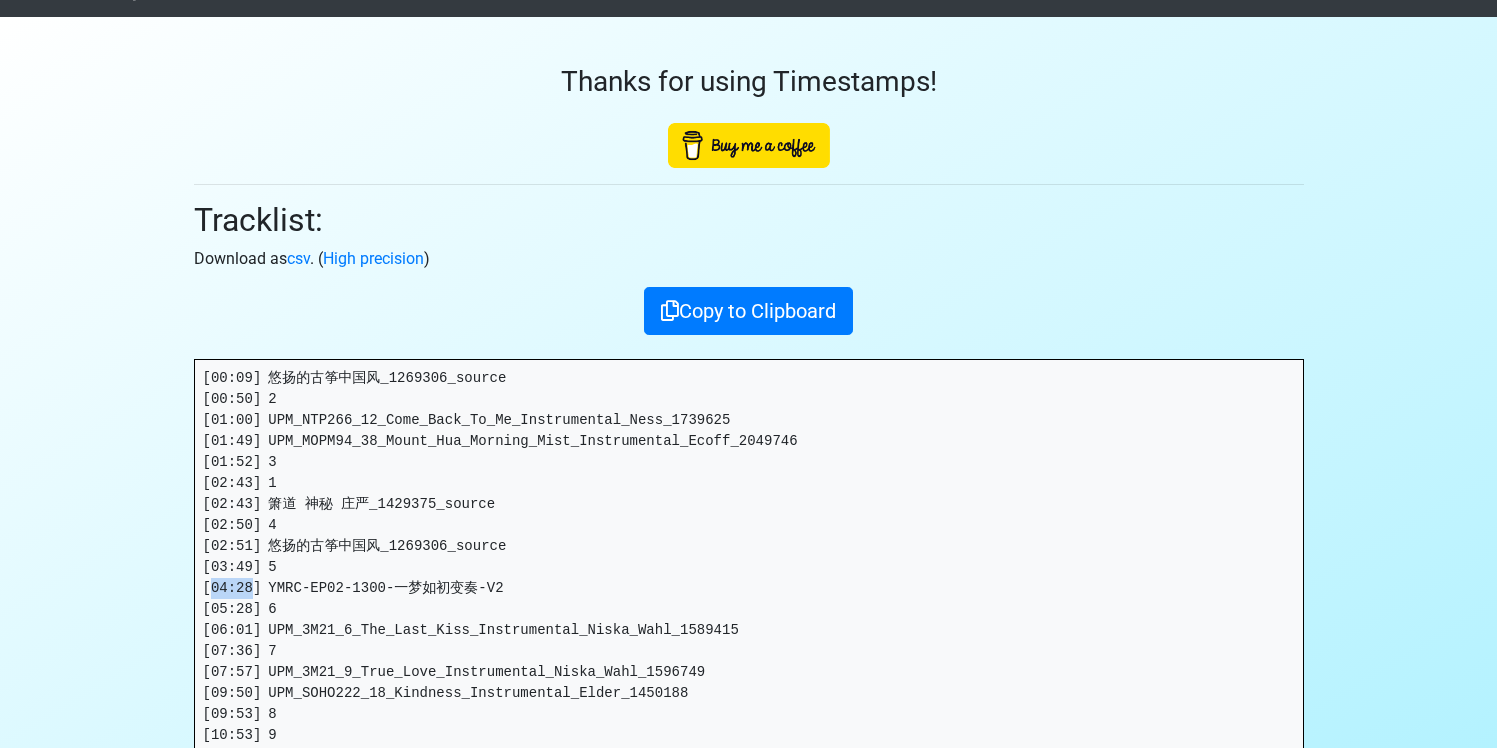 drag, startPoint x: 255, startPoint y: 589, endPoint x: 210, endPoint y: 587, distance: 45.044422 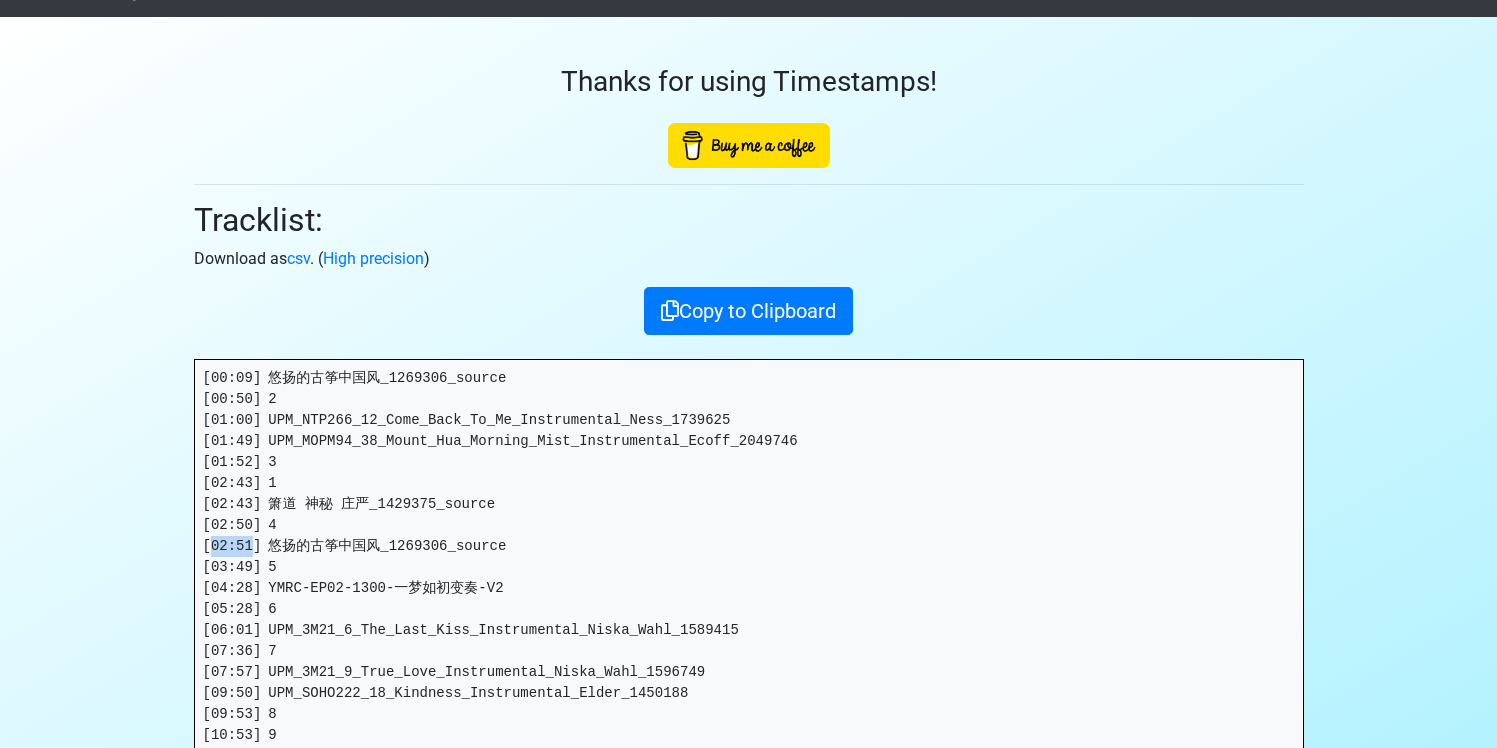 drag, startPoint x: 253, startPoint y: 542, endPoint x: 211, endPoint y: 551, distance: 42.953465 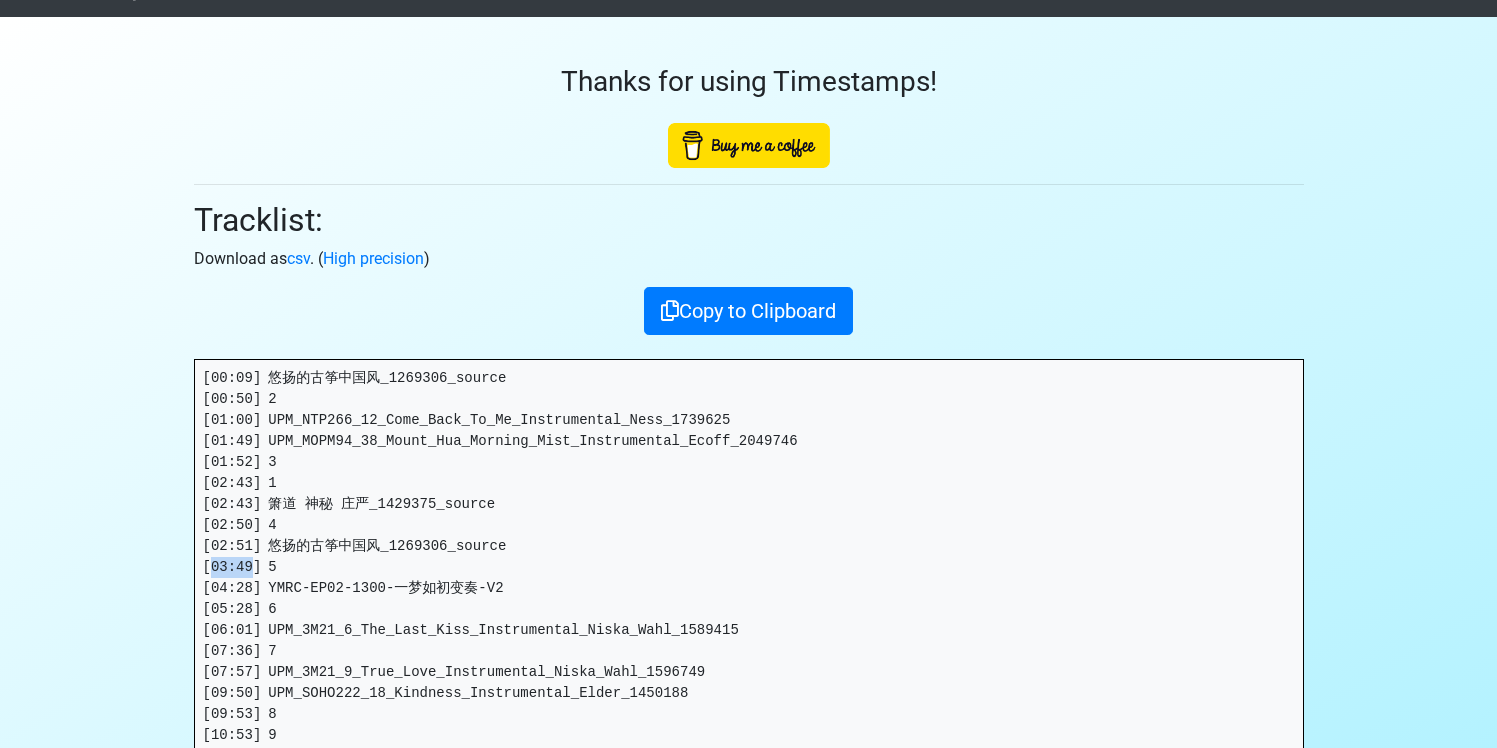 drag, startPoint x: 253, startPoint y: 565, endPoint x: 212, endPoint y: 565, distance: 41 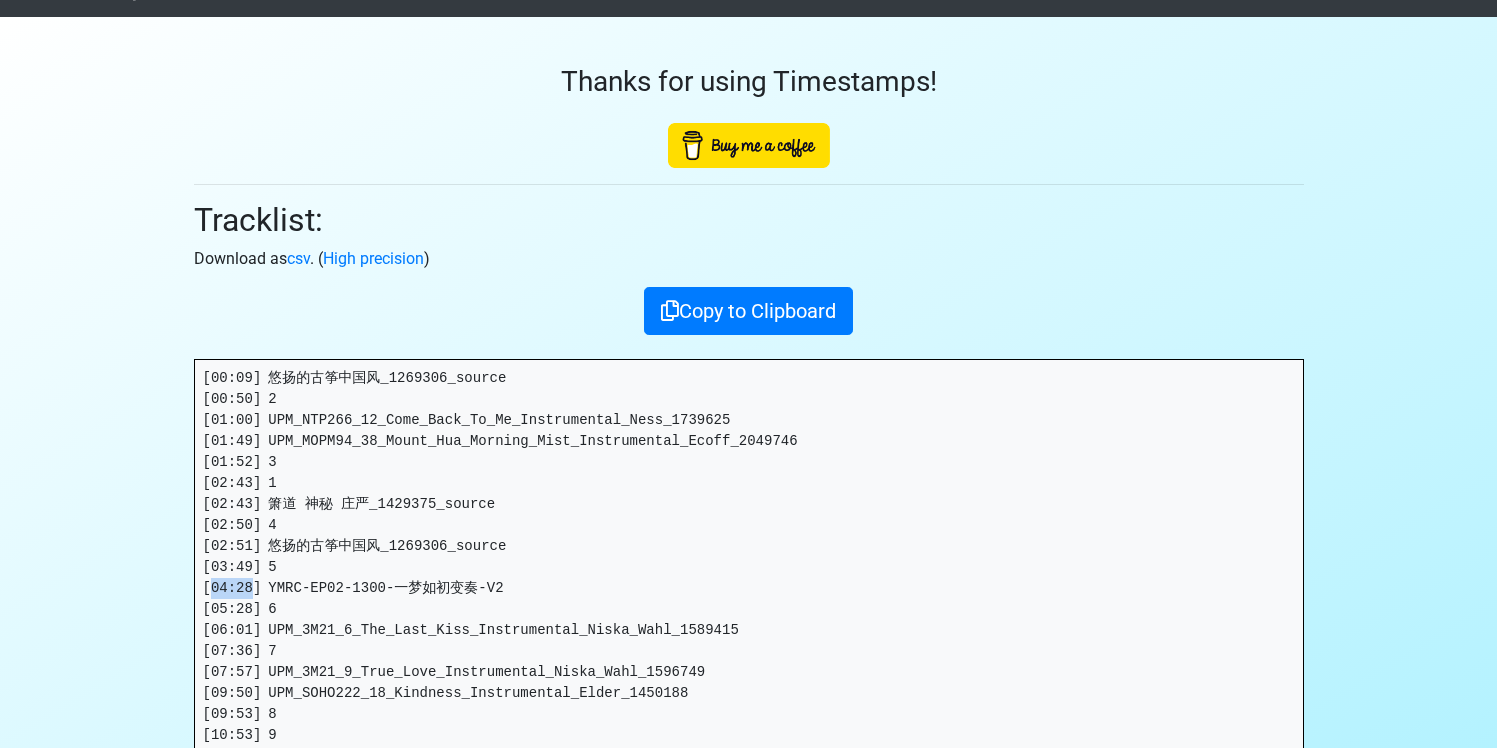 drag, startPoint x: 255, startPoint y: 589, endPoint x: 215, endPoint y: 595, distance: 40.4475 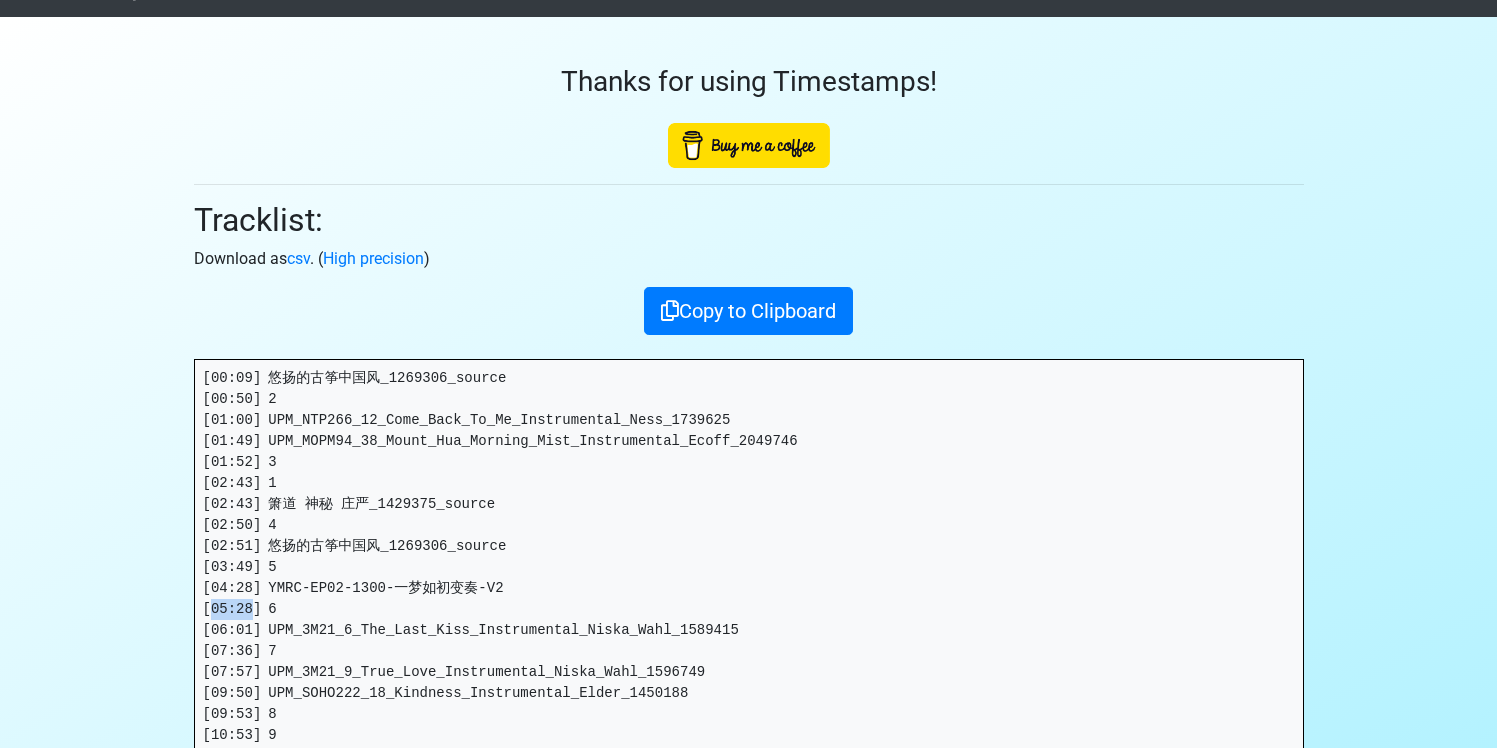 drag, startPoint x: 256, startPoint y: 605, endPoint x: 213, endPoint y: 613, distance: 43.737854 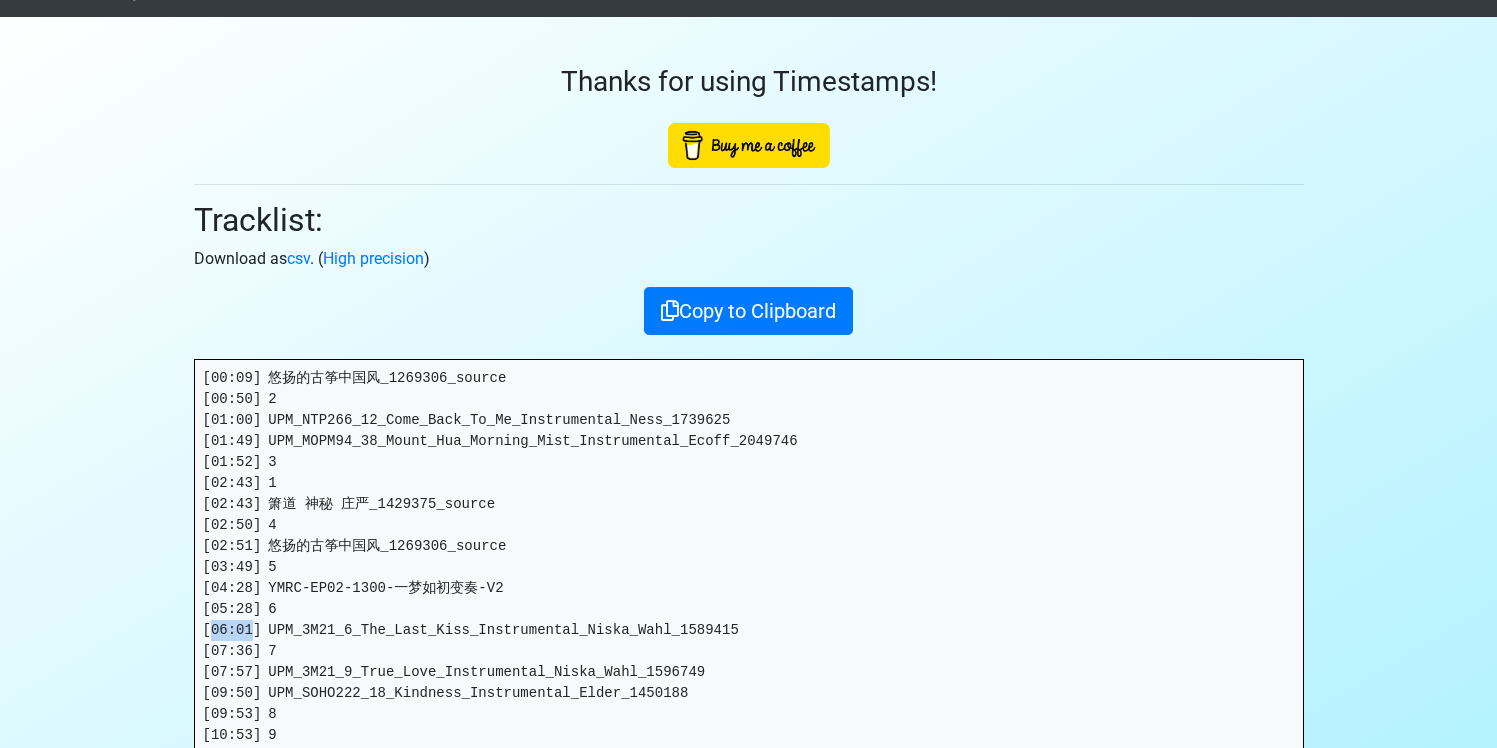 drag, startPoint x: 253, startPoint y: 625, endPoint x: 212, endPoint y: 629, distance: 41.19466 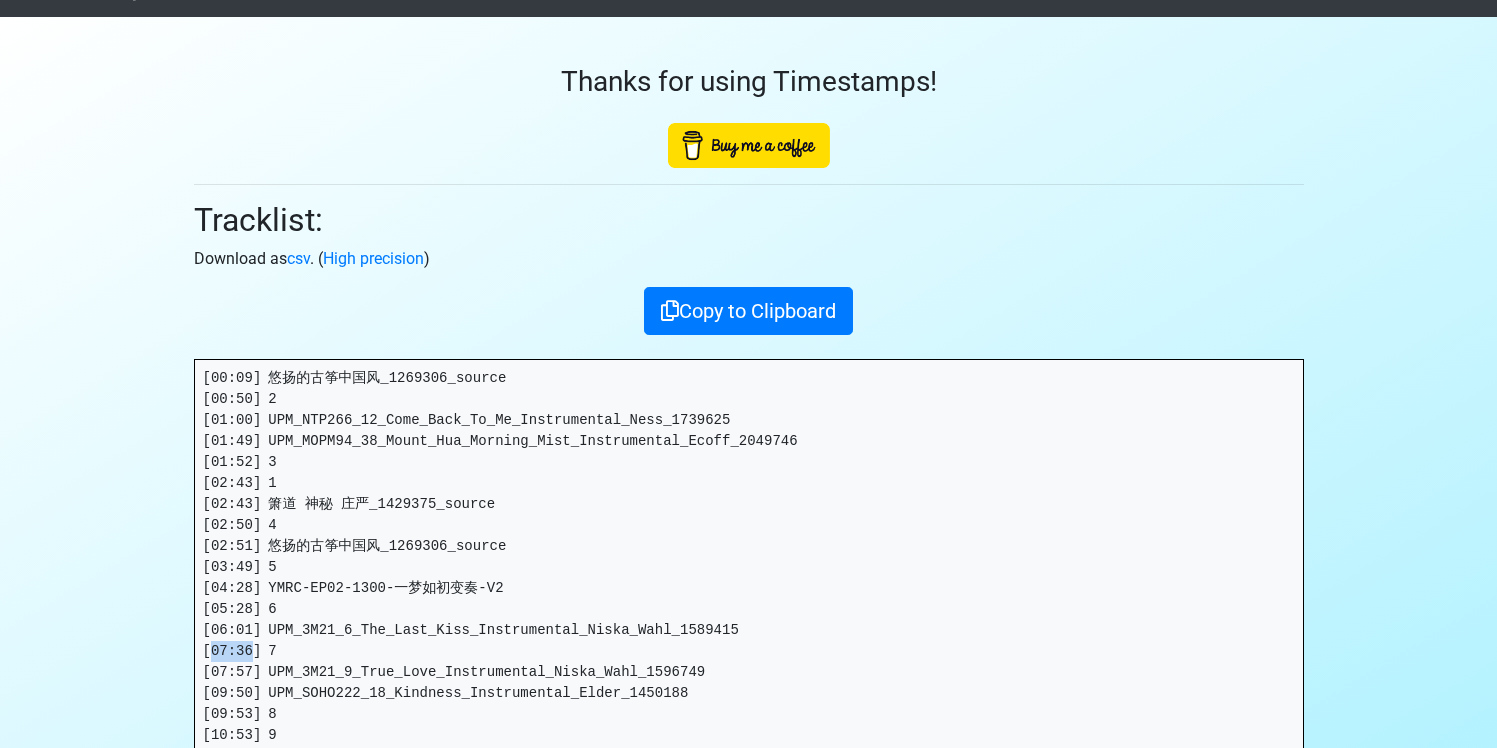 drag, startPoint x: 253, startPoint y: 653, endPoint x: 208, endPoint y: 655, distance: 45.044422 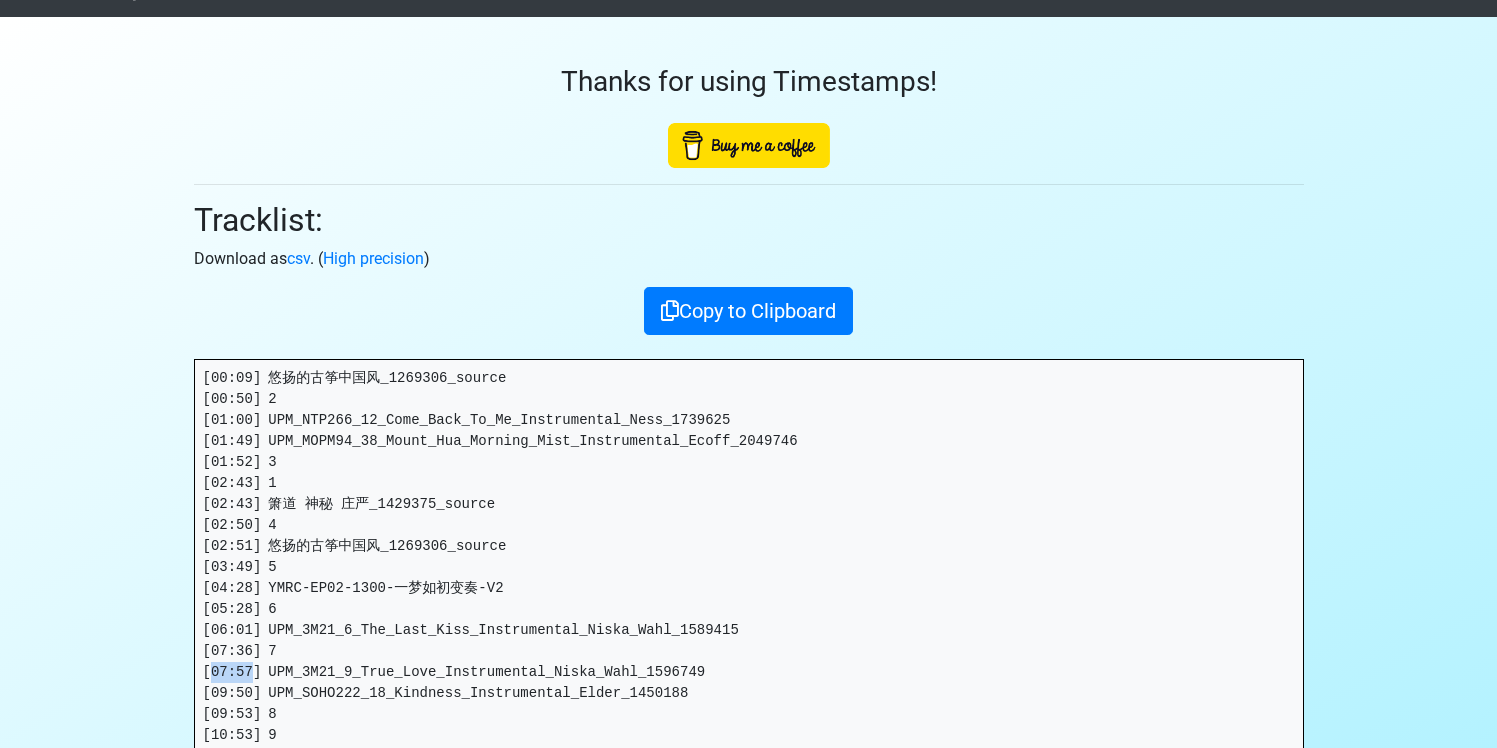 drag, startPoint x: 253, startPoint y: 670, endPoint x: 212, endPoint y: 677, distance: 41.59327 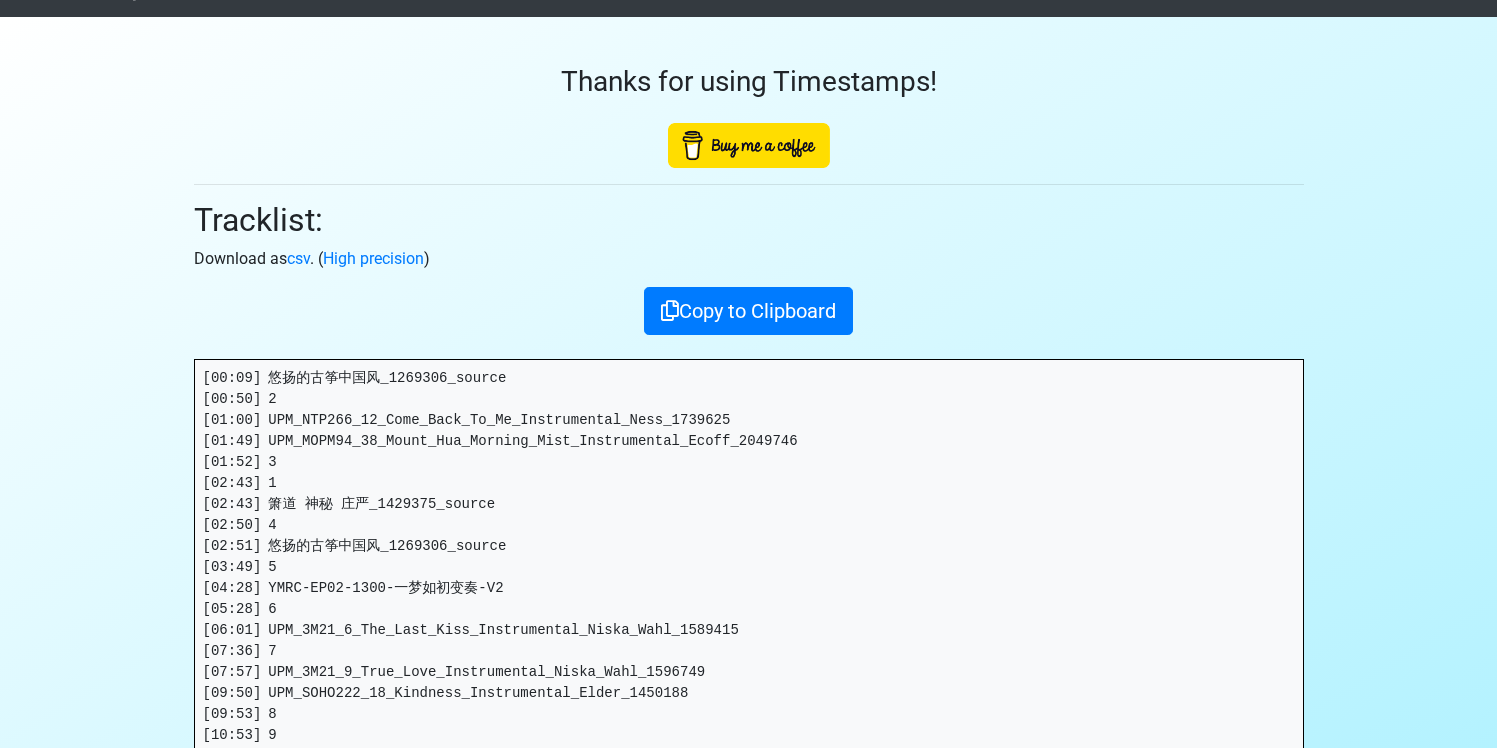 click on "[00:09] 悠扬的古筝中国风_1269306_source
[00:50] 2
[01:00] UPM_NTP266_12_Come_Back_To_Me_Instrumental_Ness_1739625
[01:49] UPM_MOPM94_38_Mount_Hua_Morning_Mist_Instrumental_Ecoff_2049746
[01:52] 3
[02:43] 1
[02:43] 箫道 神秘 庄严_1429375_source
[02:50] 4
[02:51] 悠扬的古筝中国风_1269306_source
[03:49] 5
[04:28] YMRC-EP02-1300-一梦如初变奏-V2
[05:28] 6
[06:01] UPM_3M21_6_The_Last_Kiss_Instrumental_Niska_Wahl_1589415
[07:36] 7
[07:57] UPM_3M21_9_True_Love_Instrumental_Niska_Wahl_1596749
[09:50] UPM_SOHO222_18_Kindness_Instrumental_Elder_1450188
[09:53] 8
[10:53] 9
[10:54] UPM_BBCPM177_4_Sudden_Escalation_Instrumental_Merrison_Slater_2007506
[11:50] UPM_BBCPM177_3_Anticipating_Aggression_Instrumental_Merrison_Slater_2007504
[12:02] 10
[12:11] UPM_BBCPM177_16_Steel_Yourself_Instrumental_Merrison_Slater_2007532
[12:27] 11
[12:43] 12
(timestamps made with https://timestamps.me)" at bounding box center (749, 630) 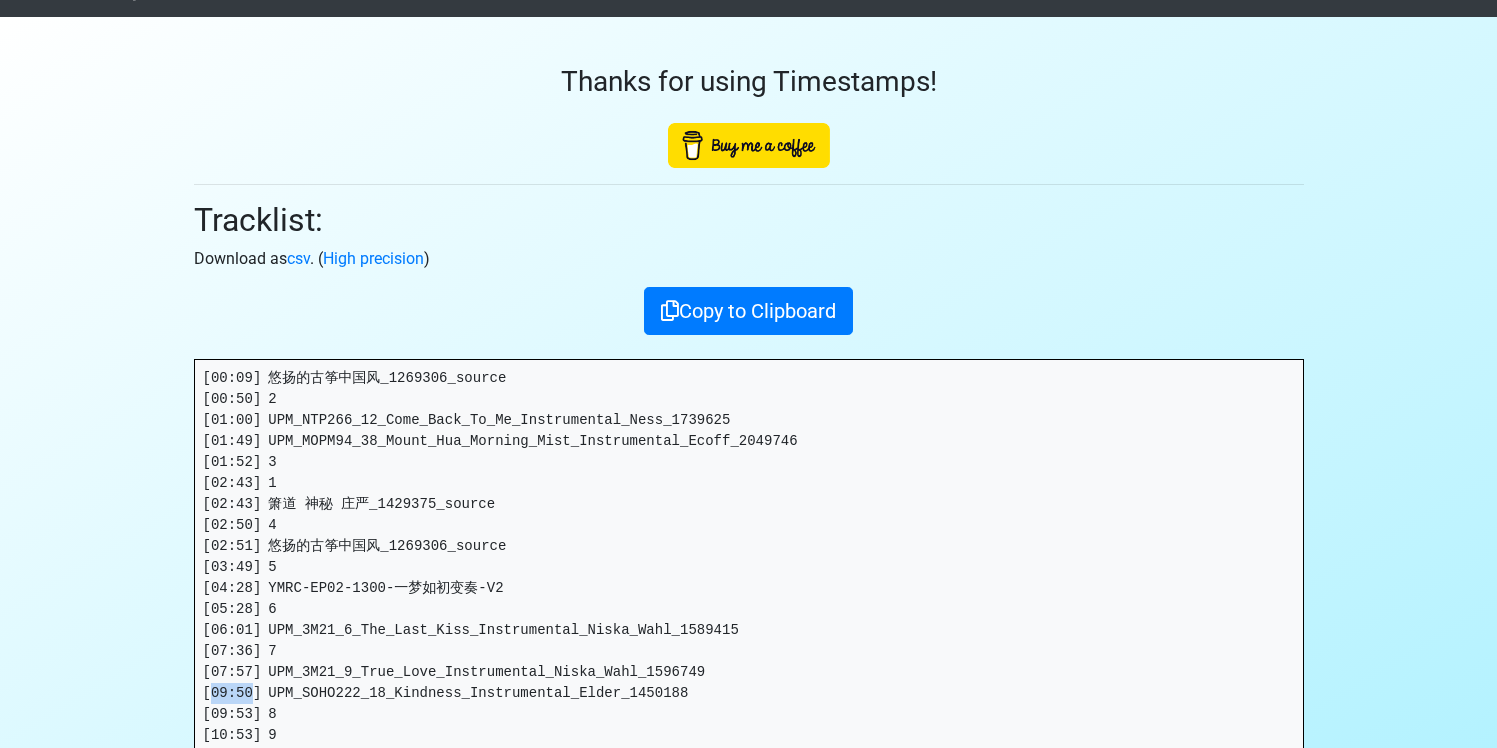 drag, startPoint x: 250, startPoint y: 688, endPoint x: 209, endPoint y: 699, distance: 42.44997 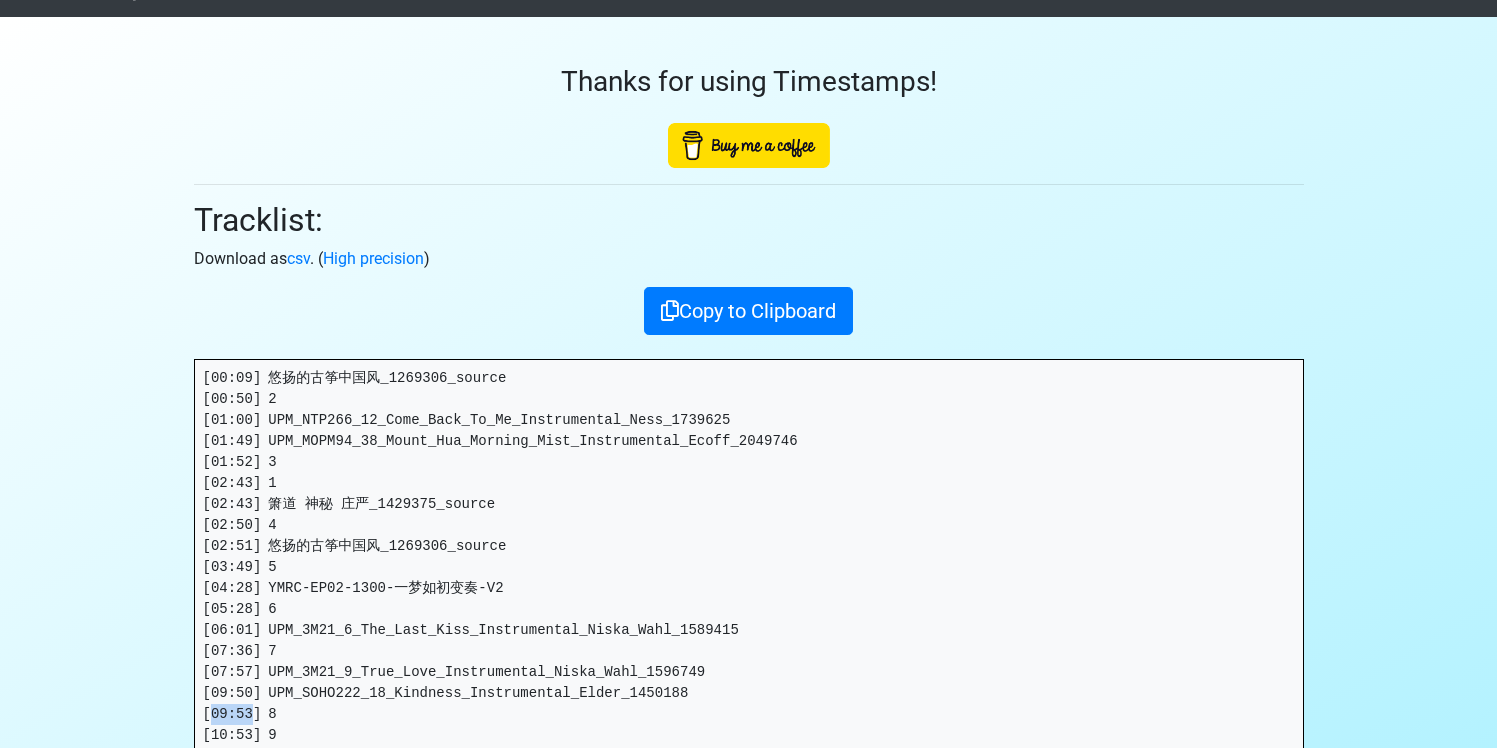 drag, startPoint x: 253, startPoint y: 711, endPoint x: 212, endPoint y: 714, distance: 41.109608 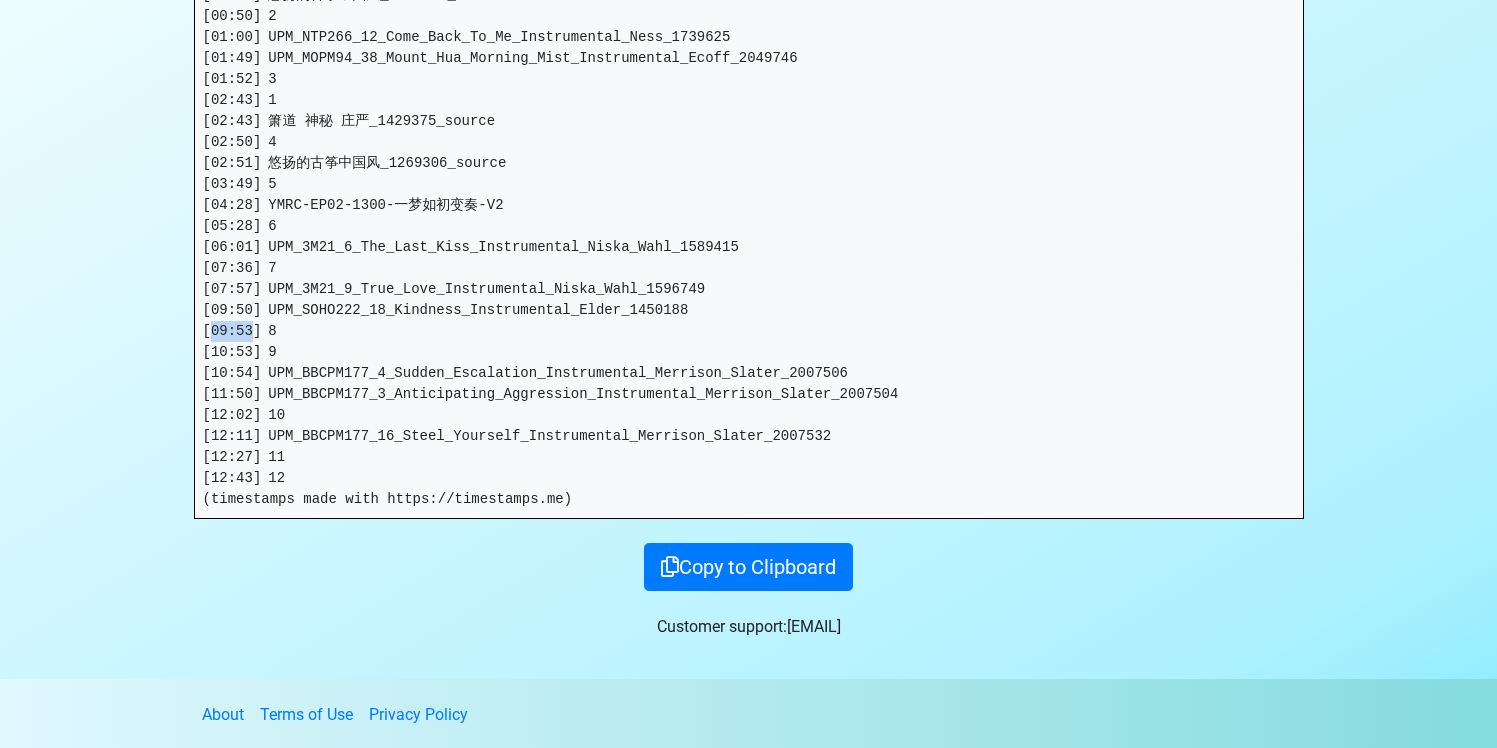 scroll, scrollTop: 421, scrollLeft: 0, axis: vertical 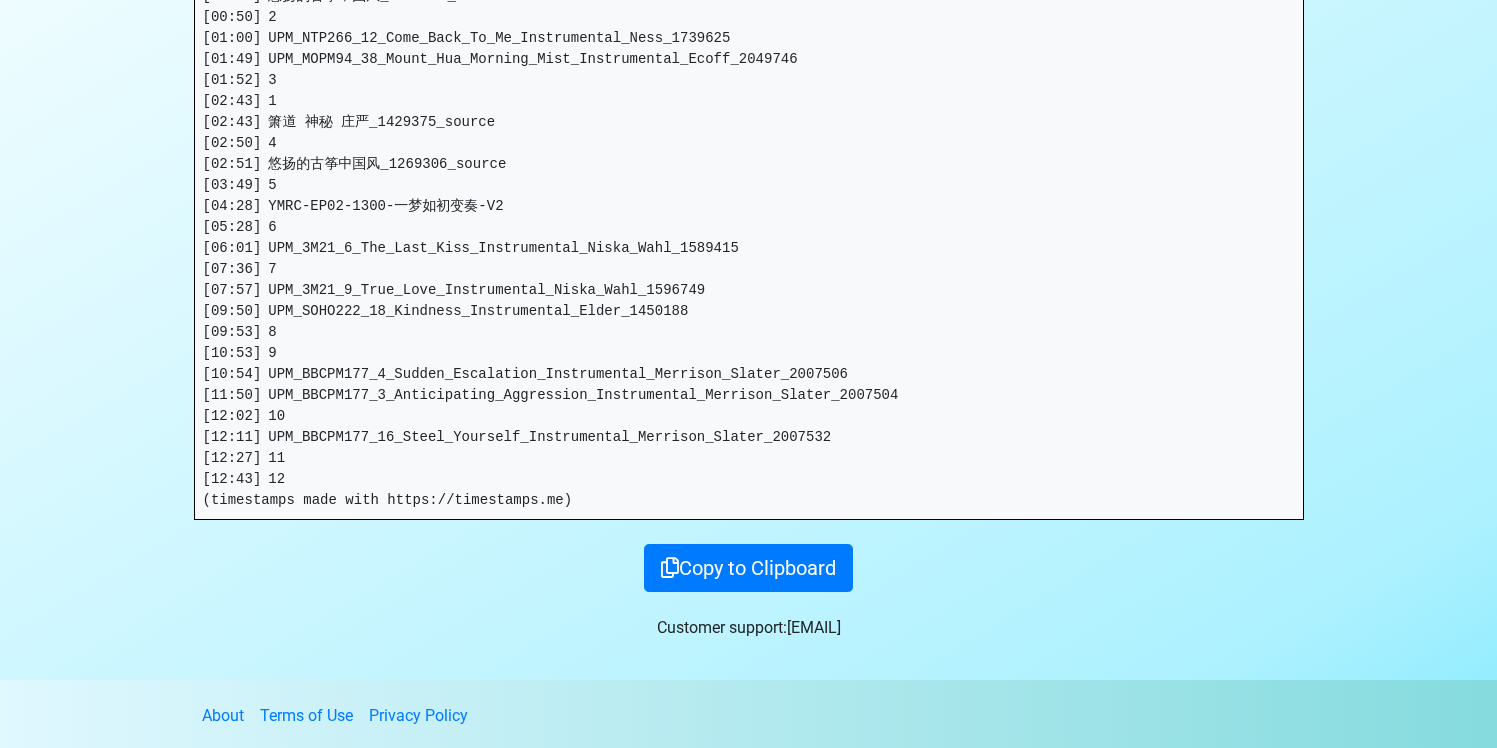 click on "[00:09] 悠扬的古筝中国风_1269306_source
[00:50] 2
[01:00] UPM_NTP266_12_Come_Back_To_Me_Instrumental_Ness_1739625
[01:49] UPM_MOPM94_38_Mount_Hua_Morning_Mist_Instrumental_Ecoff_2049746
[01:52] 3
[02:43] 1
[02:43] 箫道 神秘 庄严_1429375_source
[02:50] 4
[02:51] 悠扬的古筝中国风_1269306_source
[03:49] 5
[04:28] YMRC-EP02-1300-一梦如初变奏-V2
[05:28] 6
[06:01] UPM_3M21_6_The_Last_Kiss_Instrumental_Niska_Wahl_1589415
[07:36] 7
[07:57] UPM_3M21_9_True_Love_Instrumental_Niska_Wahl_1596749
[09:50] UPM_SOHO222_18_Kindness_Instrumental_Elder_1450188
[09:53] 8
[10:53] 9
[10:54] UPM_BBCPM177_4_Sudden_Escalation_Instrumental_Merrison_Slater_2007506
[11:50] UPM_BBCPM177_3_Anticipating_Aggression_Instrumental_Merrison_Slater_2007504
[12:02] 10
[12:11] UPM_BBCPM177_16_Steel_Yourself_Instrumental_Merrison_Slater_2007532
[12:27] 11
[12:43] 12
(timestamps made with https://timestamps.me)" at bounding box center [749, 248] 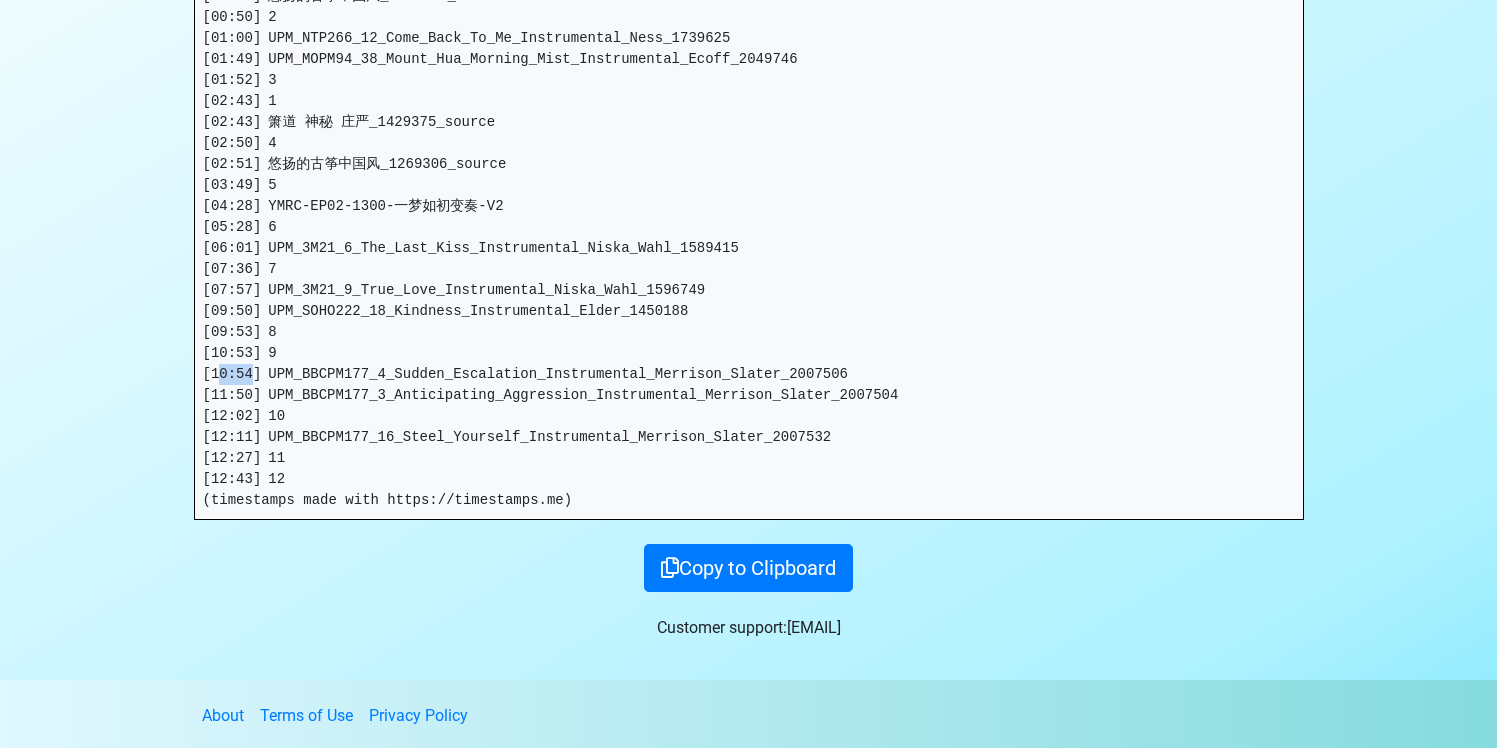 drag, startPoint x: 249, startPoint y: 373, endPoint x: 221, endPoint y: 377, distance: 28.284271 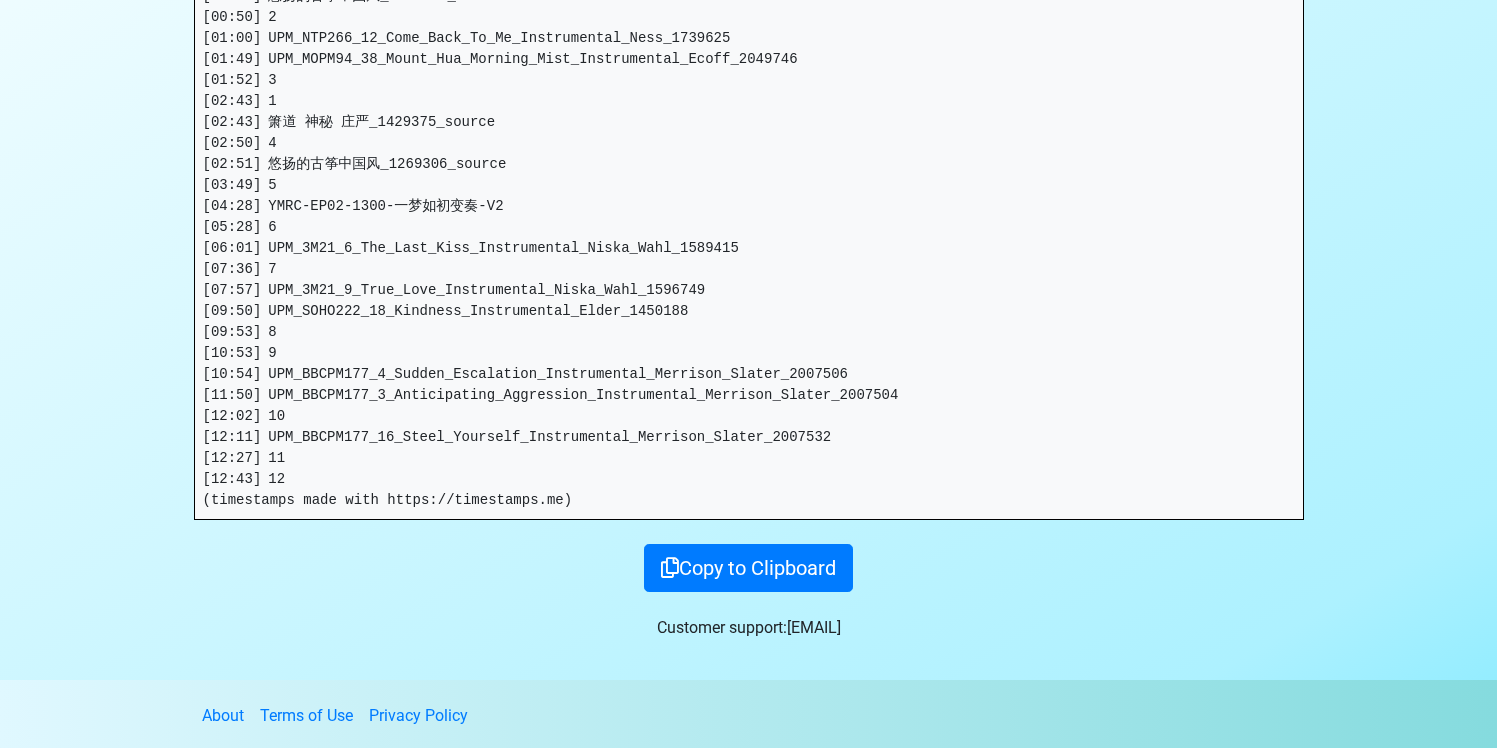 click on "[00:09] 悠扬的古筝中国风_1269306_source
[00:50] 2
[01:00] UPM_NTP266_12_Come_Back_To_Me_Instrumental_Ness_1739625
[01:49] UPM_MOPM94_38_Mount_Hua_Morning_Mist_Instrumental_Ecoff_2049746
[01:52] 3
[02:43] 1
[02:43] 箫道 神秘 庄严_1429375_source
[02:50] 4
[02:51] 悠扬的古筝中国风_1269306_source
[03:49] 5
[04:28] YMRC-EP02-1300-一梦如初变奏-V2
[05:28] 6
[06:01] UPM_3M21_6_The_Last_Kiss_Instrumental_Niska_Wahl_1589415
[07:36] 7
[07:57] UPM_3M21_9_True_Love_Instrumental_Niska_Wahl_1596749
[09:50] UPM_SOHO222_18_Kindness_Instrumental_Elder_1450188
[09:53] 8
[10:53] 9
[10:54] UPM_BBCPM177_4_Sudden_Escalation_Instrumental_Merrison_Slater_2007506
[11:50] UPM_BBCPM177_3_Anticipating_Aggression_Instrumental_Merrison_Slater_2007504
[12:02] 10
[12:11] UPM_BBCPM177_16_Steel_Yourself_Instrumental_Merrison_Slater_2007532
[12:27] 11
[12:43] 12
(timestamps made with https://timestamps.me)" at bounding box center (749, 248) 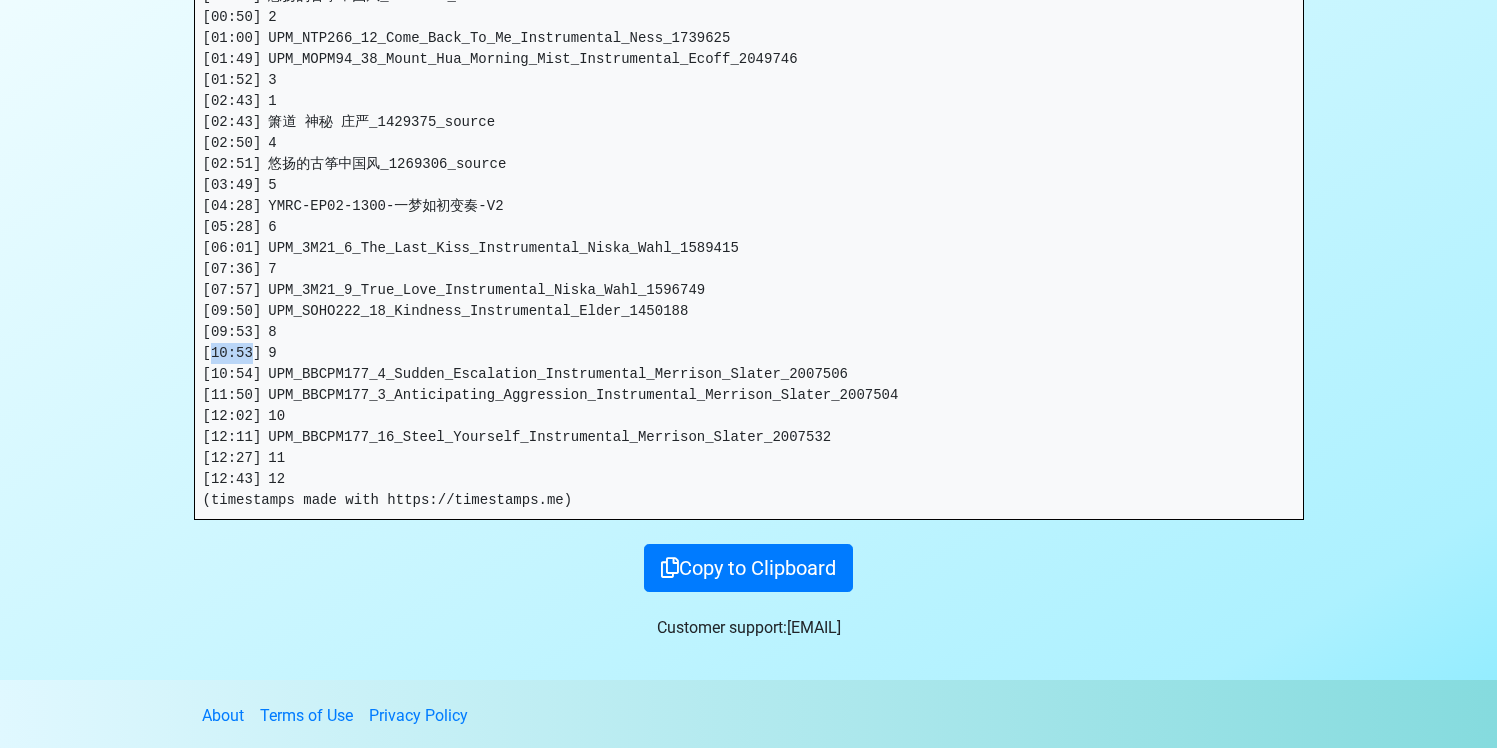drag, startPoint x: 251, startPoint y: 354, endPoint x: 212, endPoint y: 356, distance: 39.051247 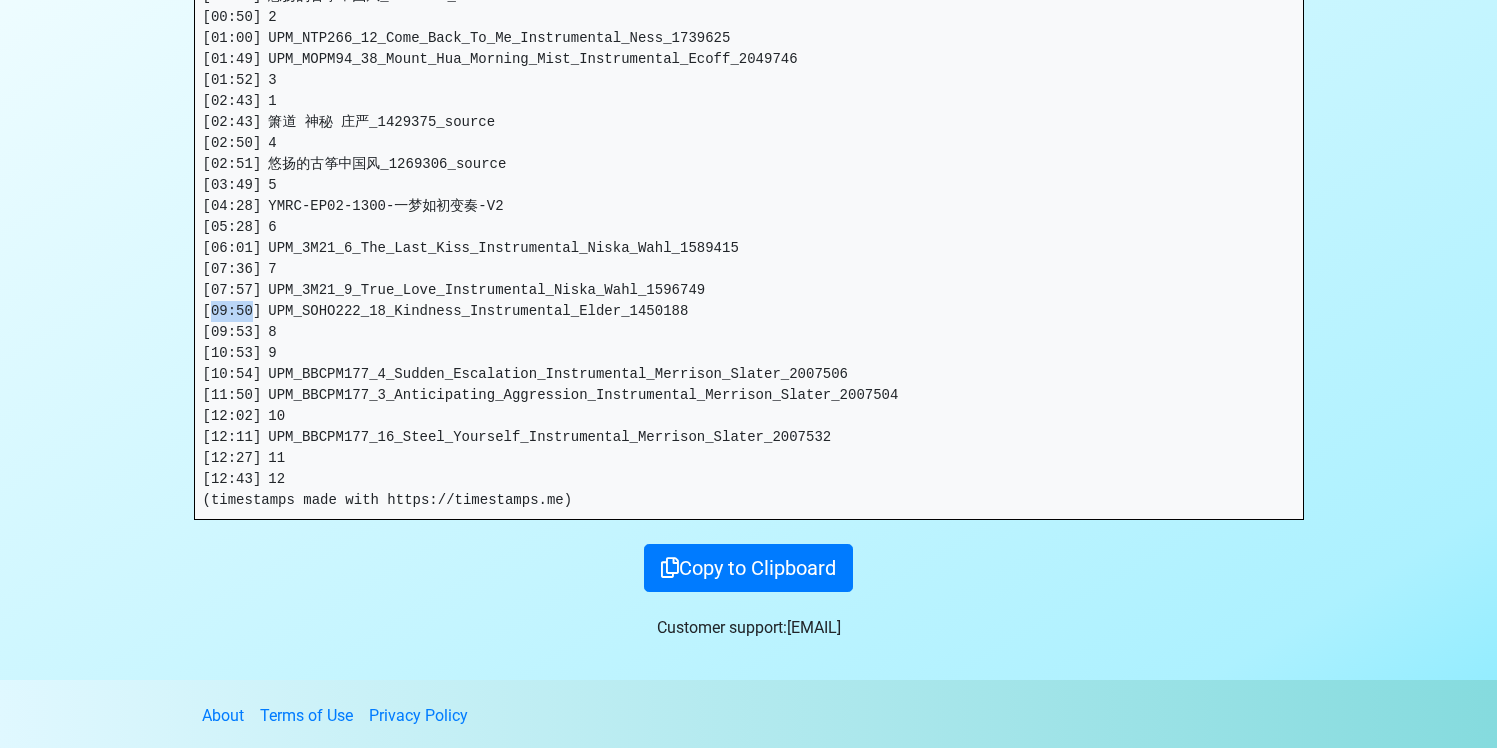drag, startPoint x: 246, startPoint y: 315, endPoint x: 208, endPoint y: 318, distance: 38.118237 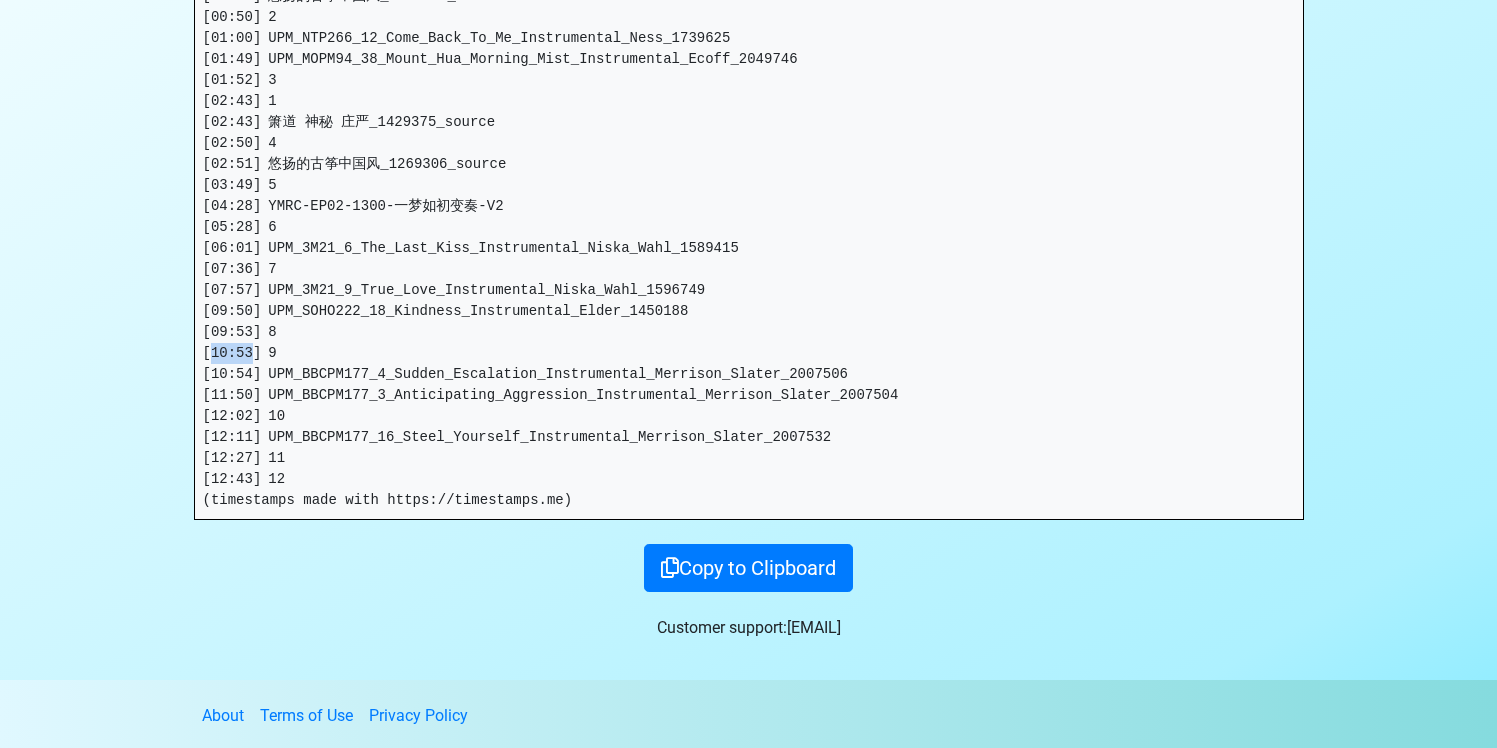 drag, startPoint x: 252, startPoint y: 357, endPoint x: 212, endPoint y: 361, distance: 40.1995 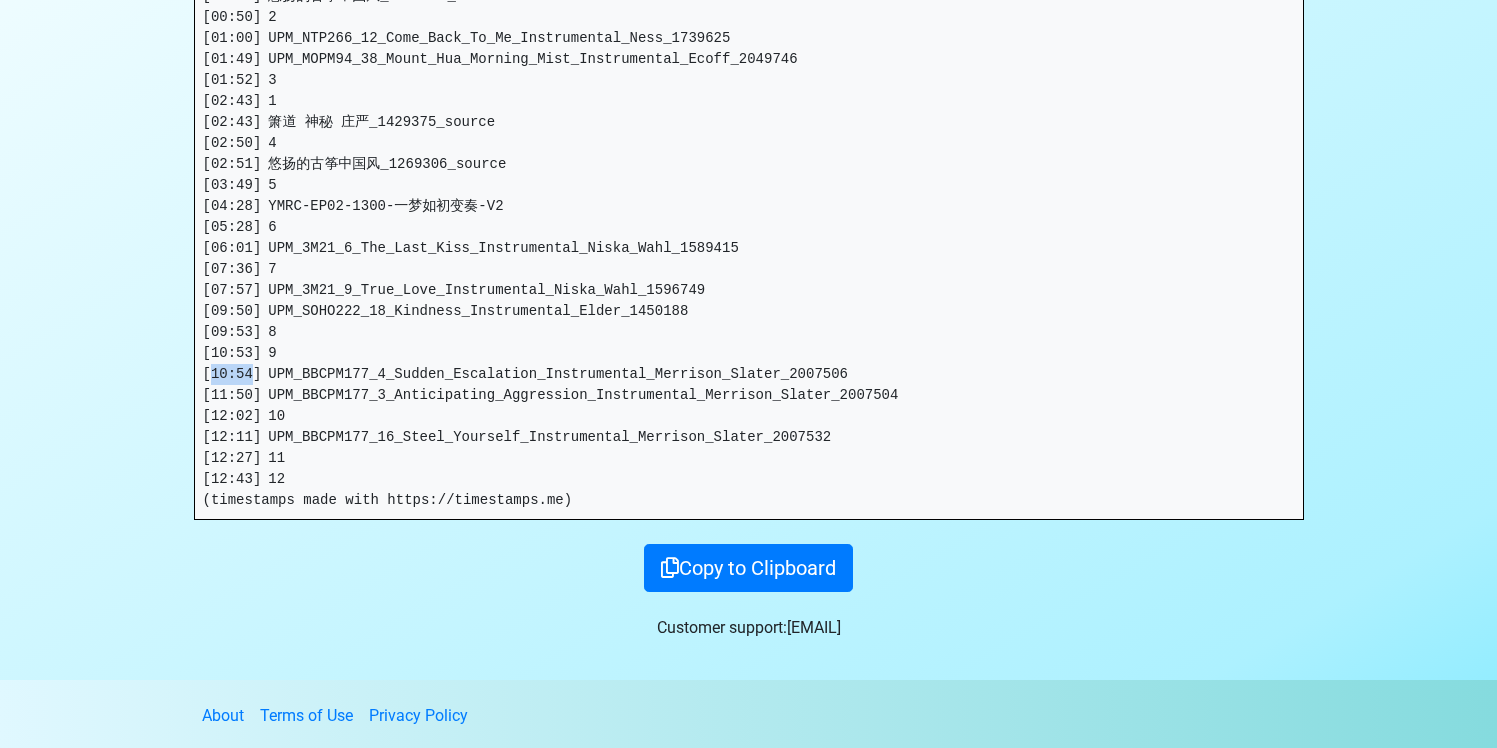 drag, startPoint x: 252, startPoint y: 378, endPoint x: 212, endPoint y: 377, distance: 40.012497 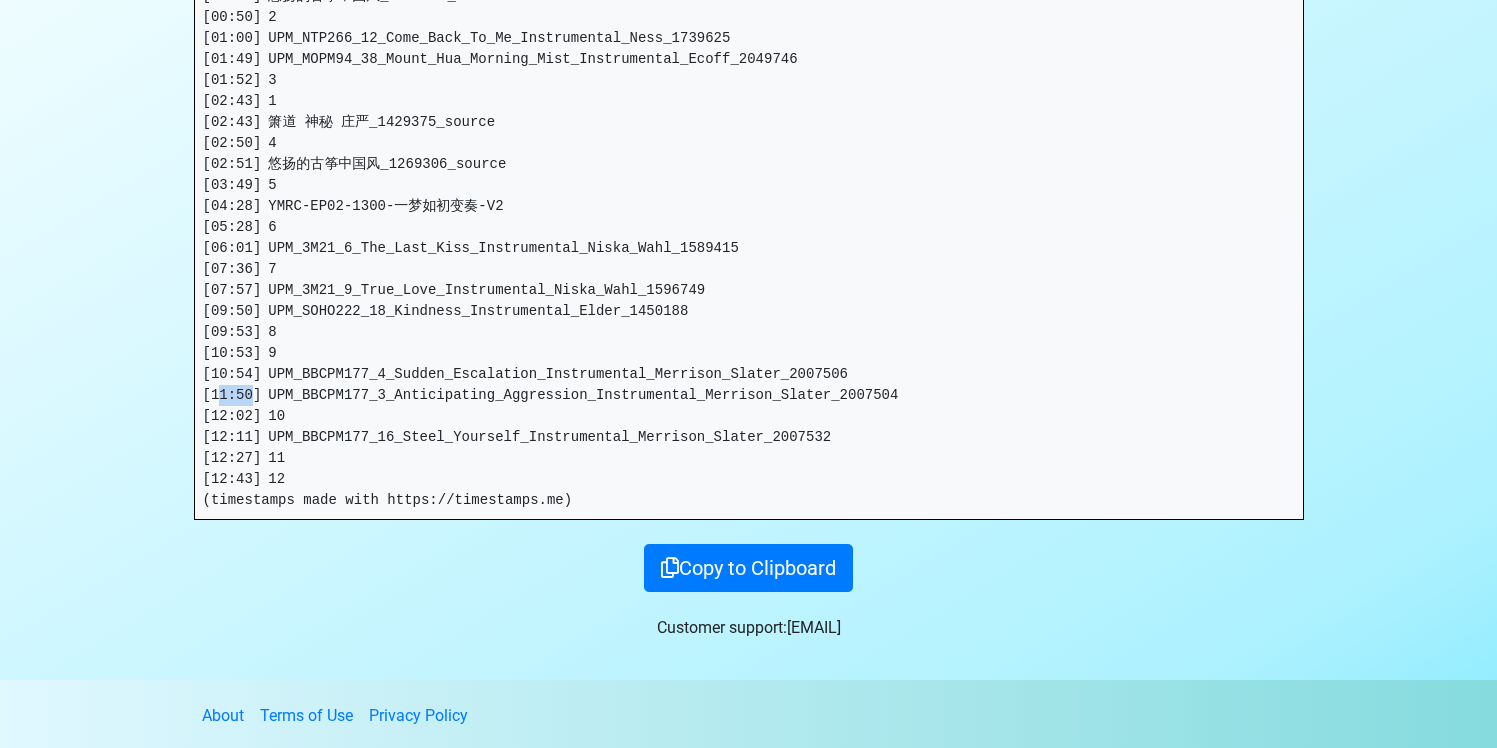 drag, startPoint x: 249, startPoint y: 397, endPoint x: 215, endPoint y: 399, distance: 34.058773 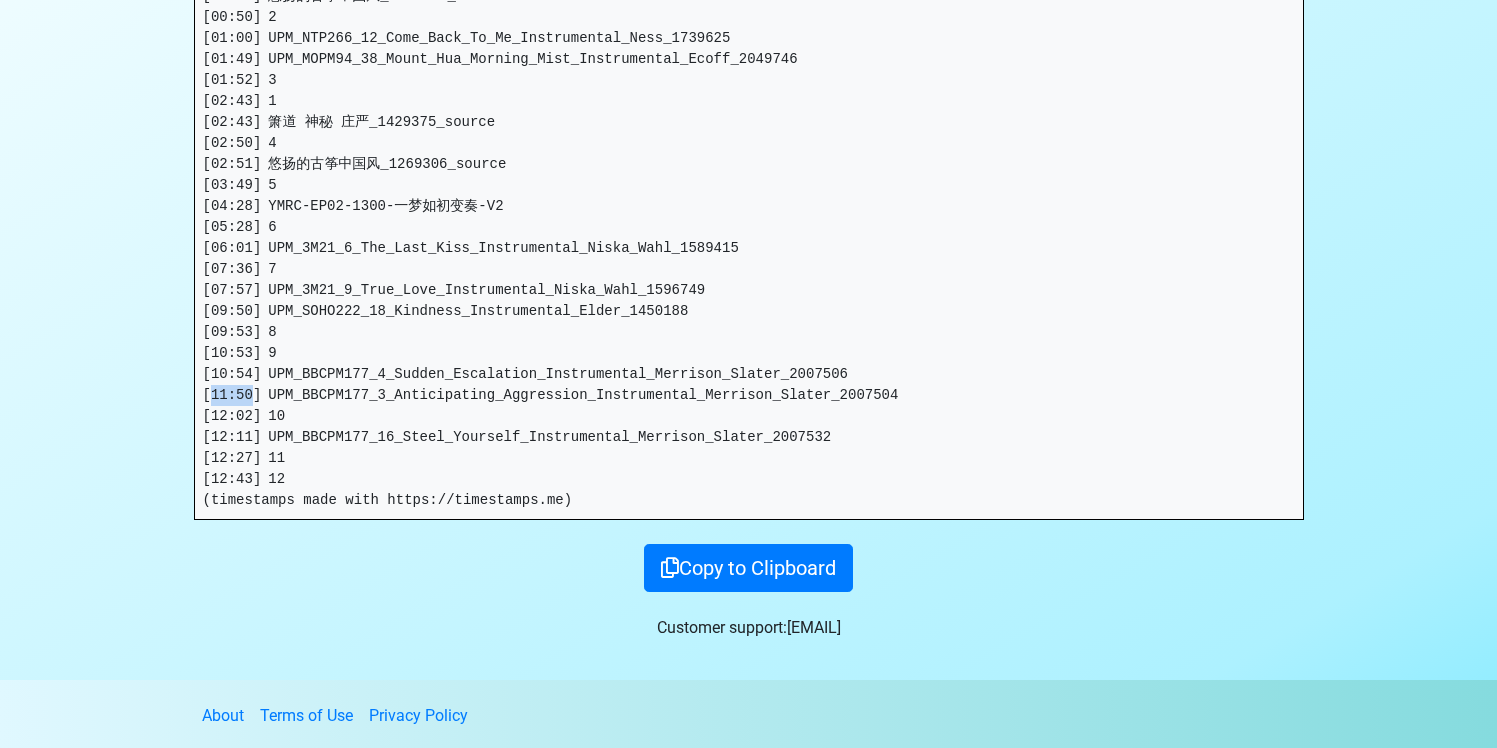click on "[00:09] 悠扬的古筝中国风_1269306_source
[00:50] 2
[01:00] UPM_NTP266_12_Come_Back_To_Me_Instrumental_Ness_1739625
[01:49] UPM_MOPM94_38_Mount_Hua_Morning_Mist_Instrumental_Ecoff_2049746
[01:52] 3
[02:43] 1
[02:43] 箫道 神秘 庄严_1429375_source
[02:50] 4
[02:51] 悠扬的古筝中国风_1269306_source
[03:49] 5
[04:28] YMRC-EP02-1300-一梦如初变奏-V2
[05:28] 6
[06:01] UPM_3M21_6_The_Last_Kiss_Instrumental_Niska_Wahl_1589415
[07:36] 7
[07:57] UPM_3M21_9_True_Love_Instrumental_Niska_Wahl_1596749
[09:50] UPM_SOHO222_18_Kindness_Instrumental_Elder_1450188
[09:53] 8
[10:53] 9
[10:54] UPM_BBCPM177_4_Sudden_Escalation_Instrumental_Merrison_Slater_2007506
[11:50] UPM_BBCPM177_3_Anticipating_Aggression_Instrumental_Merrison_Slater_2007504
[12:02] 10
[12:11] UPM_BBCPM177_16_Steel_Yourself_Instrumental_Merrison_Slater_2007532
[12:27] 11
[12:43] 12
(timestamps made with https://timestamps.me)" at bounding box center (749, 248) 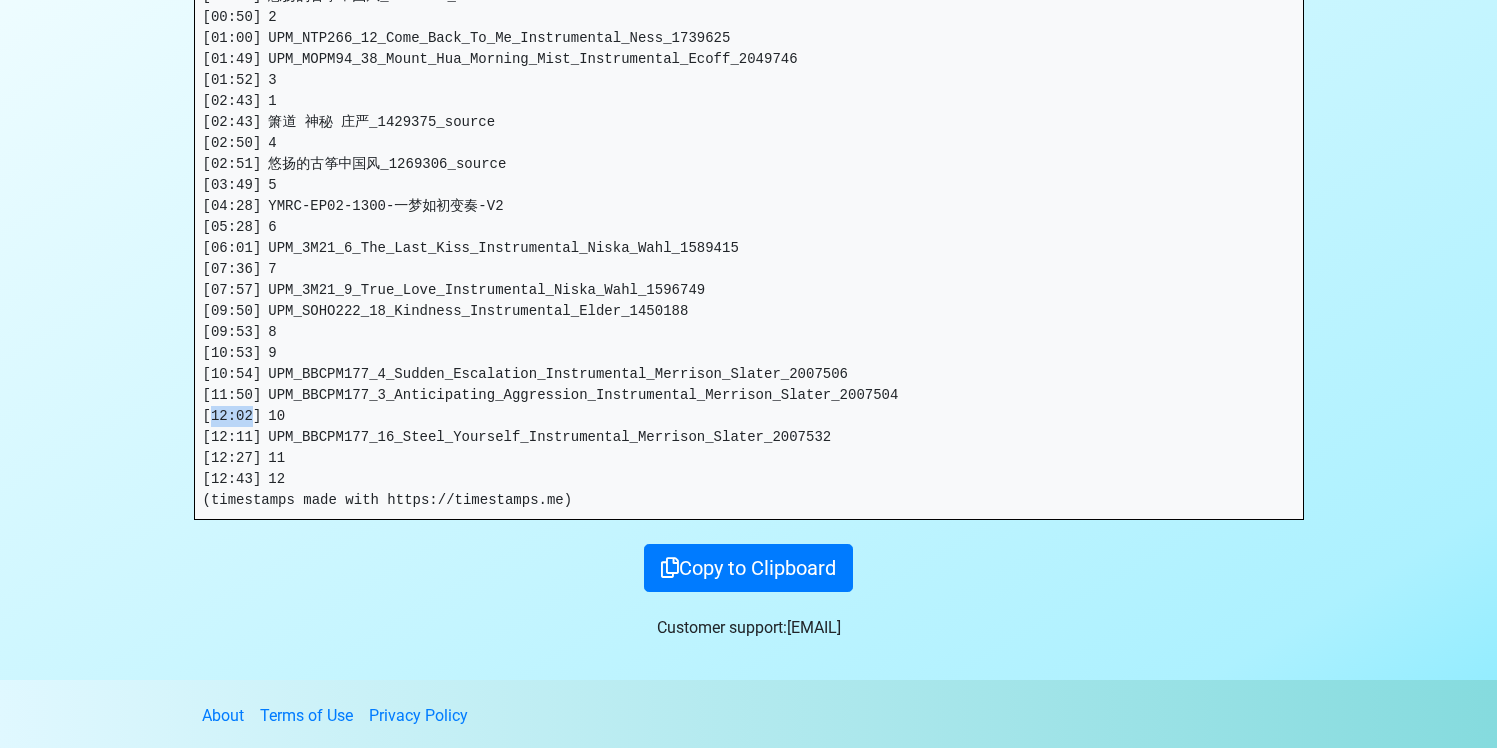 drag, startPoint x: 252, startPoint y: 415, endPoint x: 212, endPoint y: 422, distance: 40.60788 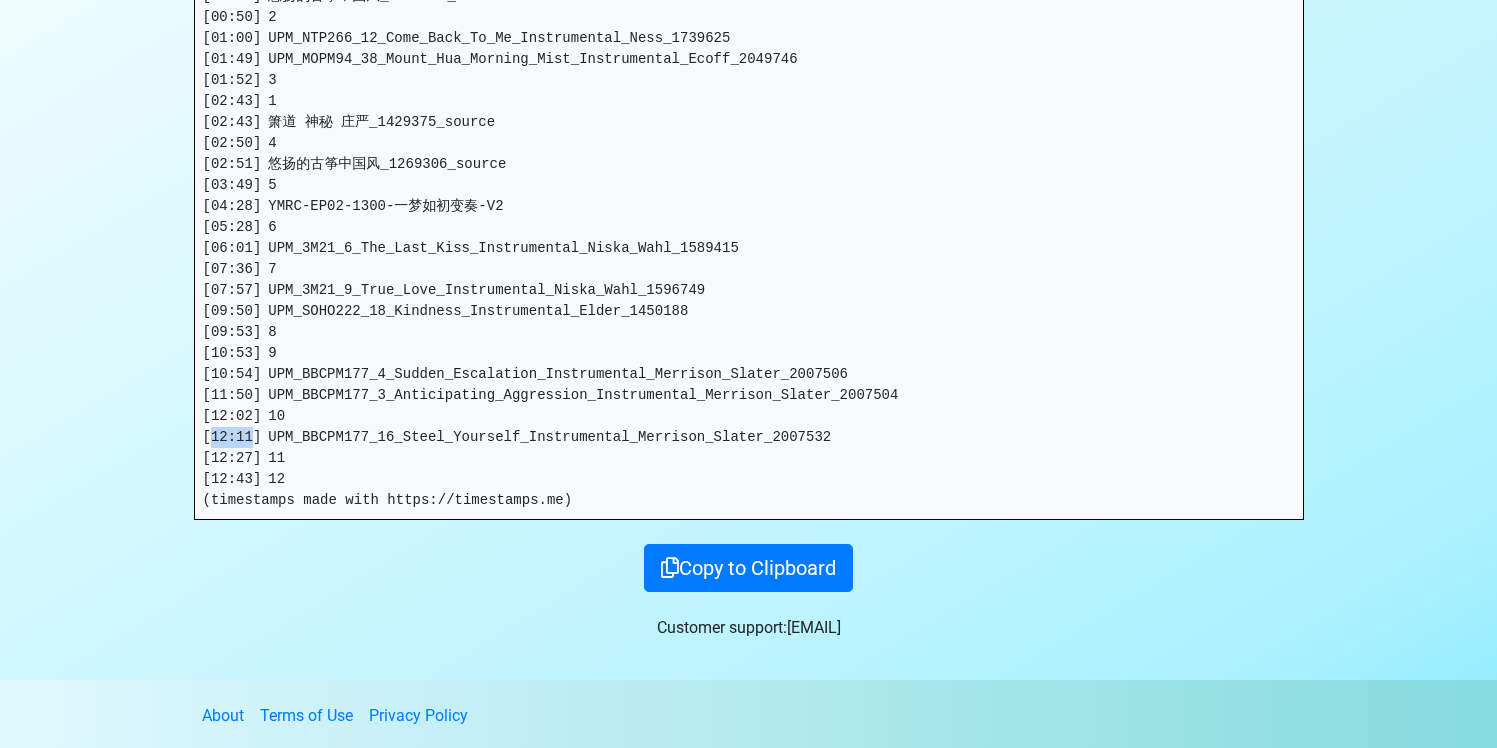 drag, startPoint x: 250, startPoint y: 438, endPoint x: 211, endPoint y: 440, distance: 39.051247 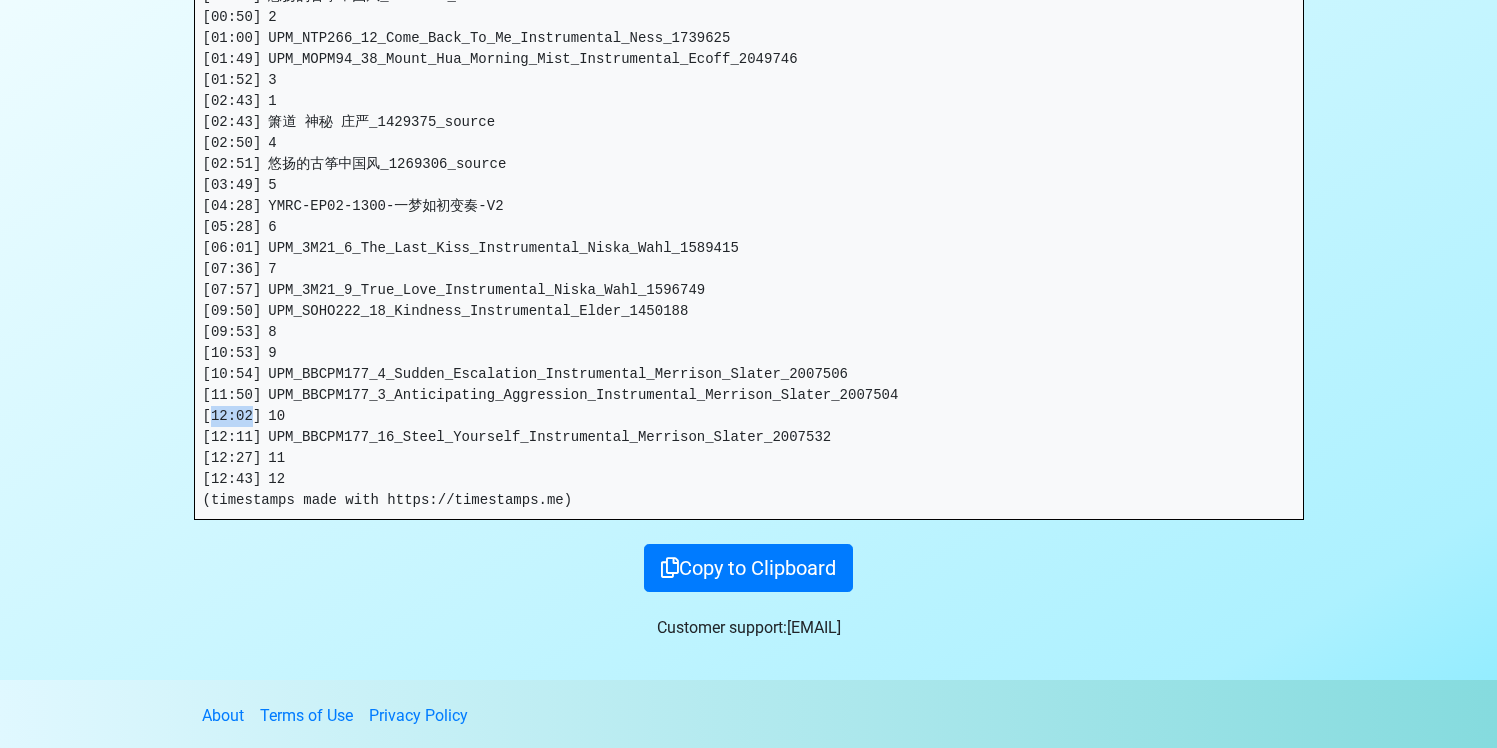 drag, startPoint x: 253, startPoint y: 412, endPoint x: 208, endPoint y: 419, distance: 45.54119 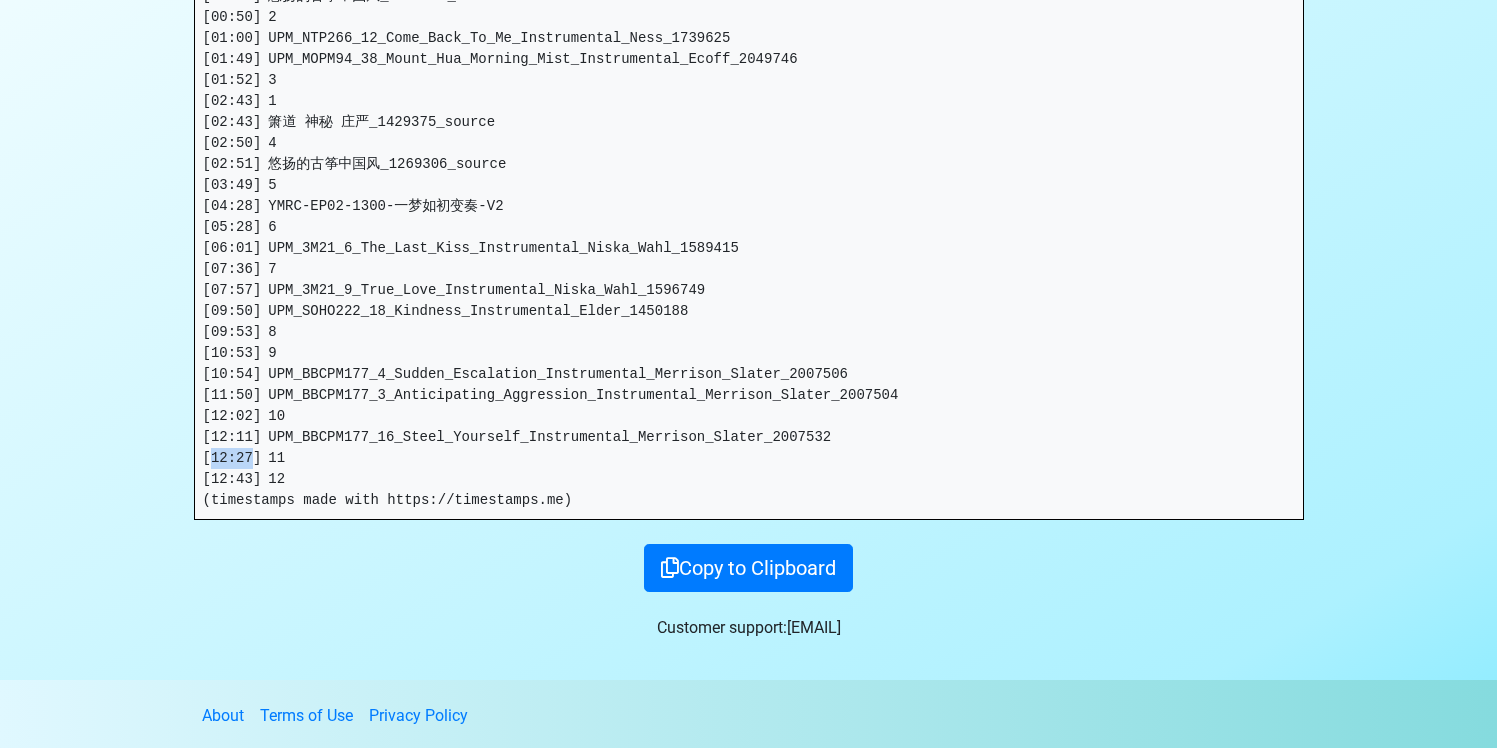 drag, startPoint x: 253, startPoint y: 451, endPoint x: 213, endPoint y: 455, distance: 40.1995 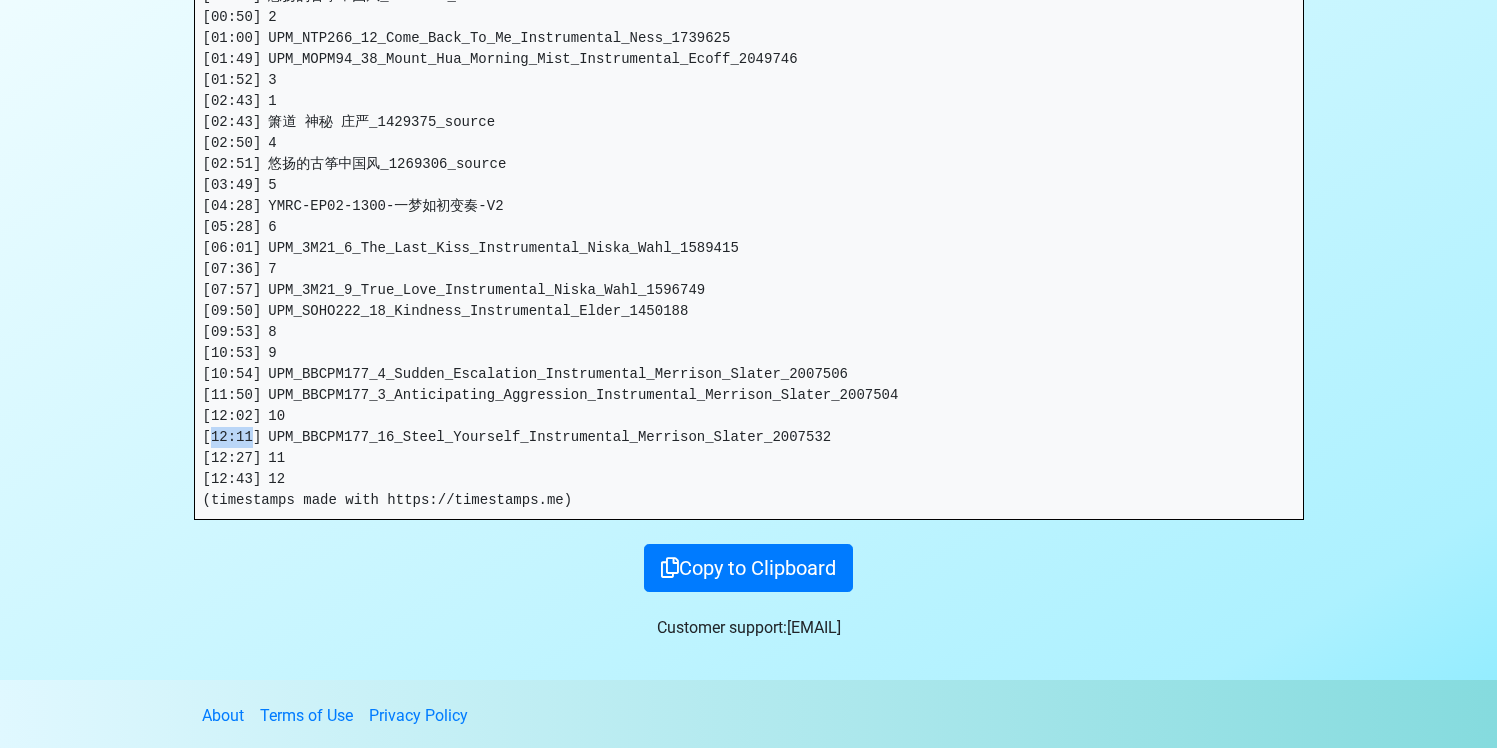 drag, startPoint x: 252, startPoint y: 436, endPoint x: 211, endPoint y: 443, distance: 41.59327 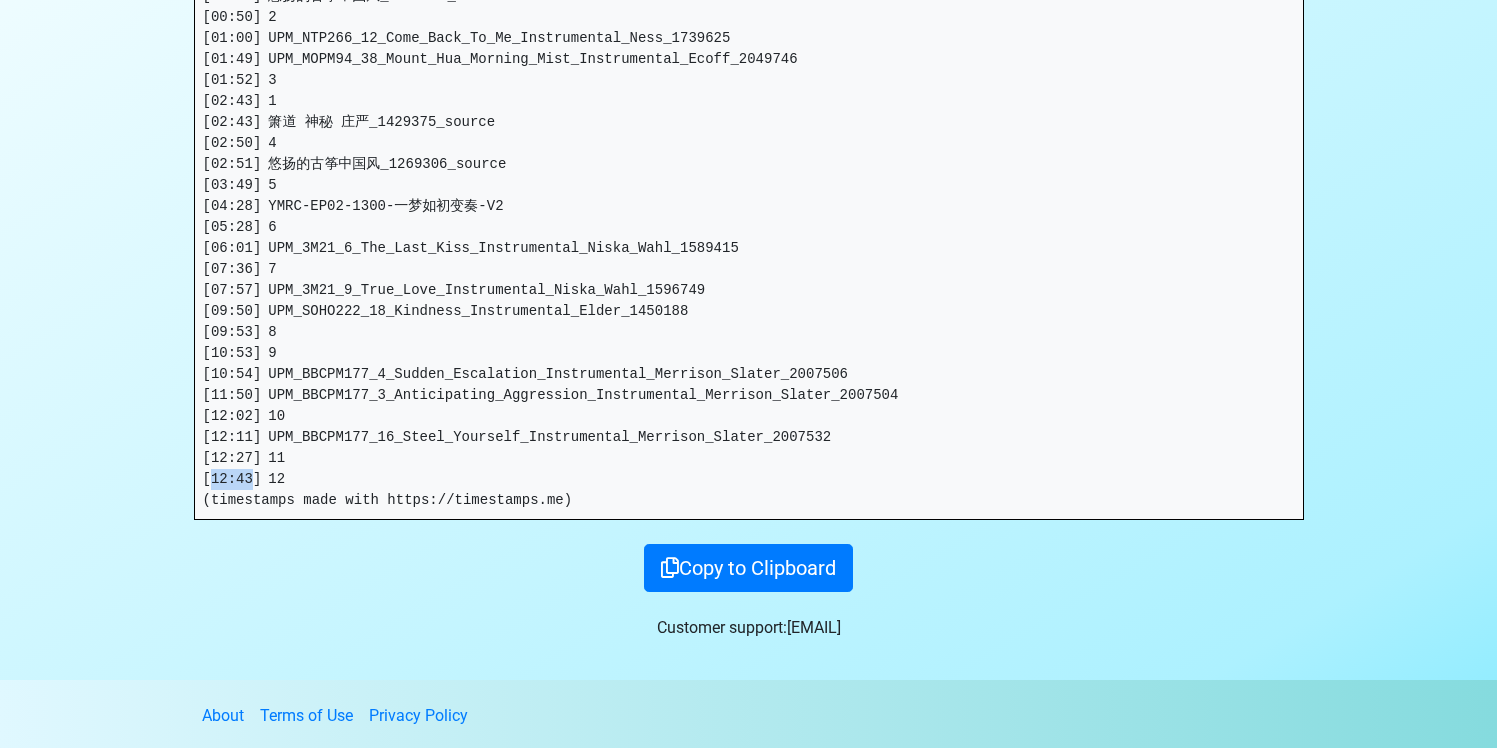 drag, startPoint x: 250, startPoint y: 478, endPoint x: 212, endPoint y: 486, distance: 38.832977 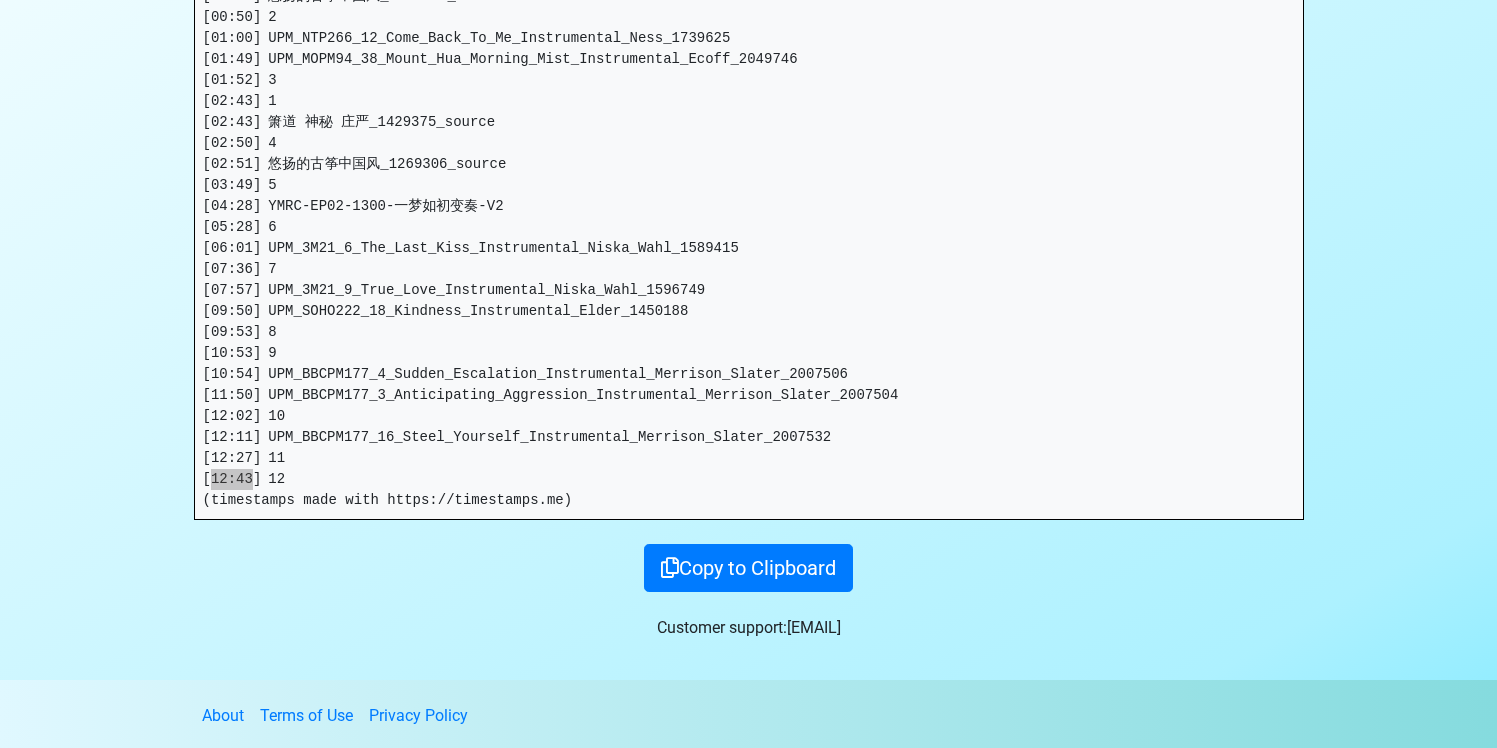 scroll, scrollTop: 0, scrollLeft: 0, axis: both 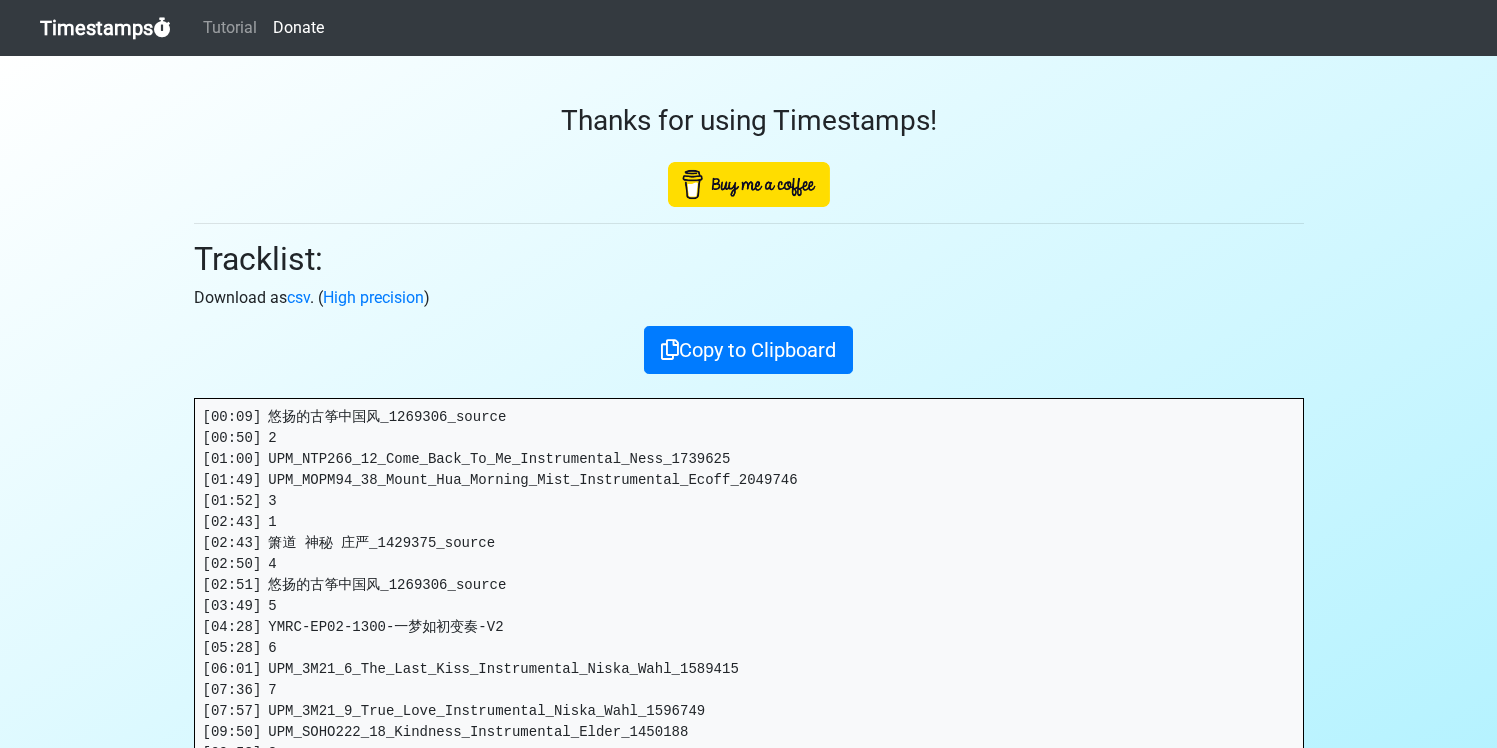 click on "Timestamps" at bounding box center (105, 28) 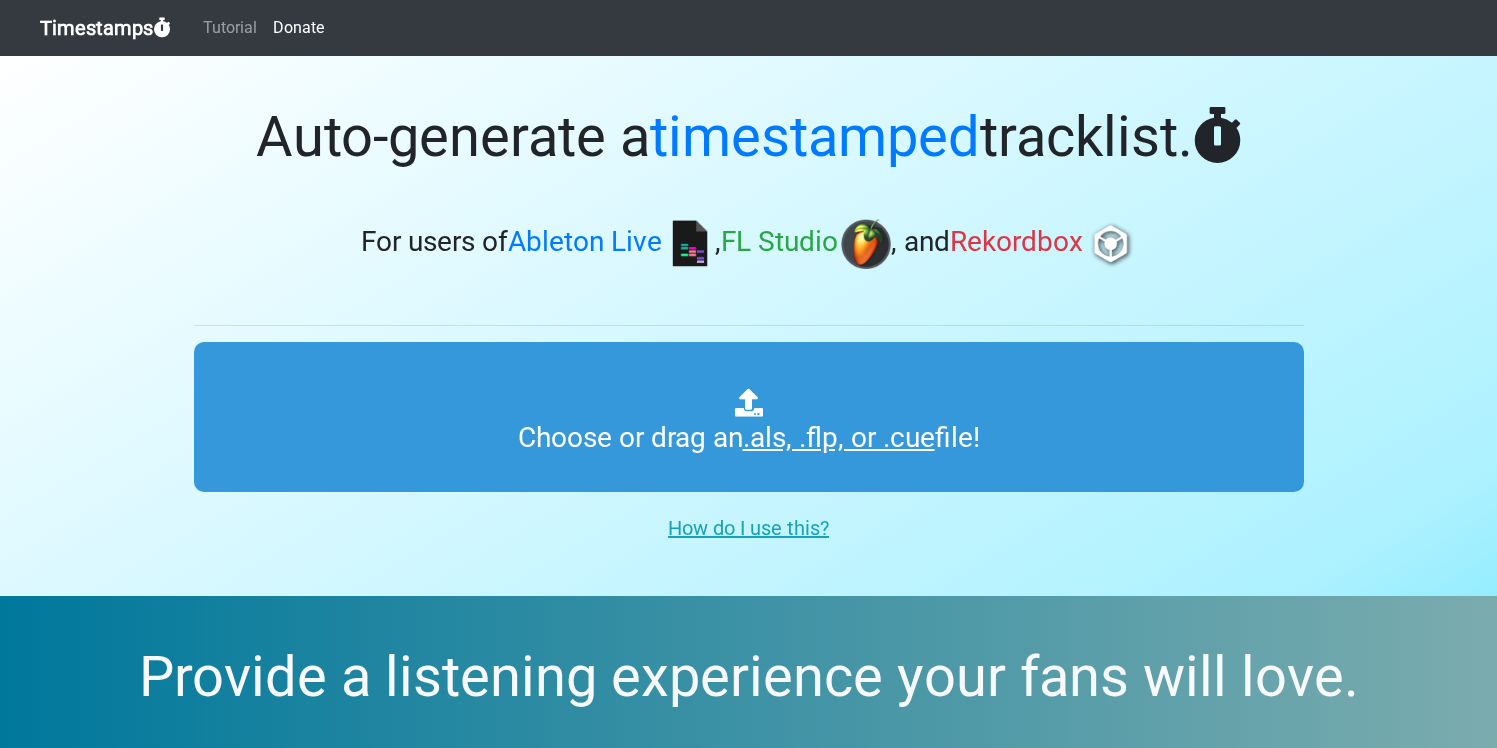 scroll, scrollTop: 0, scrollLeft: 0, axis: both 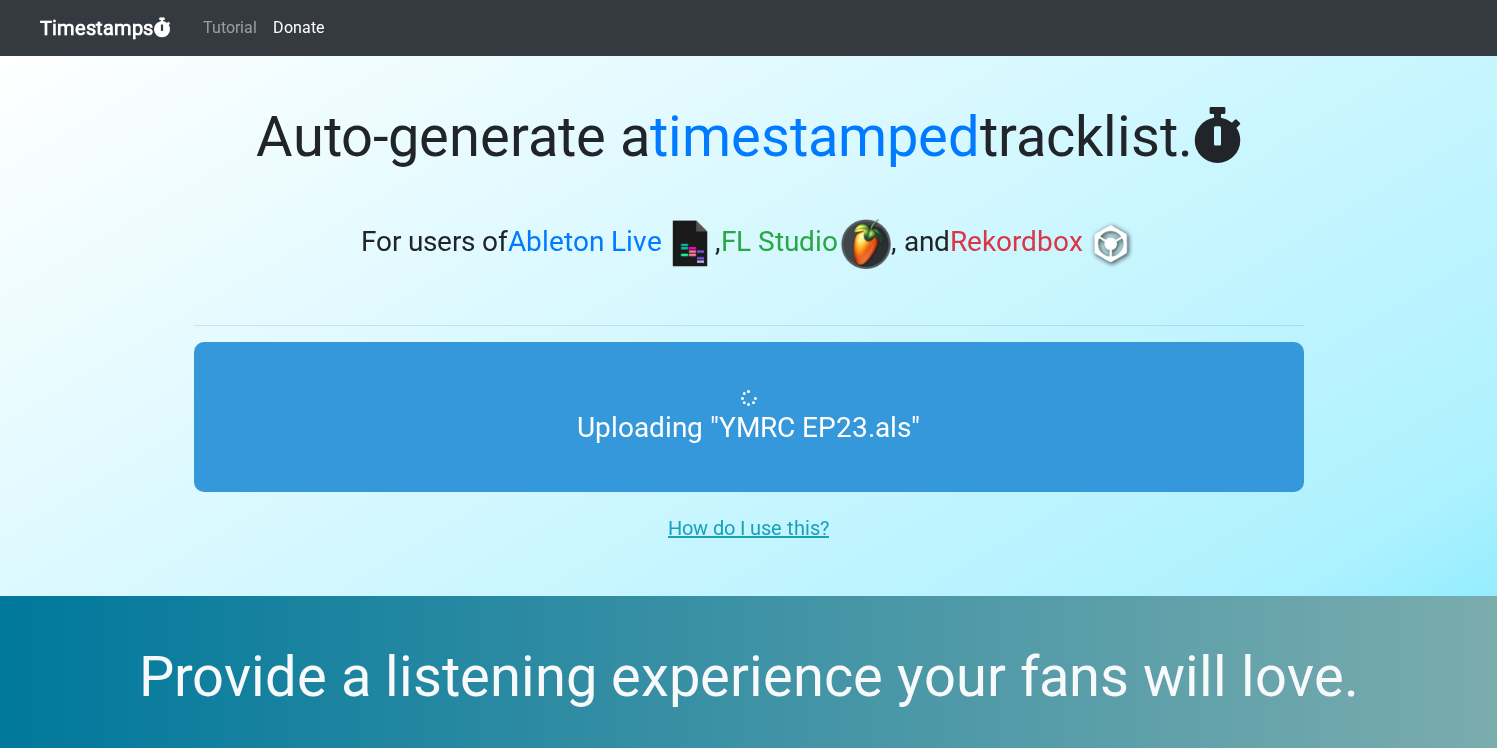 click on "Auto-generate a  timestamped  tracklist.
For users of
Ableton Live
,
FL Studio
,
and
Rekordbox
Uploading "YMRC EP23.als"
How do I use this?
Choose your software:
." at bounding box center (748, 326) 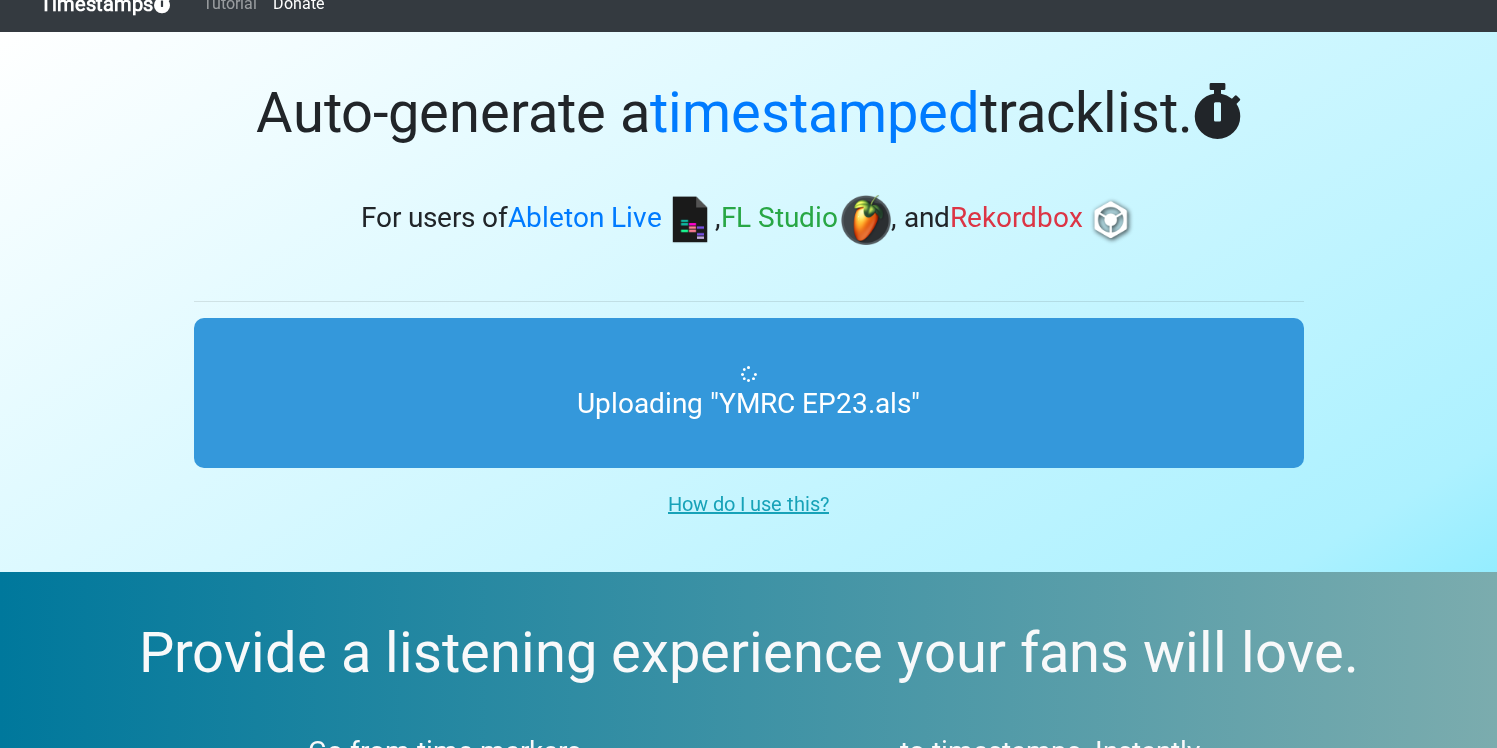 scroll, scrollTop: 29, scrollLeft: 0, axis: vertical 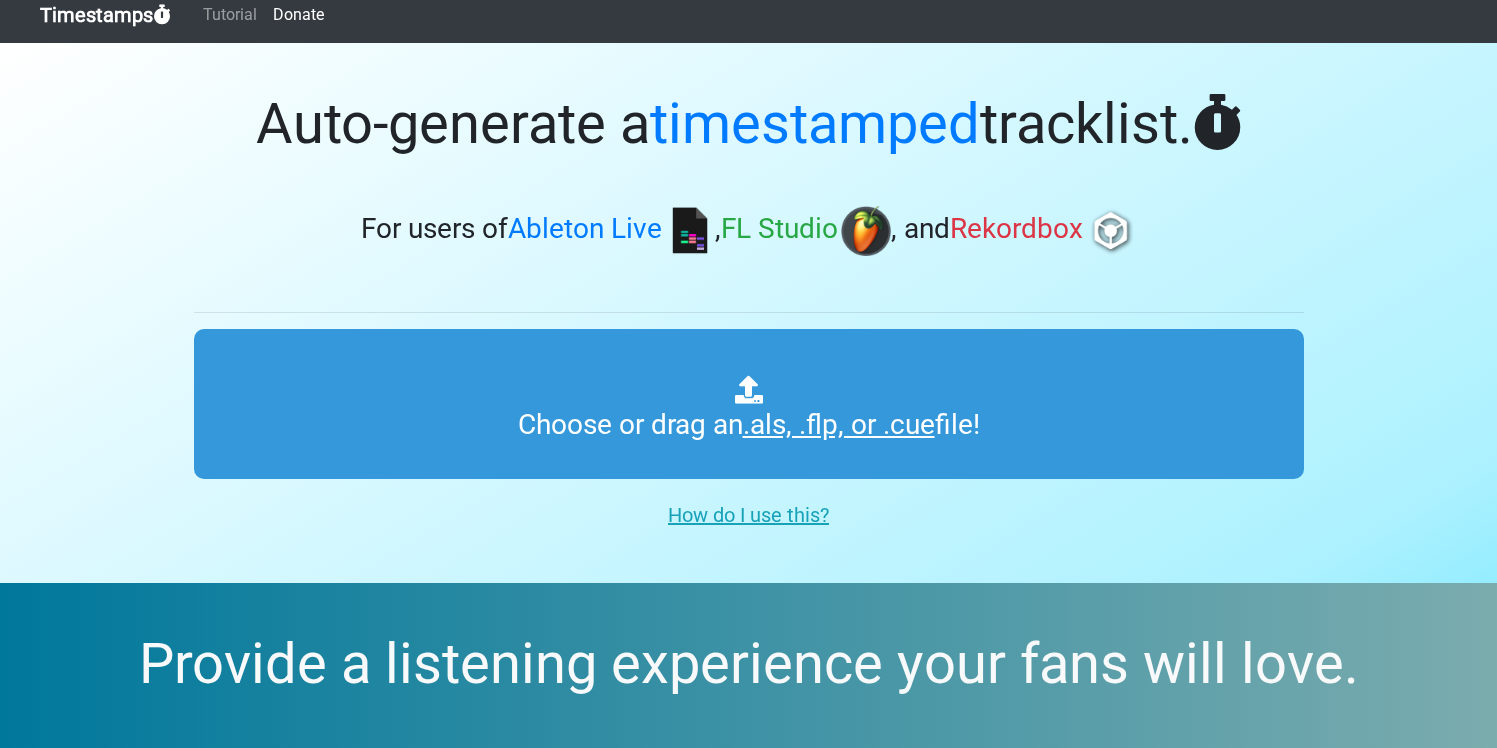type on "C:\fakepath\YMRC EP23.als" 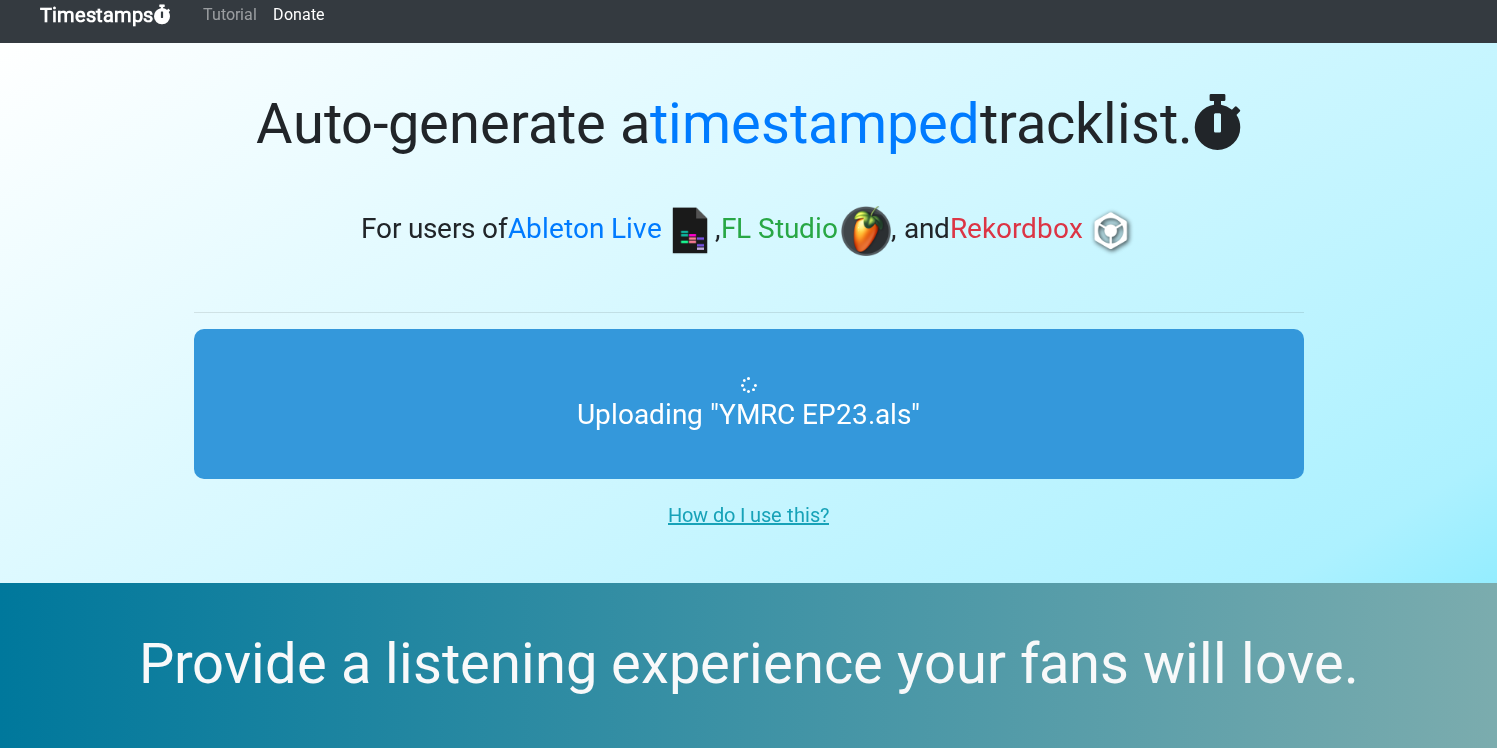 click on "Auto-generate a  timestamped  tracklist.
For users of
Ableton Live
,
FL Studio
,
and
Rekordbox
Uploading "YMRC EP23.als"
How do I use this?
Choose your software:
.  .  ." at bounding box center [749, 289] 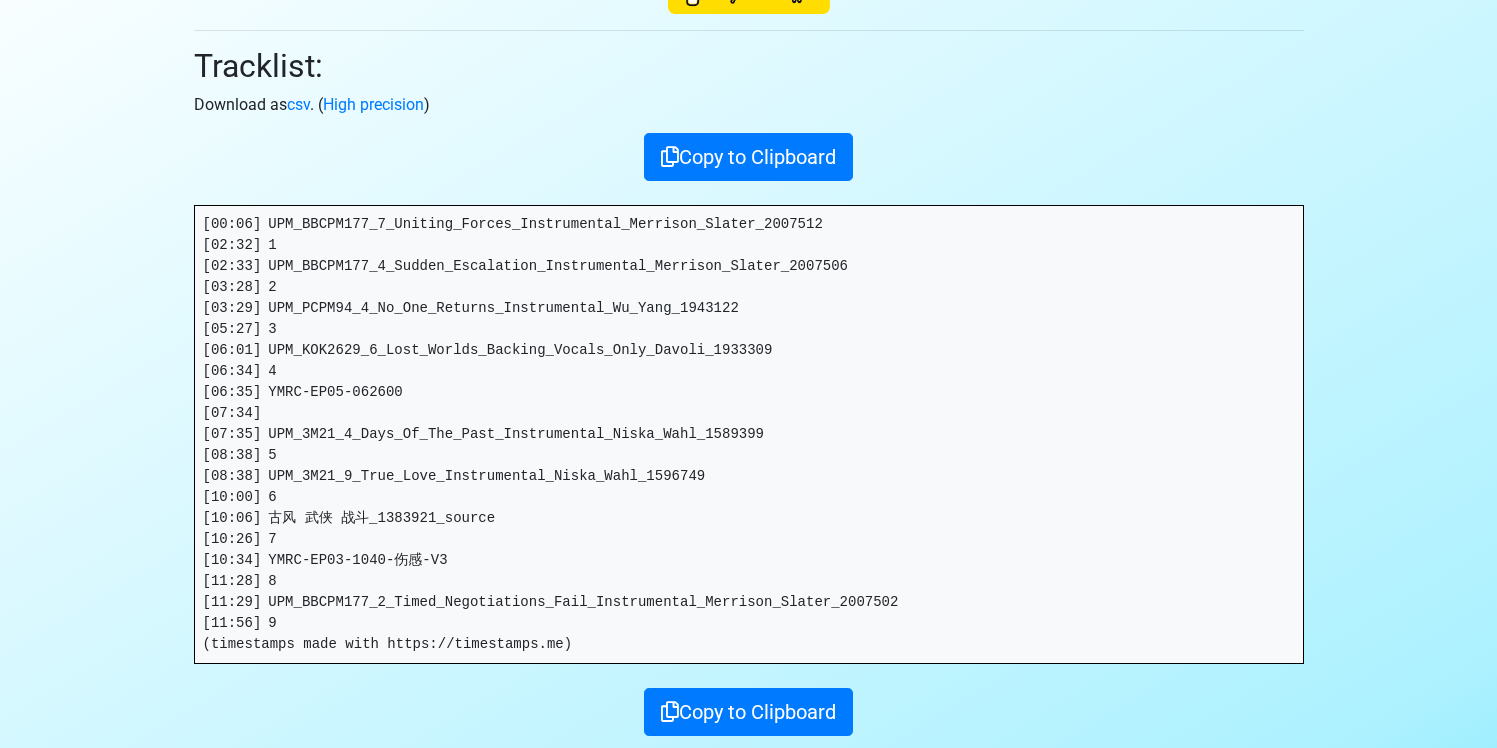 scroll, scrollTop: 158, scrollLeft: 0, axis: vertical 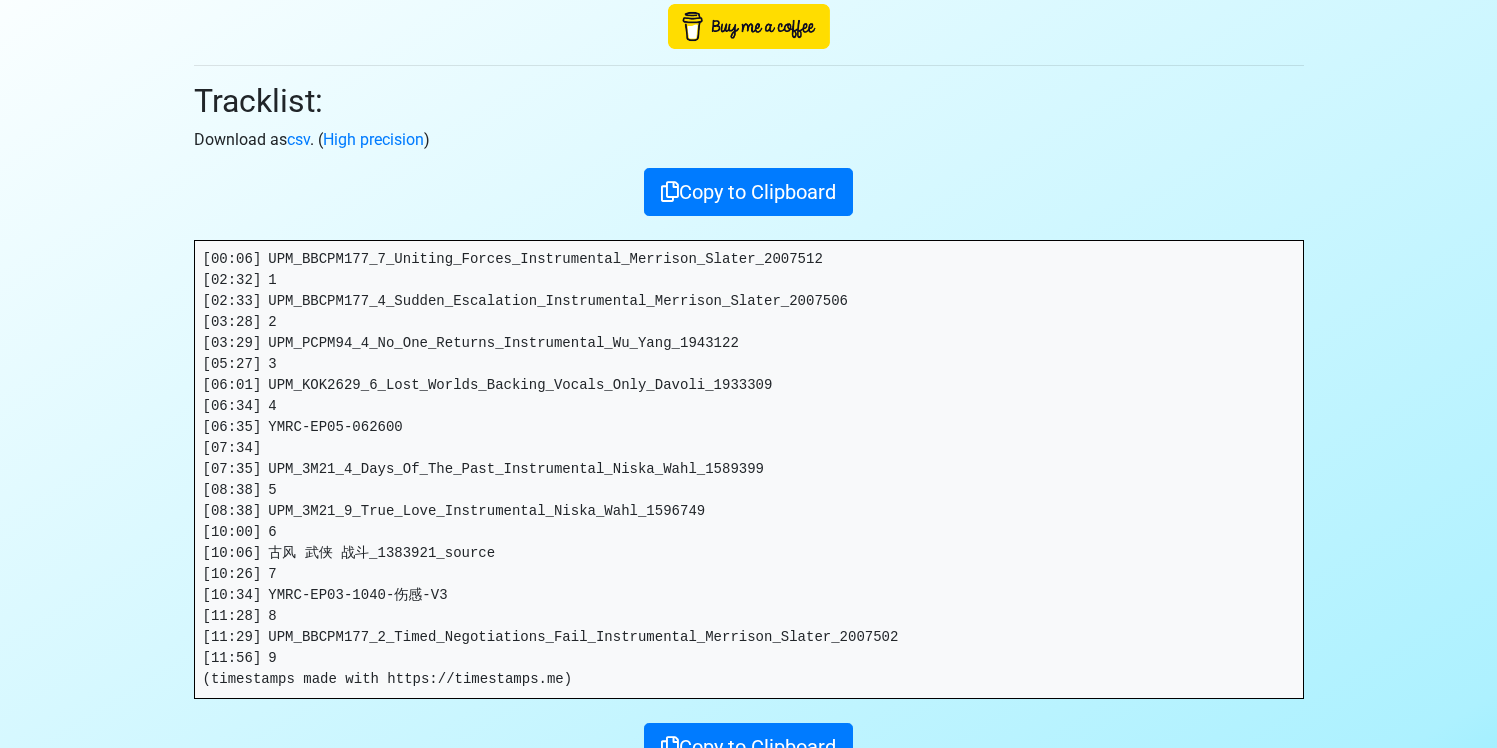 click on "[00:06] UPM_BBCPM177_7_Uniting_Forces_Instrumental_Merrison_Slater_2007512
[02:32] 1
[02:33] UPM_BBCPM177_4_Sudden_Escalation_Instrumental_Merrison_Slater_2007506
[03:28] 2
[03:29] UPM_PCPM94_4_No_One_Returns_Instrumental_Wu_Yang_1943122
[05:27] 3
[06:01] UPM_KOK2629_6_Lost_Worlds_Backing_Vocals_Only_Davoli_1933309
[06:34] 4
[06:35] YMRC-EP05-062600
[07:34]
[07:35] UPM_3M21_4_Days_Of_The_Past_Instrumental_Niska_Wahl_1589399
[08:38] 5
[08:38] UPM_3M21_9_True_Love_Instrumental_Niska_Wahl_1596749
[10:00] 6
[10:06] 古风 武侠 战斗_1383921_source
[10:26] 7
[10:34] YMRC-EP03-1040-伤感-V3
[11:28] 8
[11:29] UPM_BBCPM177_2_Timed_Negotiations_Fail_Instrumental_Merrison_Slater_2007502
[11:56] 9
(timestamps made with https://timestamps.me)" at bounding box center [749, 469] 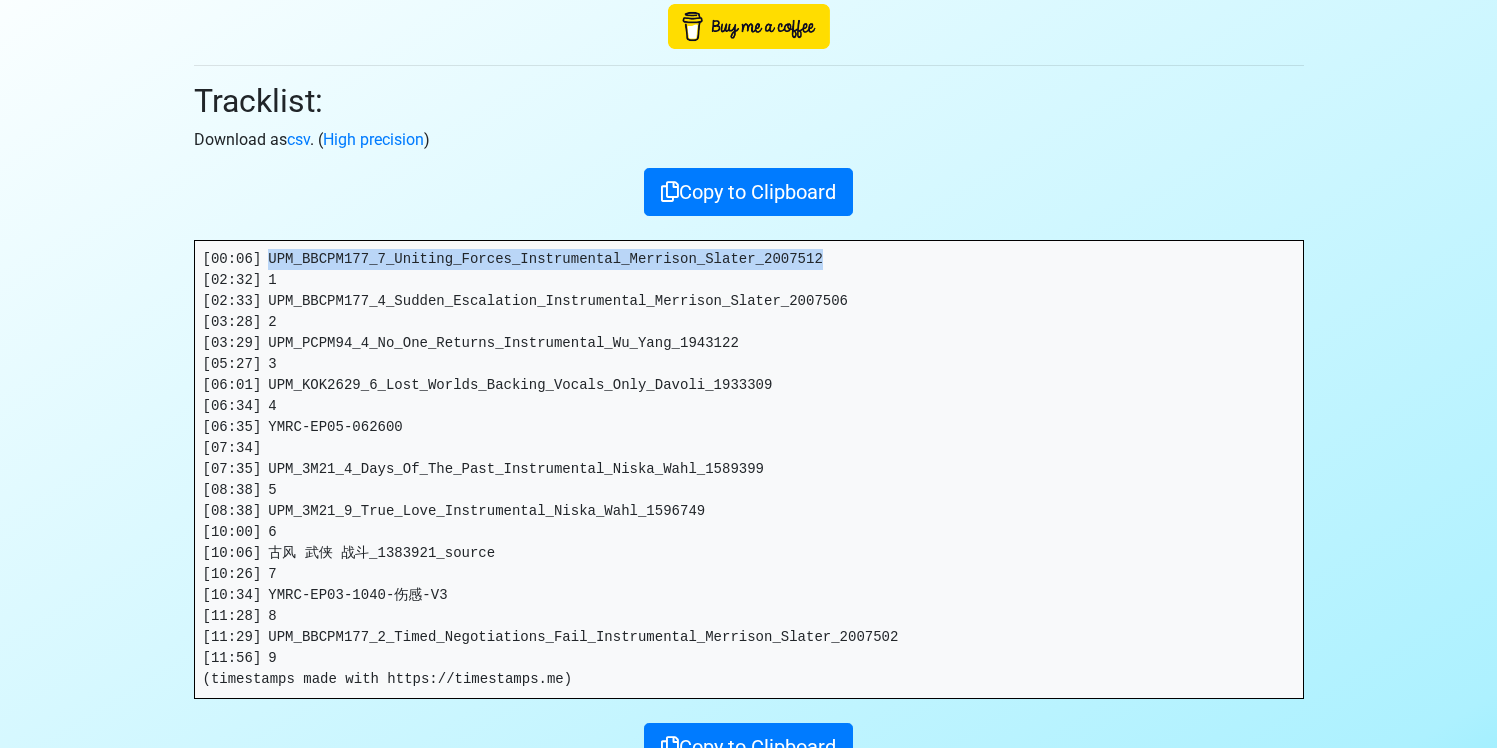 click on "[00:06] UPM_BBCPM177_7_Uniting_Forces_Instrumental_Merrison_Slater_2007512
[02:32] 1
[02:33] UPM_BBCPM177_4_Sudden_Escalation_Instrumental_Merrison_Slater_2007506
[03:28] 2
[03:29] UPM_PCPM94_4_No_One_Returns_Instrumental_Wu_Yang_1943122
[05:27] 3
[06:01] UPM_KOK2629_6_Lost_Worlds_Backing_Vocals_Only_Davoli_1933309
[06:34] 4
[06:35] YMRC-EP05-062600
[07:34]
[07:35] UPM_3M21_4_Days_Of_The_Past_Instrumental_Niska_Wahl_1589399
[08:38] 5
[08:38] UPM_3M21_9_True_Love_Instrumental_Niska_Wahl_1596749
[10:00] 6
[10:06] 古风 武侠 战斗_1383921_source
[10:26] 7
[10:34] YMRC-EP03-1040-伤感-V3
[11:28] 8
[11:29] UPM_BBCPM177_2_Timed_Negotiations_Fail_Instrumental_Merrison_Slater_2007502
[11:56] 9
(timestamps made with https://timestamps.me)" at bounding box center (749, 469) 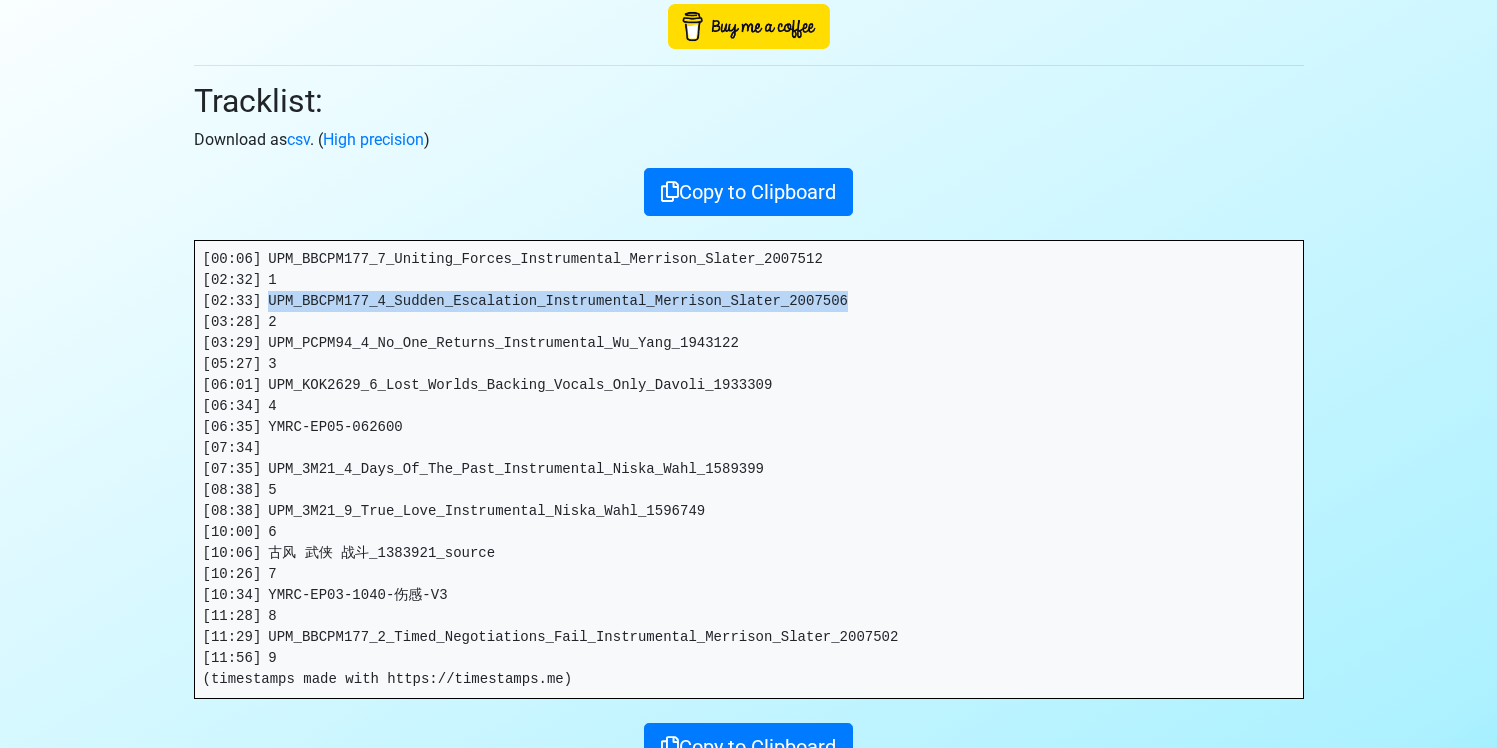 click on "[00:06] UPM_BBCPM177_7_Uniting_Forces_Instrumental_Merrison_Slater_2007512
[02:32] 1
[02:33] UPM_BBCPM177_4_Sudden_Escalation_Instrumental_Merrison_Slater_2007506
[03:28] 2
[03:29] UPM_PCPM94_4_No_One_Returns_Instrumental_Wu_Yang_1943122
[05:27] 3
[06:01] UPM_KOK2629_6_Lost_Worlds_Backing_Vocals_Only_Davoli_1933309
[06:34] 4
[06:35] YMRC-EP05-062600
[07:34]
[07:35] UPM_3M21_4_Days_Of_The_Past_Instrumental_Niska_Wahl_1589399
[08:38] 5
[08:38] UPM_3M21_9_True_Love_Instrumental_Niska_Wahl_1596749
[10:00] 6
[10:06] 古风 武侠 战斗_1383921_source
[10:26] 7
[10:34] YMRC-EP03-1040-伤感-V3
[11:28] 8
[11:29] UPM_BBCPM177_2_Timed_Negotiations_Fail_Instrumental_Merrison_Slater_2007502
[11:56] 9
(timestamps made with https://timestamps.me)" at bounding box center (749, 469) 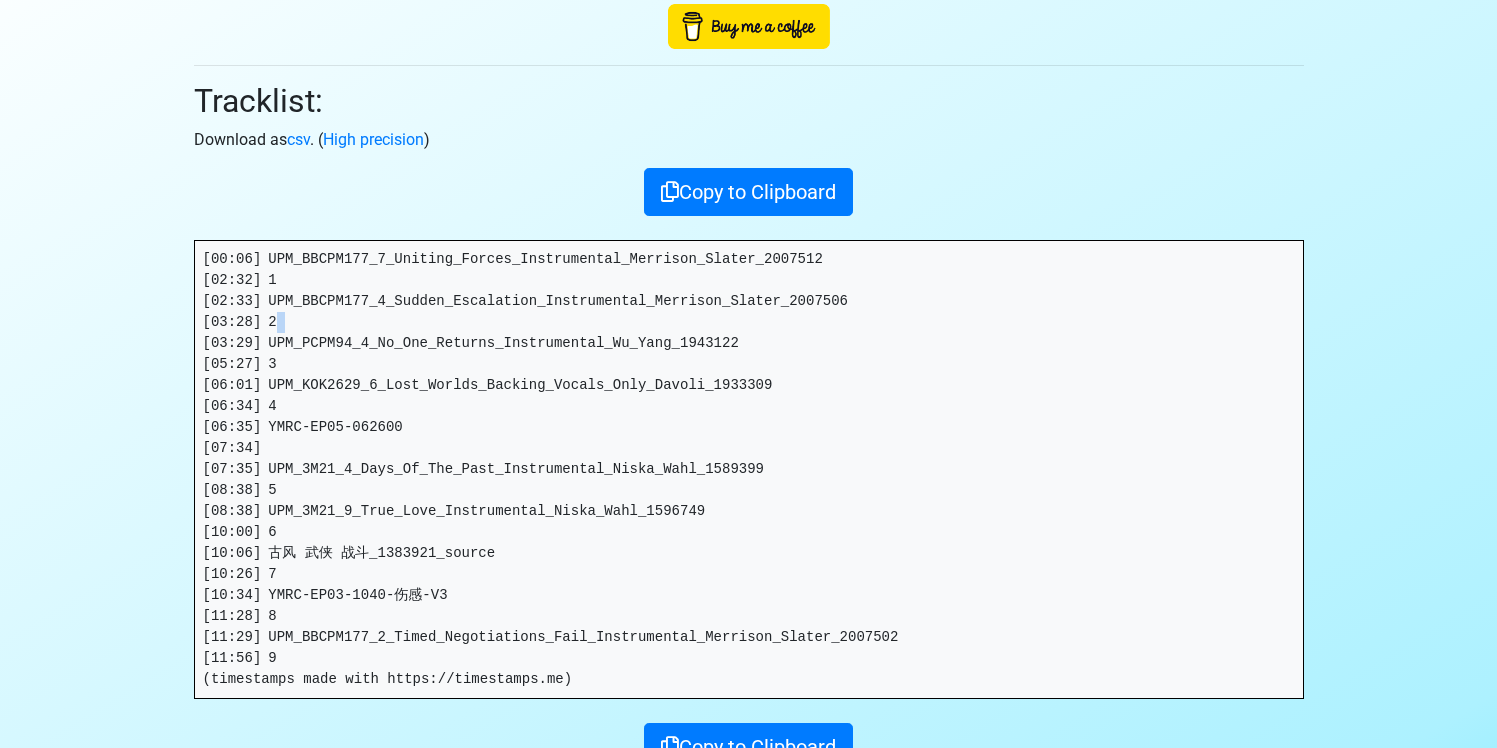 click on "[00:06] UPM_BBCPM177_7_Uniting_Forces_Instrumental_Merrison_Slater_2007512
[02:32] 1
[02:33] UPM_BBCPM177_4_Sudden_Escalation_Instrumental_Merrison_Slater_2007506
[03:28] 2
[03:29] UPM_PCPM94_4_No_One_Returns_Instrumental_Wu_Yang_1943122
[05:27] 3
[06:01] UPM_KOK2629_6_Lost_Worlds_Backing_Vocals_Only_Davoli_1933309
[06:34] 4
[06:35] YMRC-EP05-062600
[07:34]
[07:35] UPM_3M21_4_Days_Of_The_Past_Instrumental_Niska_Wahl_1589399
[08:38] 5
[08:38] UPM_3M21_9_True_Love_Instrumental_Niska_Wahl_1596749
[10:00] 6
[10:06] 古风 武侠 战斗_1383921_source
[10:26] 7
[10:34] YMRC-EP03-1040-伤感-V3
[11:28] 8
[11:29] UPM_BBCPM177_2_Timed_Negotiations_Fail_Instrumental_Merrison_Slater_2007502
[11:56] 9
(timestamps made with https://timestamps.me)" at bounding box center [749, 469] 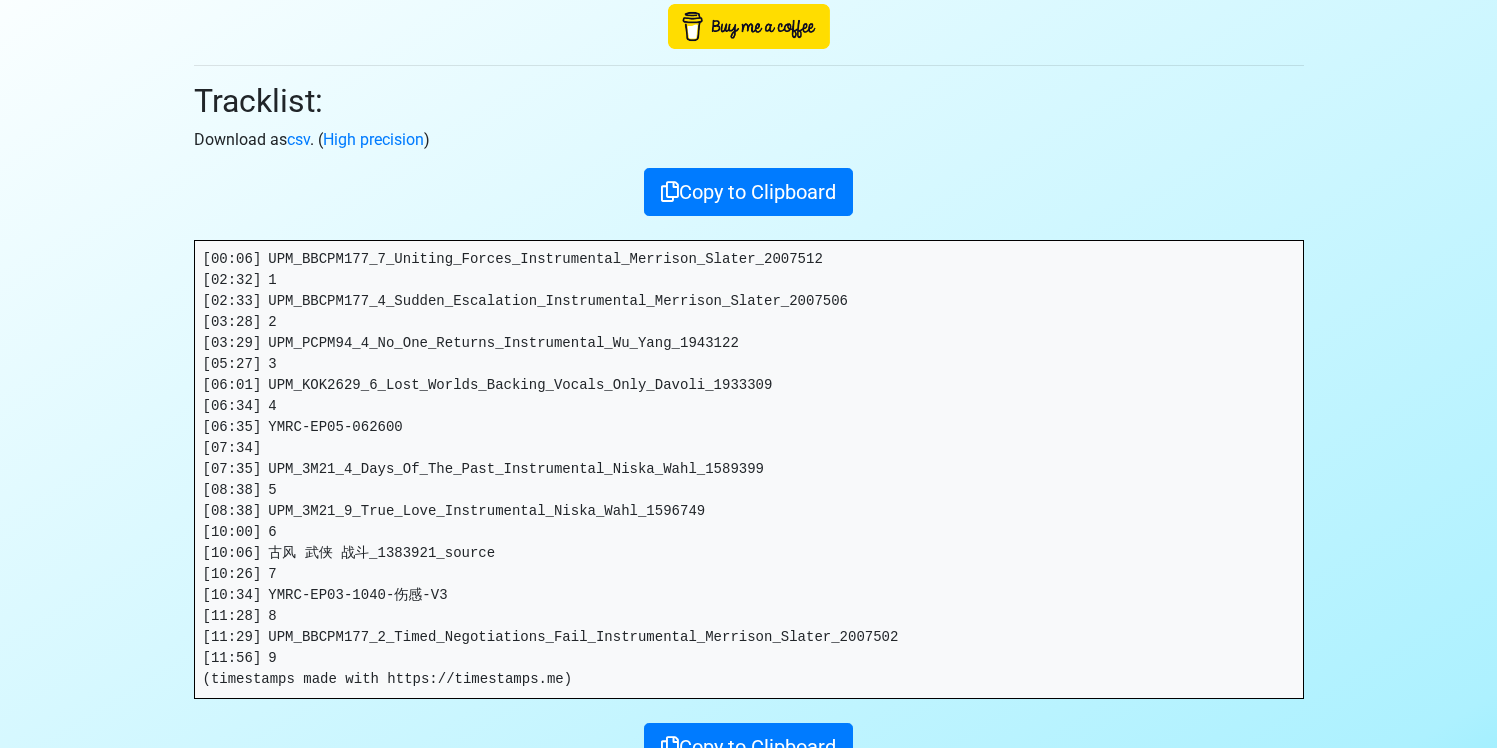 click on "[00:06] UPM_BBCPM177_7_Uniting_Forces_Instrumental_Merrison_Slater_2007512
[02:32] 1
[02:33] UPM_BBCPM177_4_Sudden_Escalation_Instrumental_Merrison_Slater_2007506
[03:28] 2
[03:29] UPM_PCPM94_4_No_One_Returns_Instrumental_Wu_Yang_1943122
[05:27] 3
[06:01] UPM_KOK2629_6_Lost_Worlds_Backing_Vocals_Only_Davoli_1933309
[06:34] 4
[06:35] YMRC-EP05-062600
[07:34]
[07:35] UPM_3M21_4_Days_Of_The_Past_Instrumental_Niska_Wahl_1589399
[08:38] 5
[08:38] UPM_3M21_9_True_Love_Instrumental_Niska_Wahl_1596749
[10:00] 6
[10:06] 古风 武侠 战斗_1383921_source
[10:26] 7
[10:34] YMRC-EP03-1040-伤感-V3
[11:28] 8
[11:29] UPM_BBCPM177_2_Timed_Negotiations_Fail_Instrumental_Merrison_Slater_2007502
[11:56] 9
(timestamps made with https://timestamps.me)" at bounding box center [749, 469] 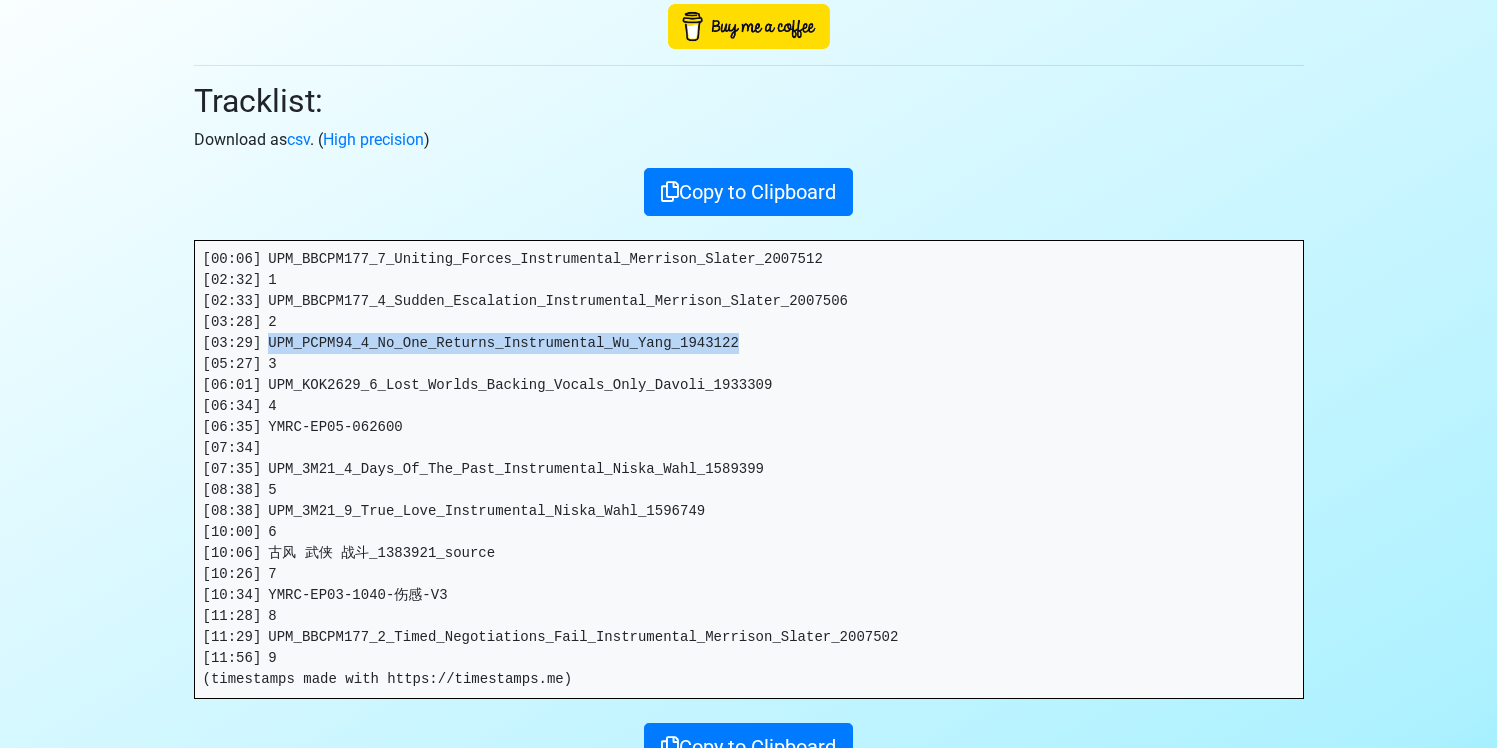 click on "[00:06] UPM_BBCPM177_7_Uniting_Forces_Instrumental_Merrison_Slater_2007512
[02:32] 1
[02:33] UPM_BBCPM177_4_Sudden_Escalation_Instrumental_Merrison_Slater_2007506
[03:28] 2
[03:29] UPM_PCPM94_4_No_One_Returns_Instrumental_Wu_Yang_1943122
[05:27] 3
[06:01] UPM_KOK2629_6_Lost_Worlds_Backing_Vocals_Only_Davoli_1933309
[06:34] 4
[06:35] YMRC-EP05-062600
[07:34]
[07:35] UPM_3M21_4_Days_Of_The_Past_Instrumental_Niska_Wahl_1589399
[08:38] 5
[08:38] UPM_3M21_9_True_Love_Instrumental_Niska_Wahl_1596749
[10:00] 6
[10:06] 古风 武侠 战斗_1383921_source
[10:26] 7
[10:34] YMRC-EP03-1040-伤感-V3
[11:28] 8
[11:29] UPM_BBCPM177_2_Timed_Negotiations_Fail_Instrumental_Merrison_Slater_2007502
[11:56] 9
(timestamps made with https://timestamps.me)" at bounding box center (749, 469) 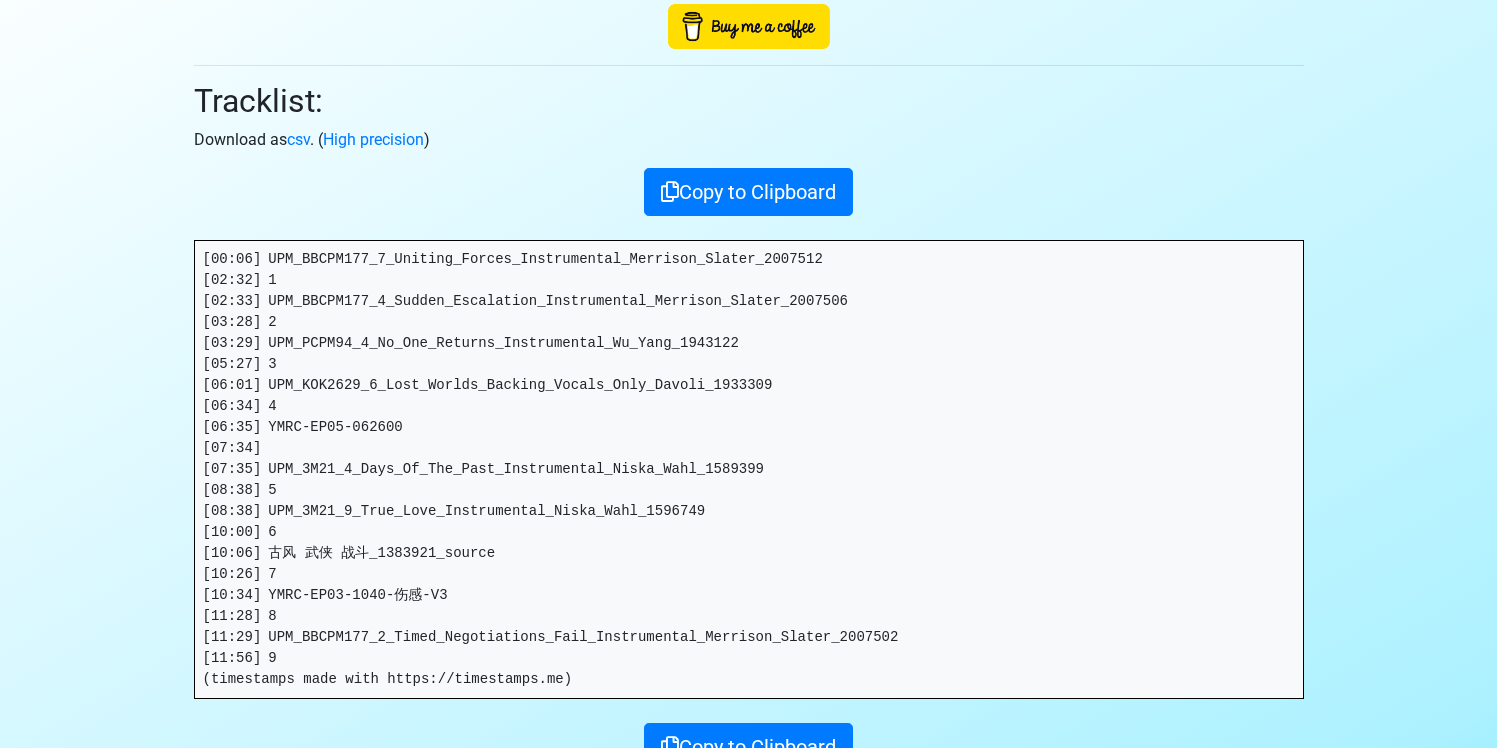 click on "[00:06] UPM_BBCPM177_7_Uniting_Forces_Instrumental_Merrison_Slater_2007512
[02:32] 1
[02:33] UPM_BBCPM177_4_Sudden_Escalation_Instrumental_Merrison_Slater_2007506
[03:28] 2
[03:29] UPM_PCPM94_4_No_One_Returns_Instrumental_Wu_Yang_1943122
[05:27] 3
[06:01] UPM_KOK2629_6_Lost_Worlds_Backing_Vocals_Only_Davoli_1933309
[06:34] 4
[06:35] YMRC-EP05-062600
[07:34]
[07:35] UPM_3M21_4_Days_Of_The_Past_Instrumental_Niska_Wahl_1589399
[08:38] 5
[08:38] UPM_3M21_9_True_Love_Instrumental_Niska_Wahl_1596749
[10:00] 6
[10:06] 古风 武侠 战斗_1383921_source
[10:26] 7
[10:34] YMRC-EP03-1040-伤感-V3
[11:28] 8
[11:29] UPM_BBCPM177_2_Timed_Negotiations_Fail_Instrumental_Merrison_Slater_2007502
[11:56] 9
(timestamps made with https://timestamps.me)" at bounding box center [749, 469] 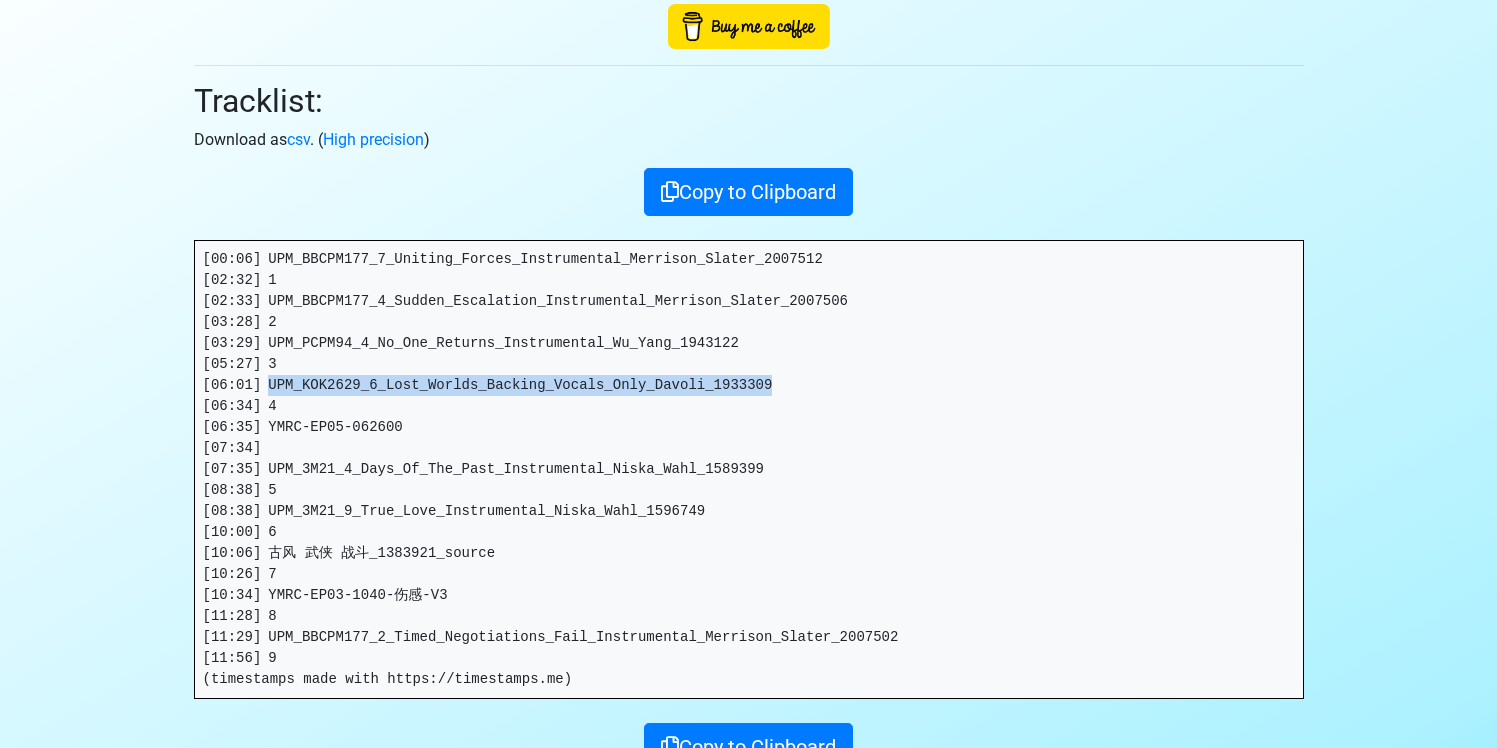 click on "[00:06] UPM_BBCPM177_7_Uniting_Forces_Instrumental_Merrison_Slater_2007512
[02:32] 1
[02:33] UPM_BBCPM177_4_Sudden_Escalation_Instrumental_Merrison_Slater_2007506
[03:28] 2
[03:29] UPM_PCPM94_4_No_One_Returns_Instrumental_Wu_Yang_1943122
[05:27] 3
[06:01] UPM_KOK2629_6_Lost_Worlds_Backing_Vocals_Only_Davoli_1933309
[06:34] 4
[06:35] YMRC-EP05-062600
[07:34]
[07:35] UPM_3M21_4_Days_Of_The_Past_Instrumental_Niska_Wahl_1589399
[08:38] 5
[08:38] UPM_3M21_9_True_Love_Instrumental_Niska_Wahl_1596749
[10:00] 6
[10:06] 古风 武侠 战斗_1383921_source
[10:26] 7
[10:34] YMRC-EP03-1040-伤感-V3
[11:28] 8
[11:29] UPM_BBCPM177_2_Timed_Negotiations_Fail_Instrumental_Merrison_Slater_2007502
[11:56] 9
(timestamps made with https://timestamps.me)" at bounding box center [749, 469] 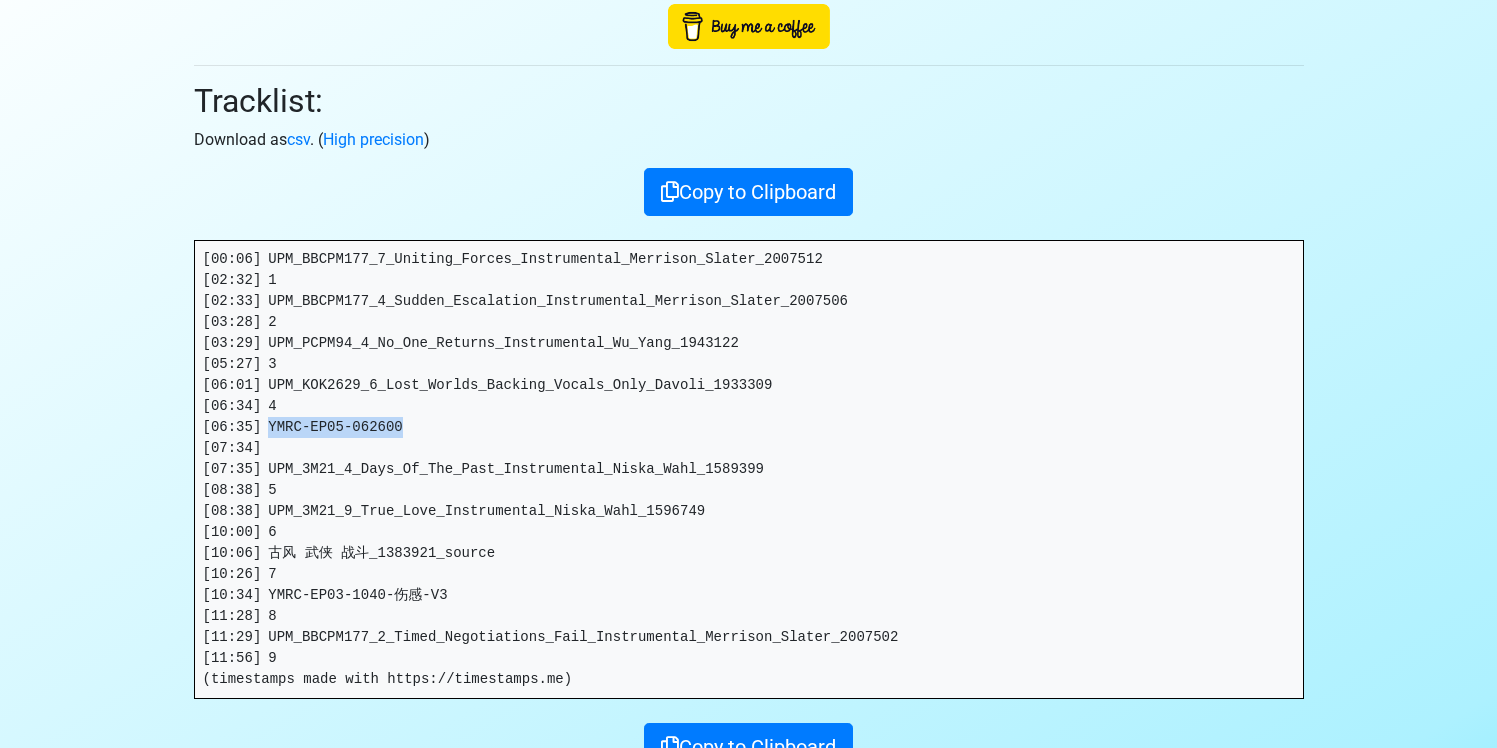 drag, startPoint x: 272, startPoint y: 427, endPoint x: 417, endPoint y: 419, distance: 145.22052 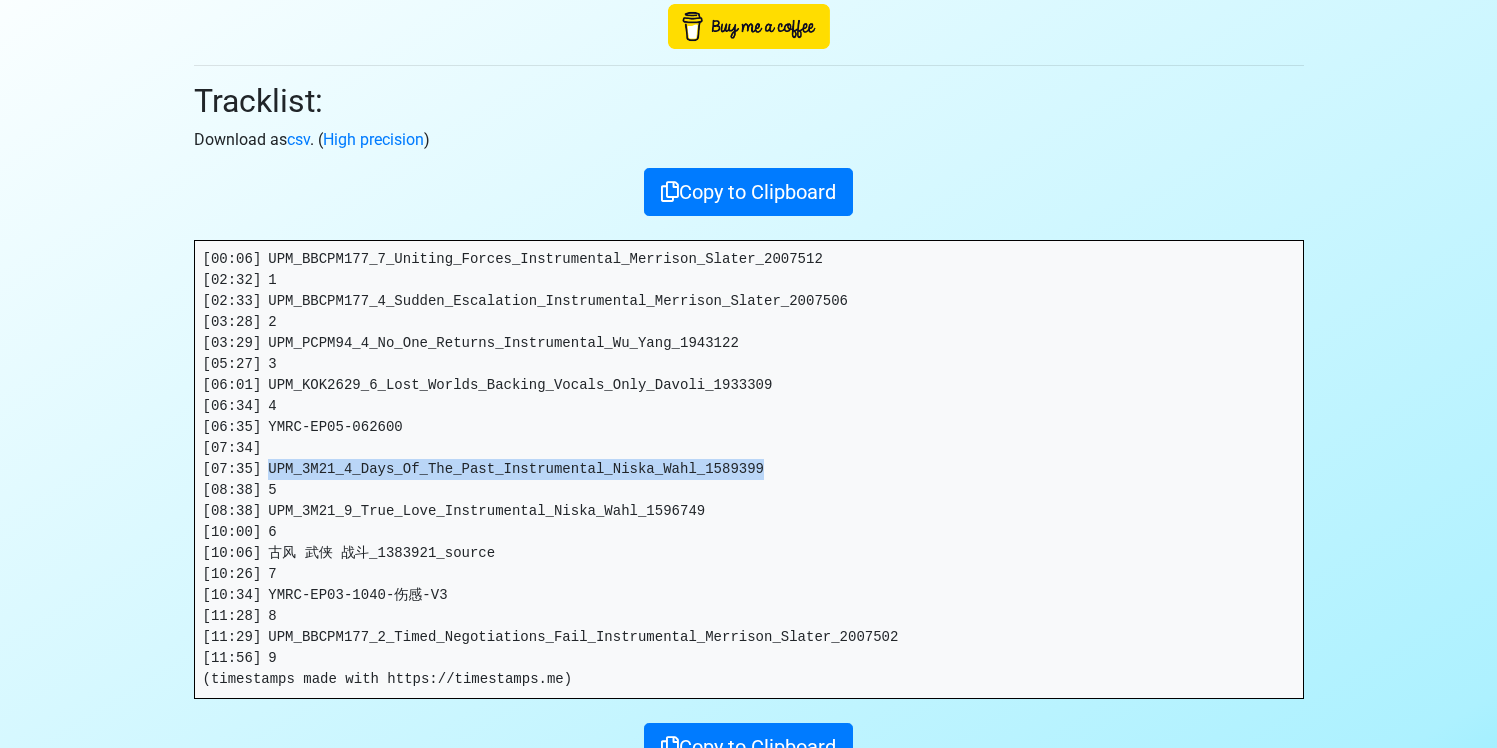 click on "[00:06] UPM_BBCPM177_7_Uniting_Forces_Instrumental_Merrison_Slater_2007512
[02:32] 1
[02:33] UPM_BBCPM177_4_Sudden_Escalation_Instrumental_Merrison_Slater_2007506
[03:28] 2
[03:29] UPM_PCPM94_4_No_One_Returns_Instrumental_Wu_Yang_1943122
[05:27] 3
[06:01] UPM_KOK2629_6_Lost_Worlds_Backing_Vocals_Only_Davoli_1933309
[06:34] 4
[06:35] YMRC-EP05-062600
[07:34]
[07:35] UPM_3M21_4_Days_Of_The_Past_Instrumental_Niska_Wahl_1589399
[08:38] 5
[08:38] UPM_3M21_9_True_Love_Instrumental_Niska_Wahl_1596749
[10:00] 6
[10:06] 古风 武侠 战斗_1383921_source
[10:26] 7
[10:34] YMRC-EP03-1040-伤感-V3
[11:28] 8
[11:29] UPM_BBCPM177_2_Timed_Negotiations_Fail_Instrumental_Merrison_Slater_2007502
[11:56] 9
(timestamps made with https://timestamps.me)" at bounding box center [749, 469] 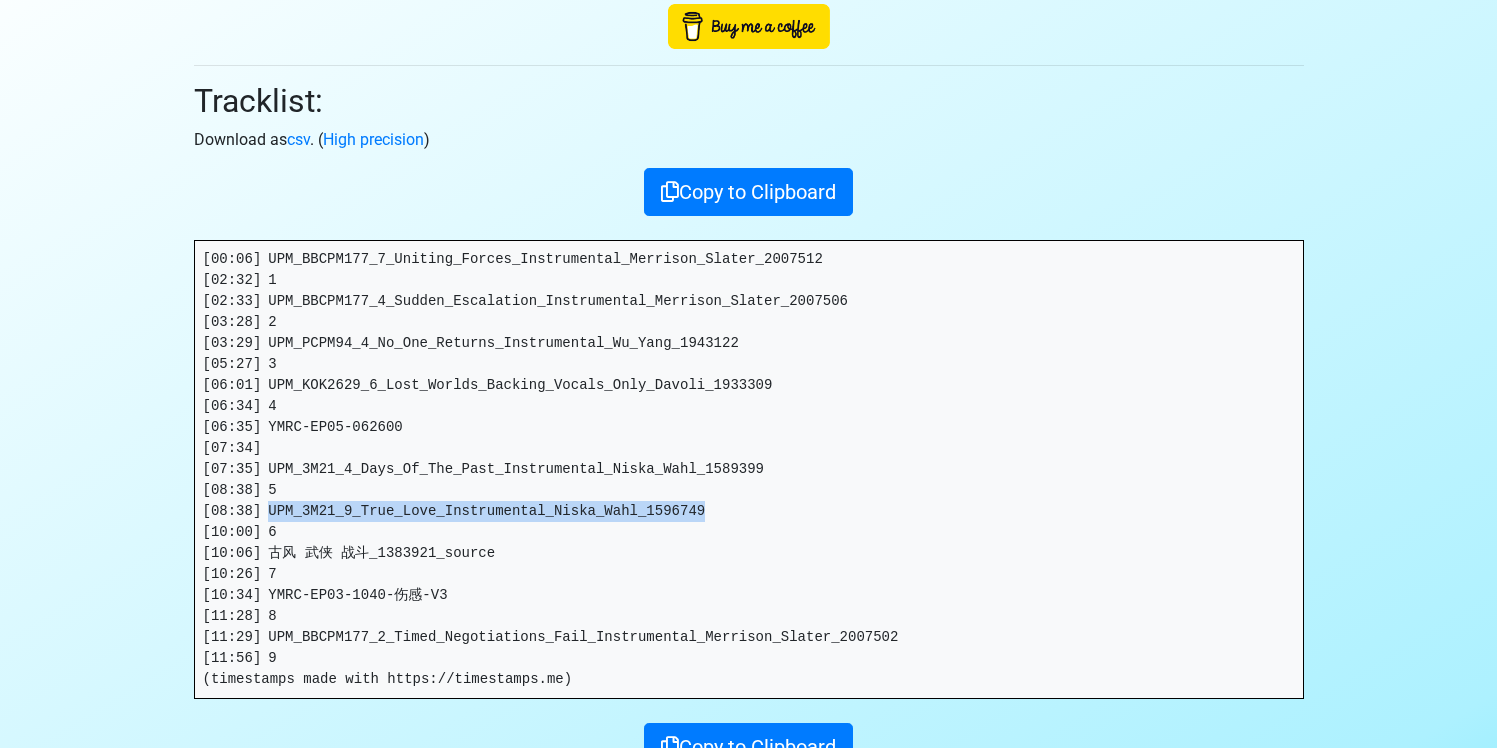 click on "[00:06] UPM_BBCPM177_7_Uniting_Forces_Instrumental_Merrison_Slater_2007512
[02:32] 1
[02:33] UPM_BBCPM177_4_Sudden_Escalation_Instrumental_Merrison_Slater_2007506
[03:28] 2
[03:29] UPM_PCPM94_4_No_One_Returns_Instrumental_Wu_Yang_1943122
[05:27] 3
[06:01] UPM_KOK2629_6_Lost_Worlds_Backing_Vocals_Only_Davoli_1933309
[06:34] 4
[06:35] YMRC-EP05-062600
[07:34]
[07:35] UPM_3M21_4_Days_Of_The_Past_Instrumental_Niska_Wahl_1589399
[08:38] 5
[08:38] UPM_3M21_9_True_Love_Instrumental_Niska_Wahl_1596749
[10:00] 6
[10:06] 古风 武侠 战斗_1383921_source
[10:26] 7
[10:34] YMRC-EP03-1040-伤感-V3
[11:28] 8
[11:29] UPM_BBCPM177_2_Timed_Negotiations_Fail_Instrumental_Merrison_Slater_2007502
[11:56] 9
(timestamps made with https://timestamps.me)" at bounding box center [749, 469] 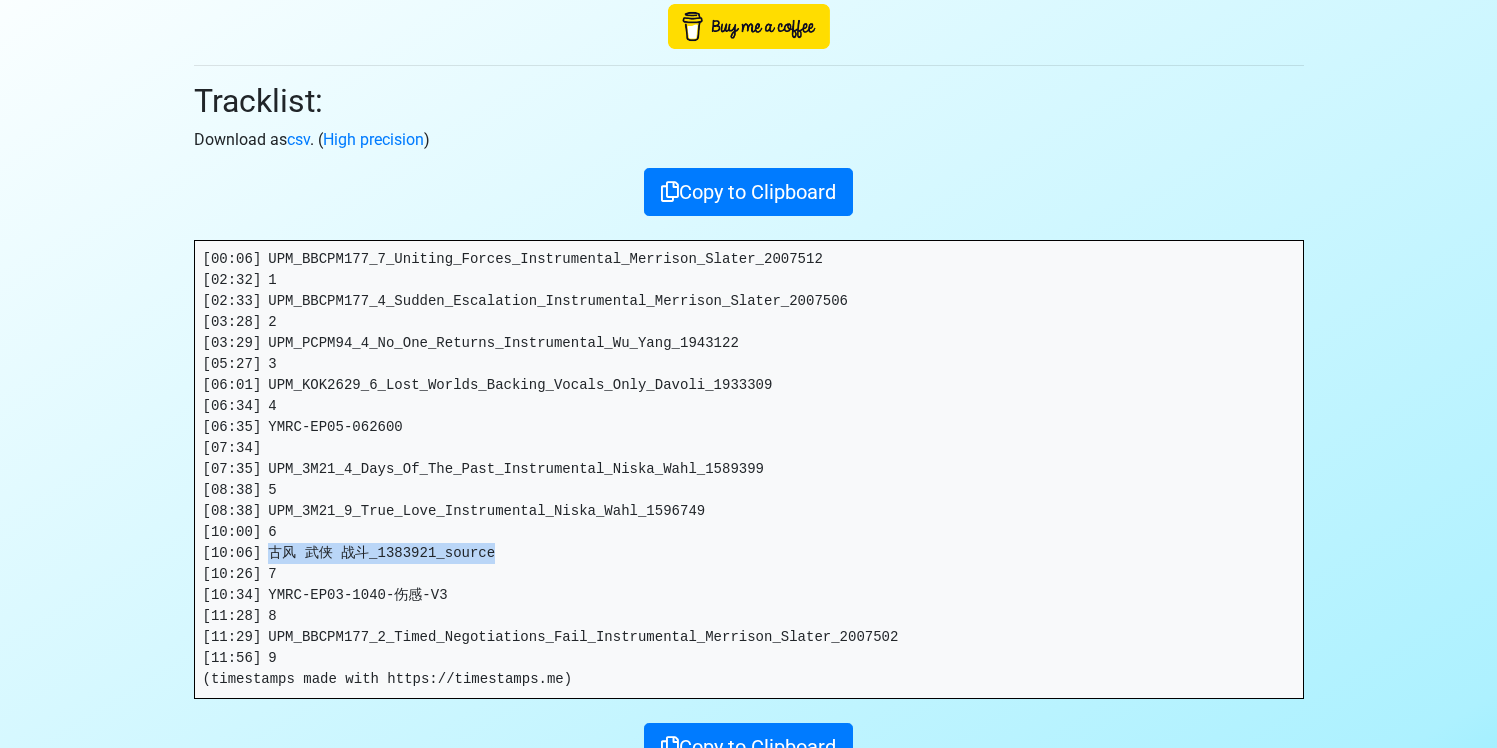 drag, startPoint x: 277, startPoint y: 549, endPoint x: 496, endPoint y: 552, distance: 219.02055 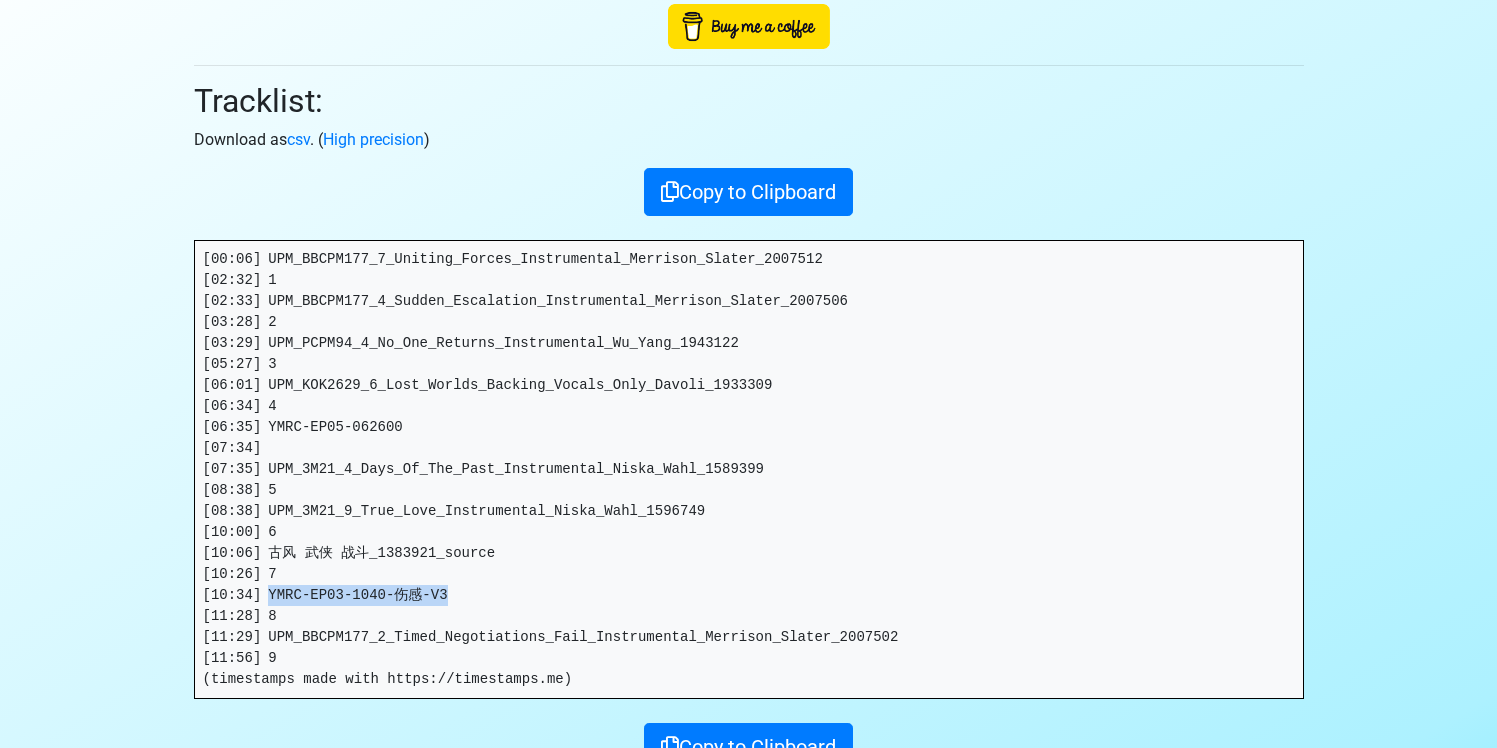 drag, startPoint x: 272, startPoint y: 594, endPoint x: 428, endPoint y: 536, distance: 166.43317 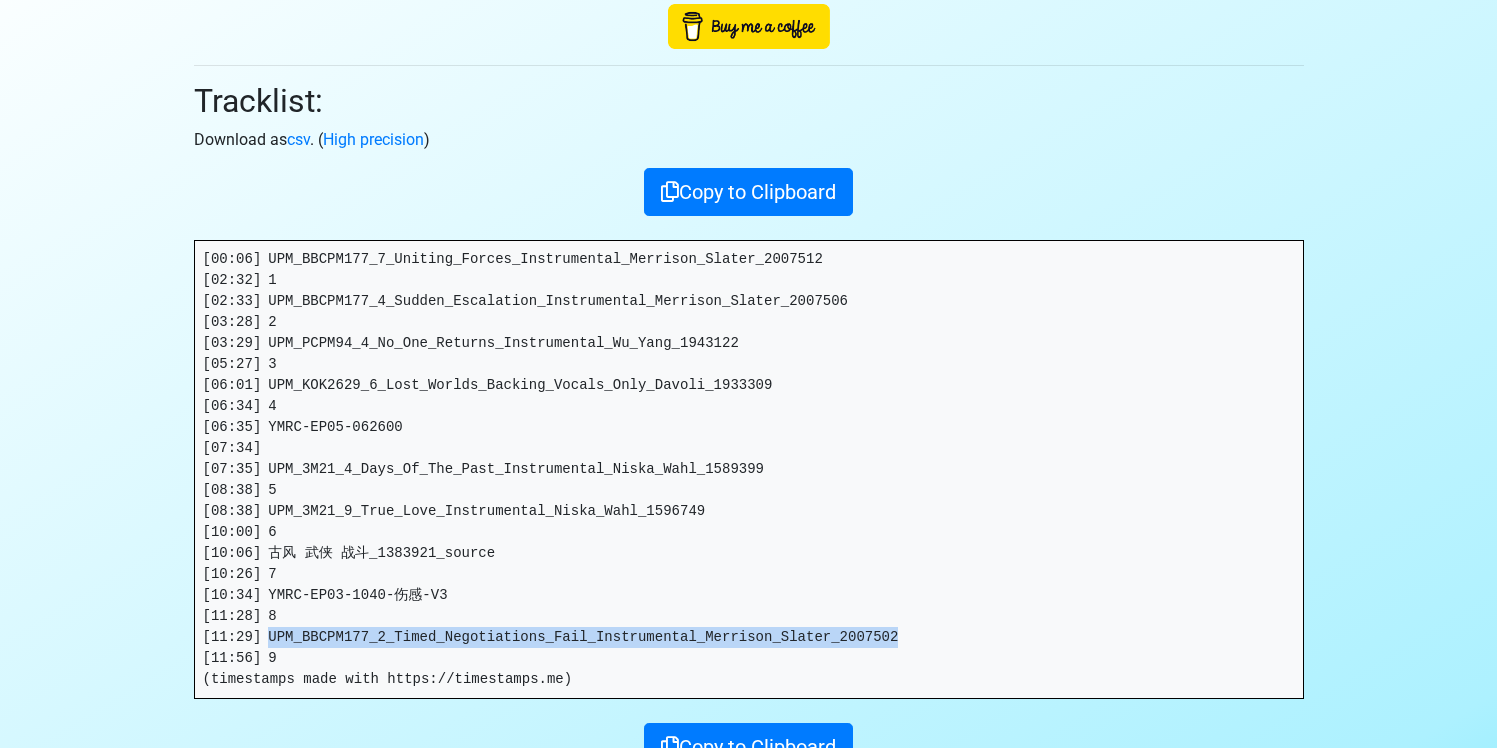 click on "[00:06] UPM_BBCPM177_7_Uniting_Forces_Instrumental_Merrison_Slater_2007512
[02:32] 1
[02:33] UPM_BBCPM177_4_Sudden_Escalation_Instrumental_Merrison_Slater_2007506
[03:28] 2
[03:29] UPM_PCPM94_4_No_One_Returns_Instrumental_Wu_Yang_1943122
[05:27] 3
[06:01] UPM_KOK2629_6_Lost_Worlds_Backing_Vocals_Only_Davoli_1933309
[06:34] 4
[06:35] YMRC-EP05-062600
[07:34]
[07:35] UPM_3M21_4_Days_Of_The_Past_Instrumental_Niska_Wahl_1589399
[08:38] 5
[08:38] UPM_3M21_9_True_Love_Instrumental_Niska_Wahl_1596749
[10:00] 6
[10:06] 古风 武侠 战斗_1383921_source
[10:26] 7
[10:34] YMRC-EP03-1040-伤感-V3
[11:28] 8
[11:29] UPM_BBCPM177_2_Timed_Negotiations_Fail_Instrumental_Merrison_Slater_2007502
[11:56] 9
(timestamps made with https://timestamps.me)" at bounding box center [749, 469] 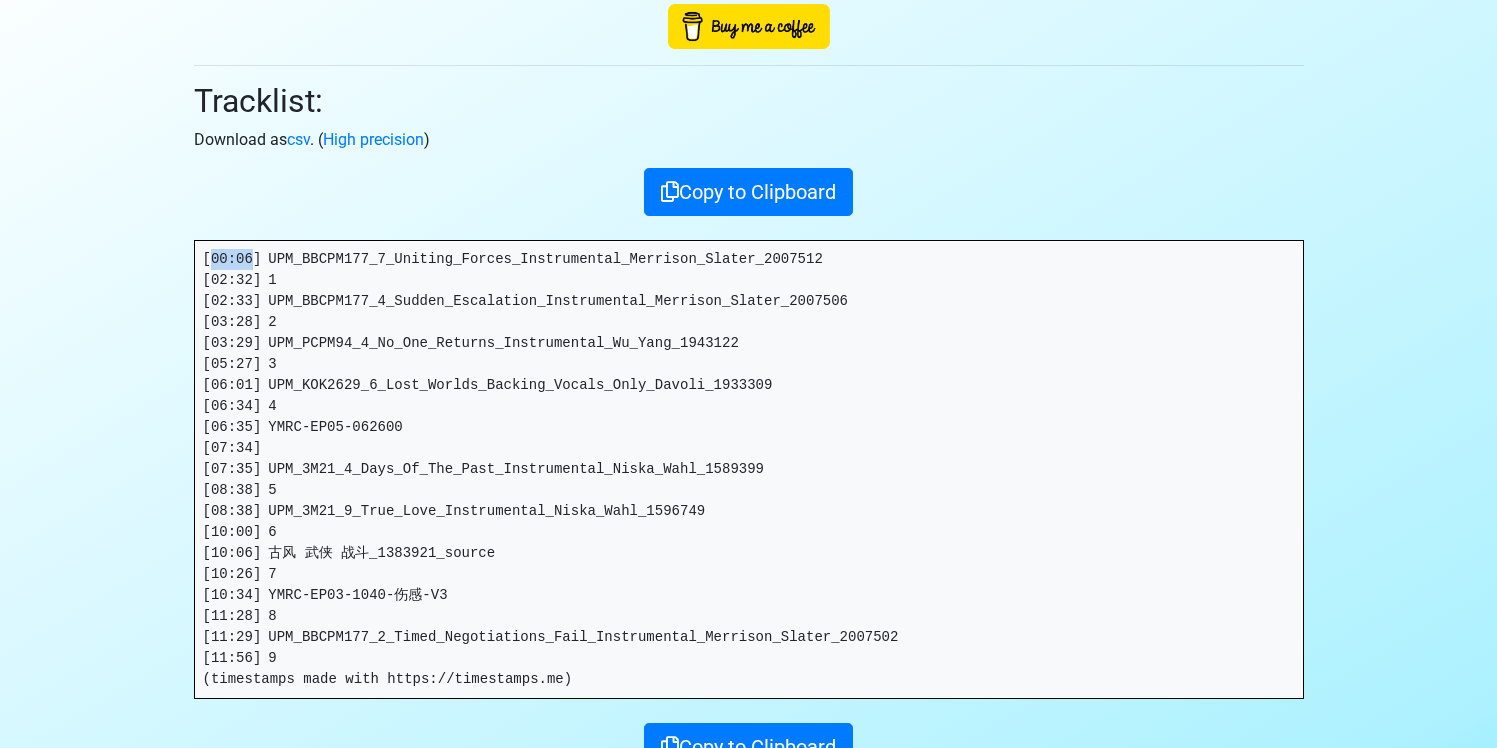 drag, startPoint x: 249, startPoint y: 253, endPoint x: 209, endPoint y: 261, distance: 40.792156 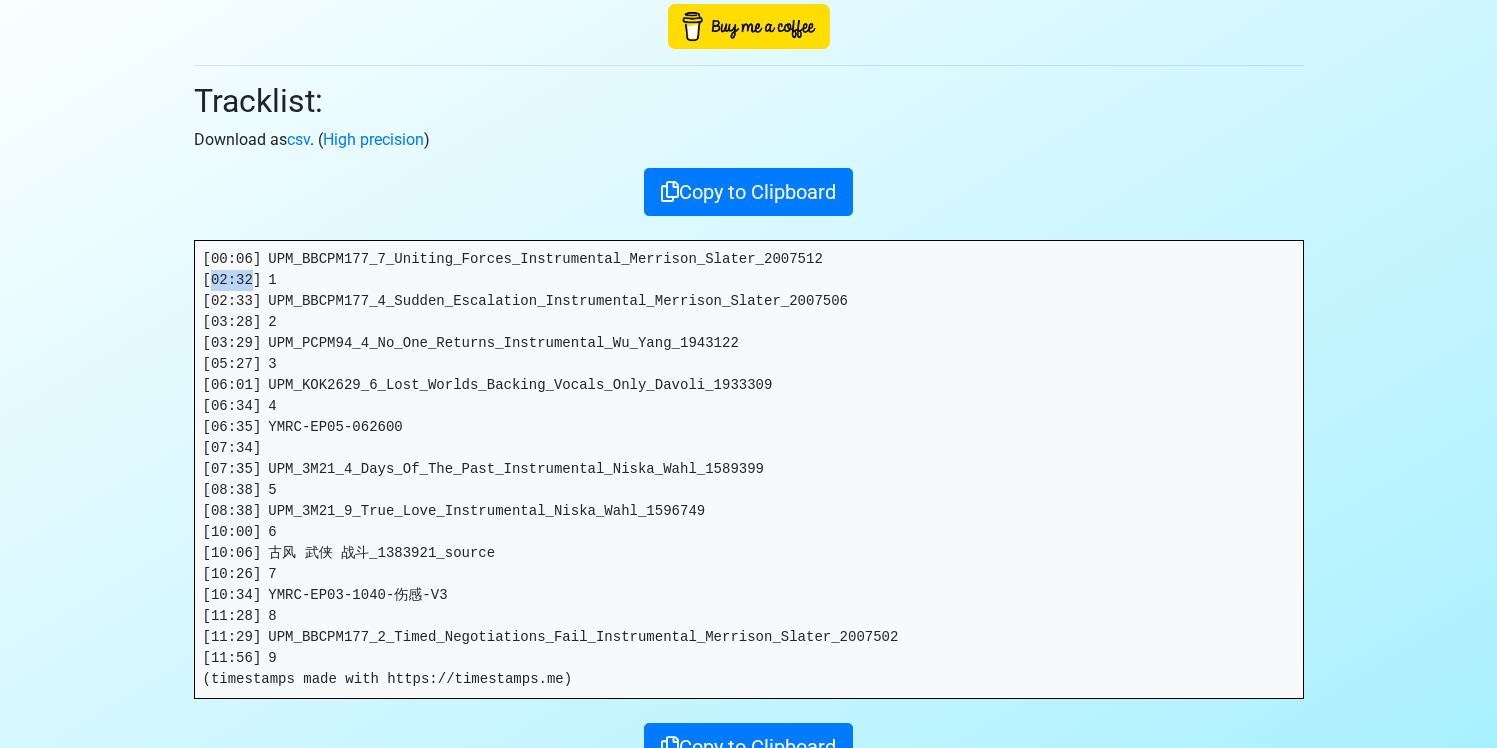 drag, startPoint x: 253, startPoint y: 282, endPoint x: 211, endPoint y: 280, distance: 42.047592 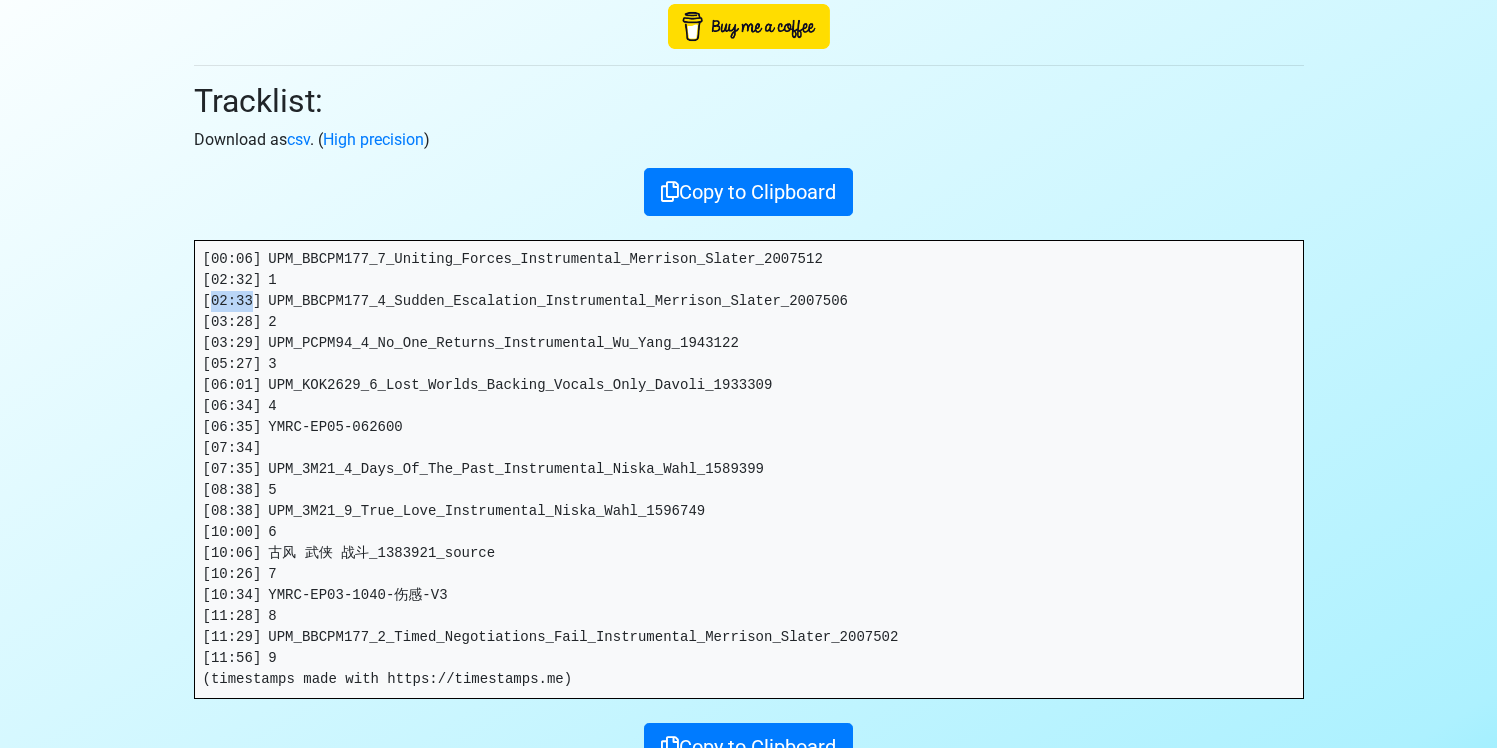 drag, startPoint x: 250, startPoint y: 305, endPoint x: 210, endPoint y: 304, distance: 40.012497 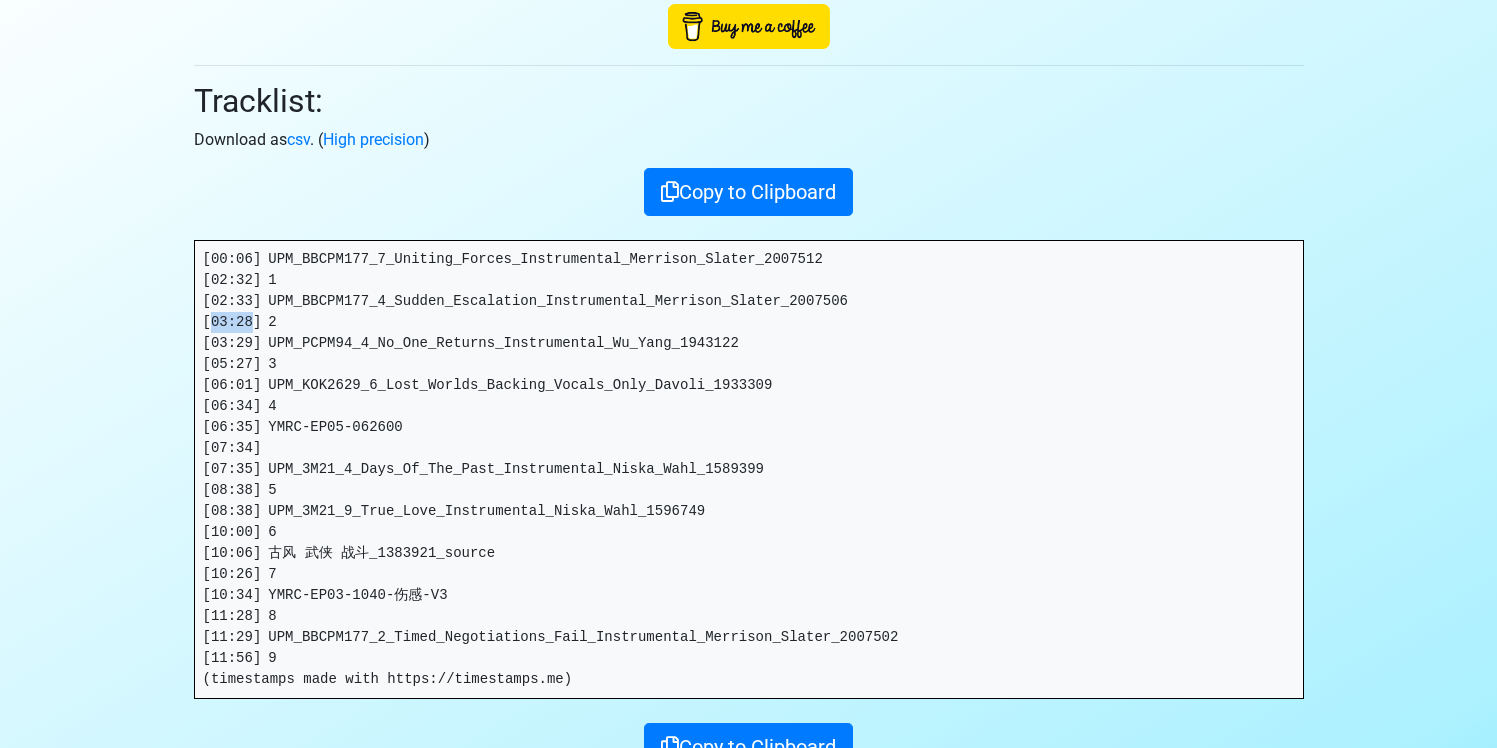 drag, startPoint x: 248, startPoint y: 322, endPoint x: 214, endPoint y: 326, distance: 34.234486 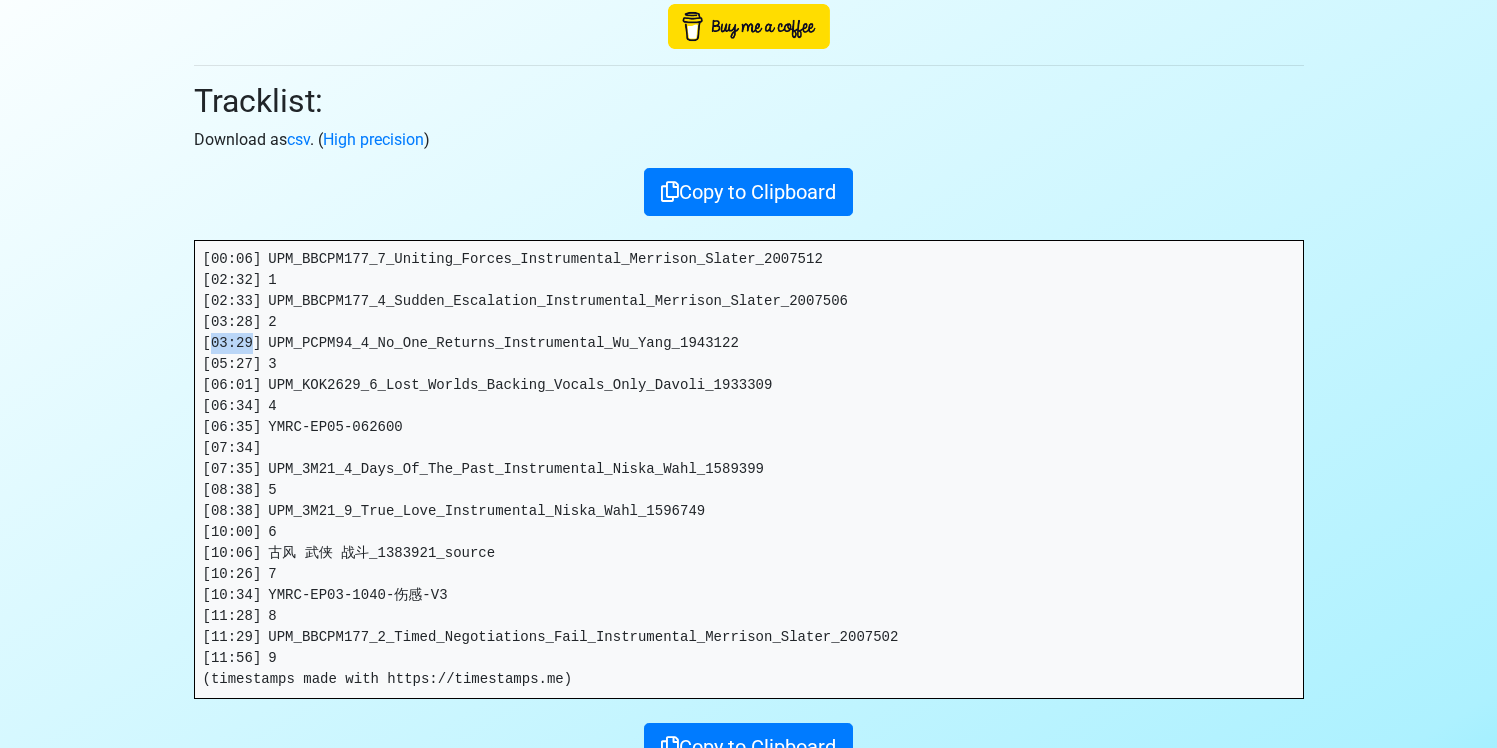 drag, startPoint x: 254, startPoint y: 341, endPoint x: 212, endPoint y: 342, distance: 42.0119 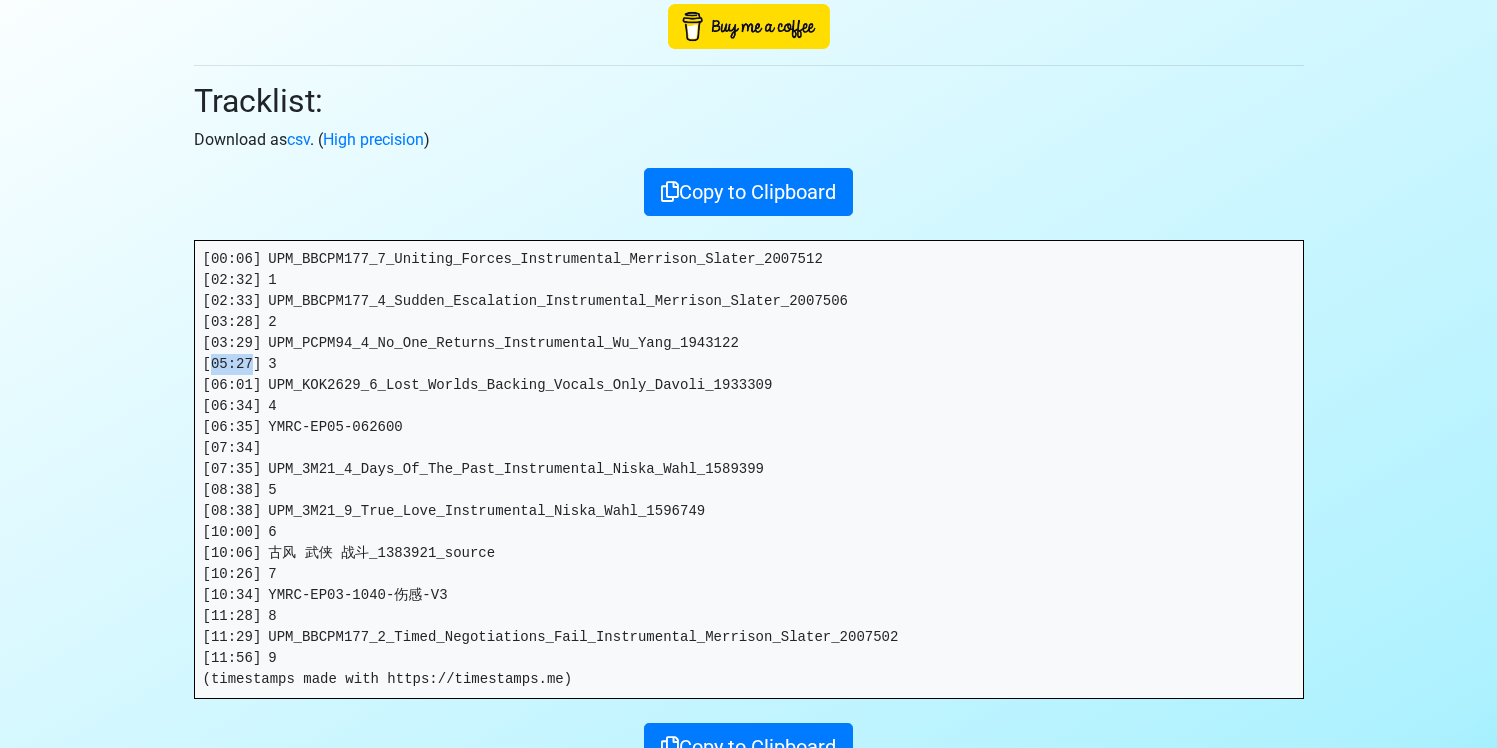 drag, startPoint x: 251, startPoint y: 361, endPoint x: 212, endPoint y: 370, distance: 40.024994 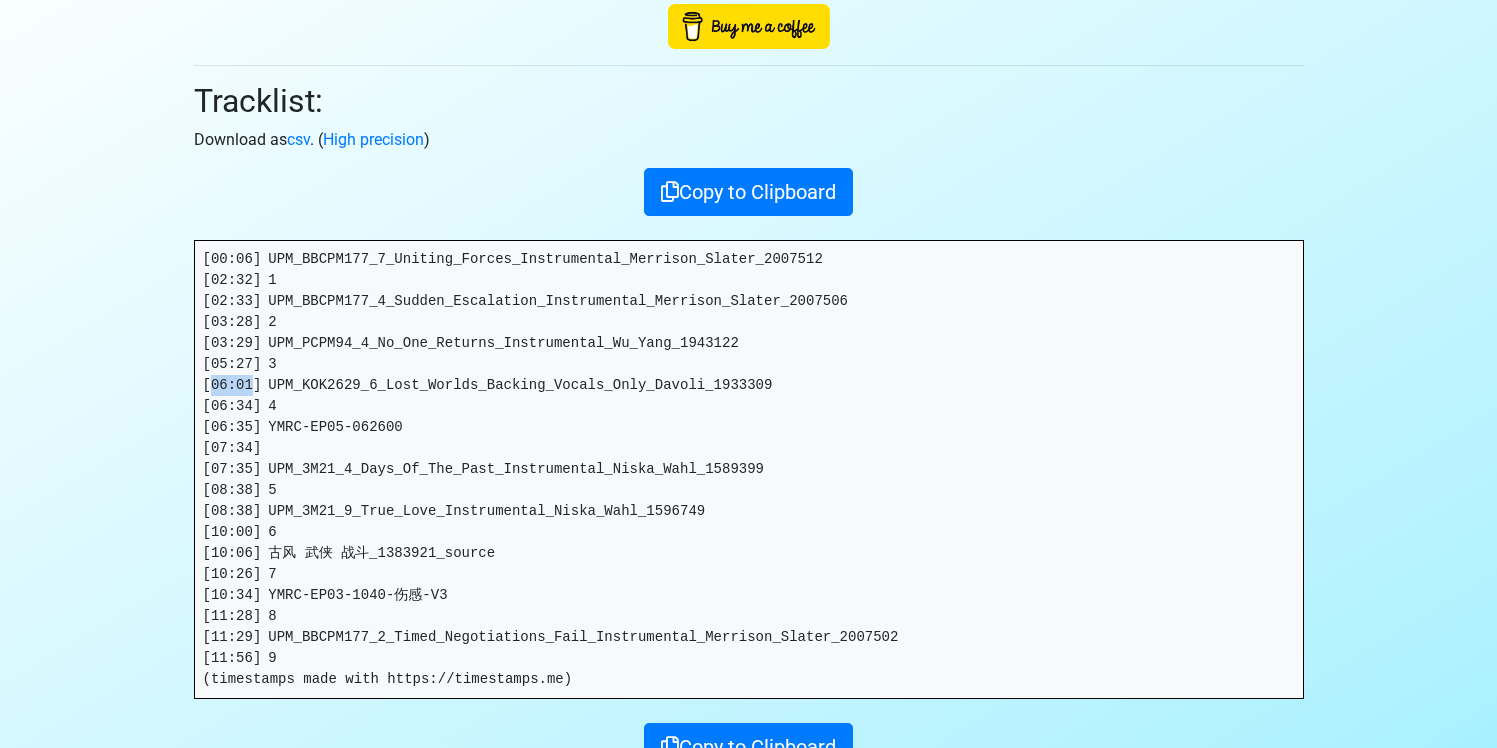 drag, startPoint x: 248, startPoint y: 380, endPoint x: 208, endPoint y: 387, distance: 40.60788 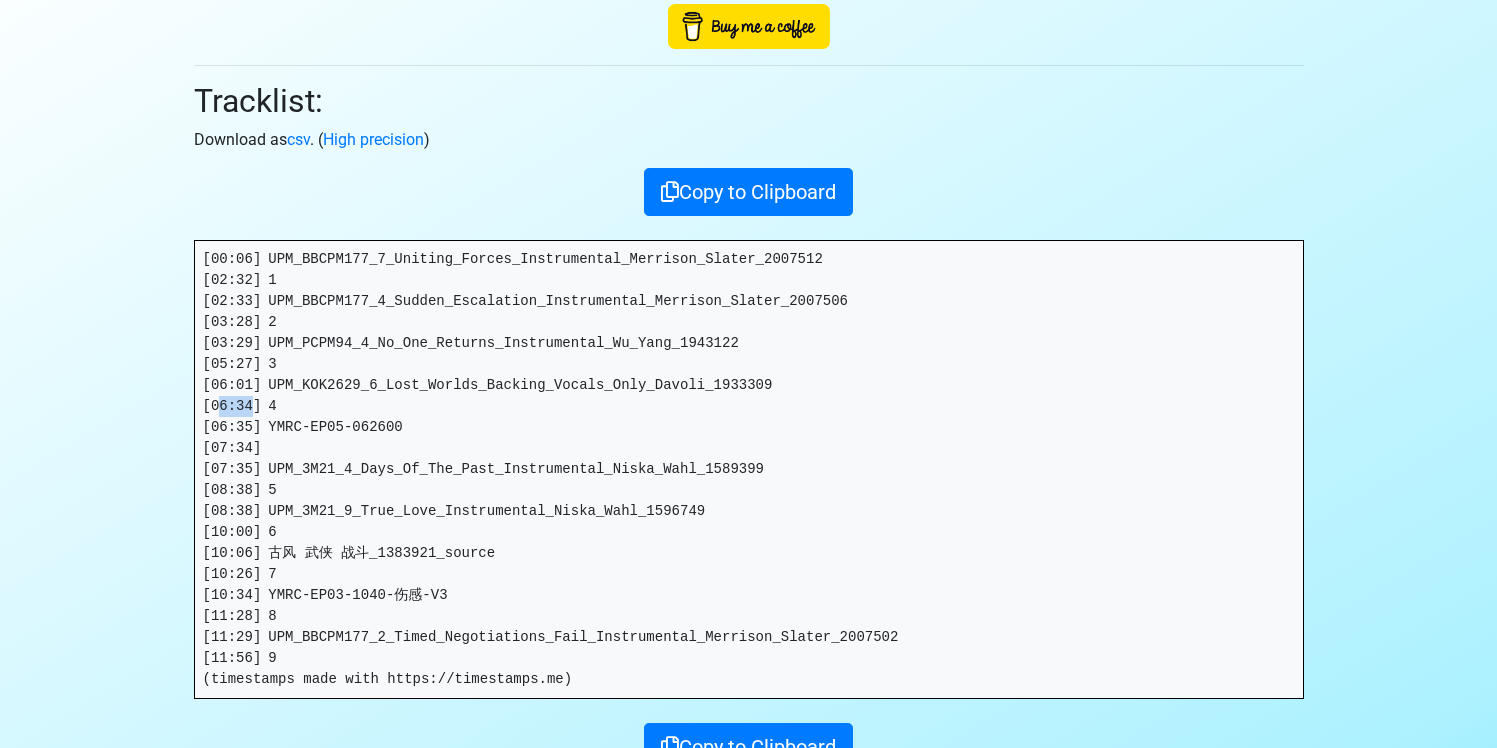drag, startPoint x: 253, startPoint y: 400, endPoint x: 217, endPoint y: 408, distance: 36.878178 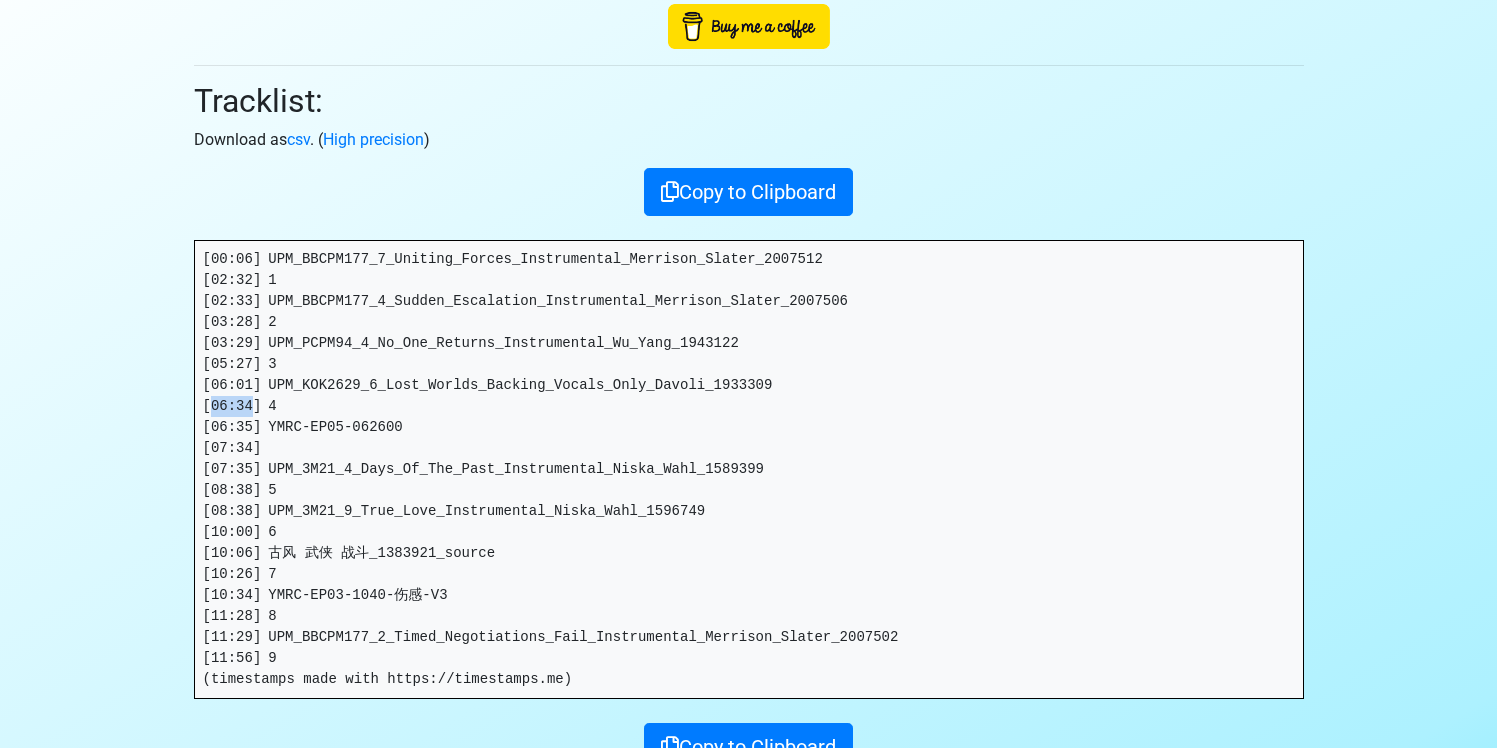 click on "[00:06] UPM_BBCPM177_7_Uniting_Forces_Instrumental_Merrison_Slater_2007512
[02:32] 1
[02:33] UPM_BBCPM177_4_Sudden_Escalation_Instrumental_Merrison_Slater_2007506
[03:28] 2
[03:29] UPM_PCPM94_4_No_One_Returns_Instrumental_Wu_Yang_1943122
[05:27] 3
[06:01] UPM_KOK2629_6_Lost_Worlds_Backing_Vocals_Only_Davoli_1933309
[06:34] 4
[06:35] YMRC-EP05-062600
[07:34]
[07:35] UPM_3M21_4_Days_Of_The_Past_Instrumental_Niska_Wahl_1589399
[08:38] 5
[08:38] UPM_3M21_9_True_Love_Instrumental_Niska_Wahl_1596749
[10:00] 6
[10:06] 古风 武侠 战斗_1383921_source
[10:26] 7
[10:34] YMRC-EP03-1040-伤感-V3
[11:28] 8
[11:29] UPM_BBCPM177_2_Timed_Negotiations_Fail_Instrumental_Merrison_Slater_2007502
[11:56] 9
(timestamps made with https://timestamps.me)" at bounding box center [749, 469] 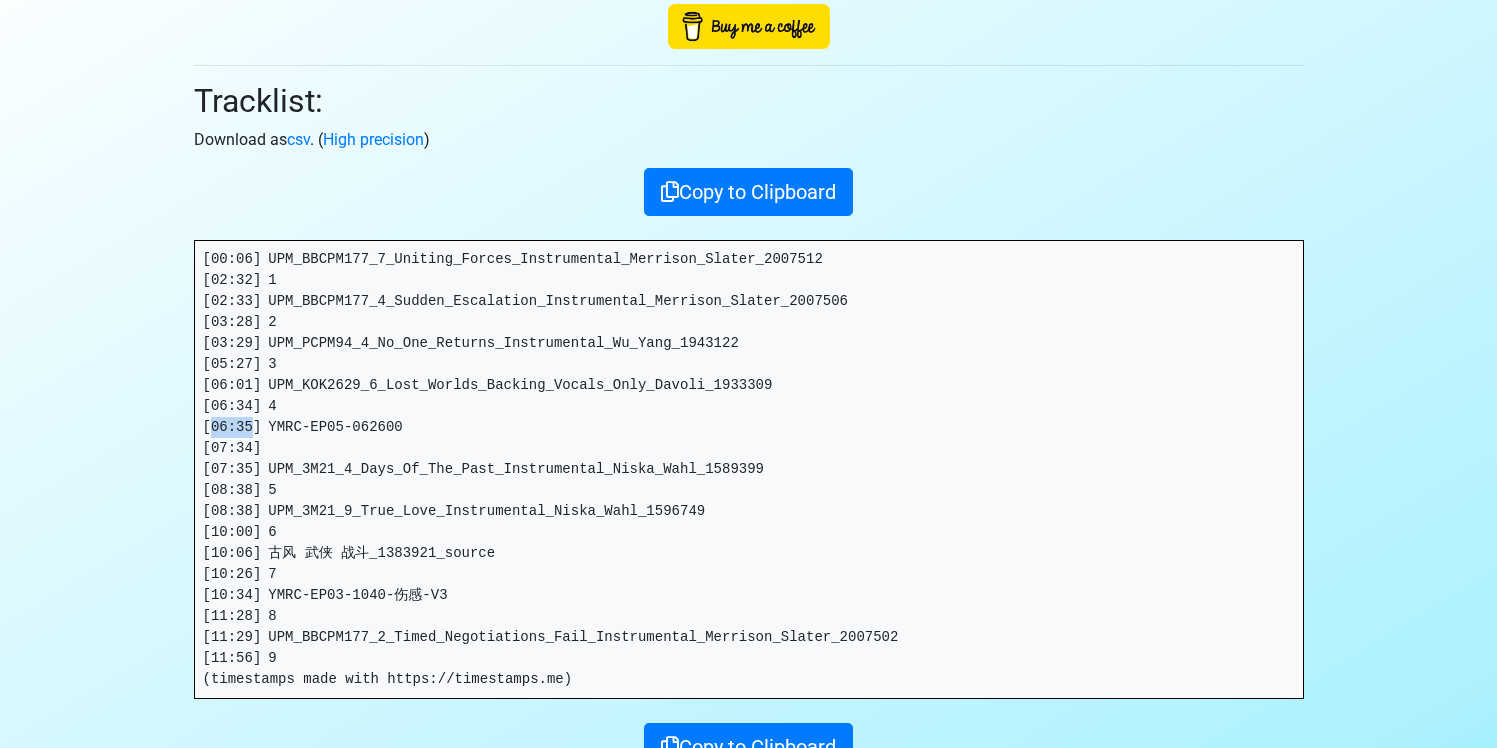 drag, startPoint x: 250, startPoint y: 430, endPoint x: 209, endPoint y: 435, distance: 41.303753 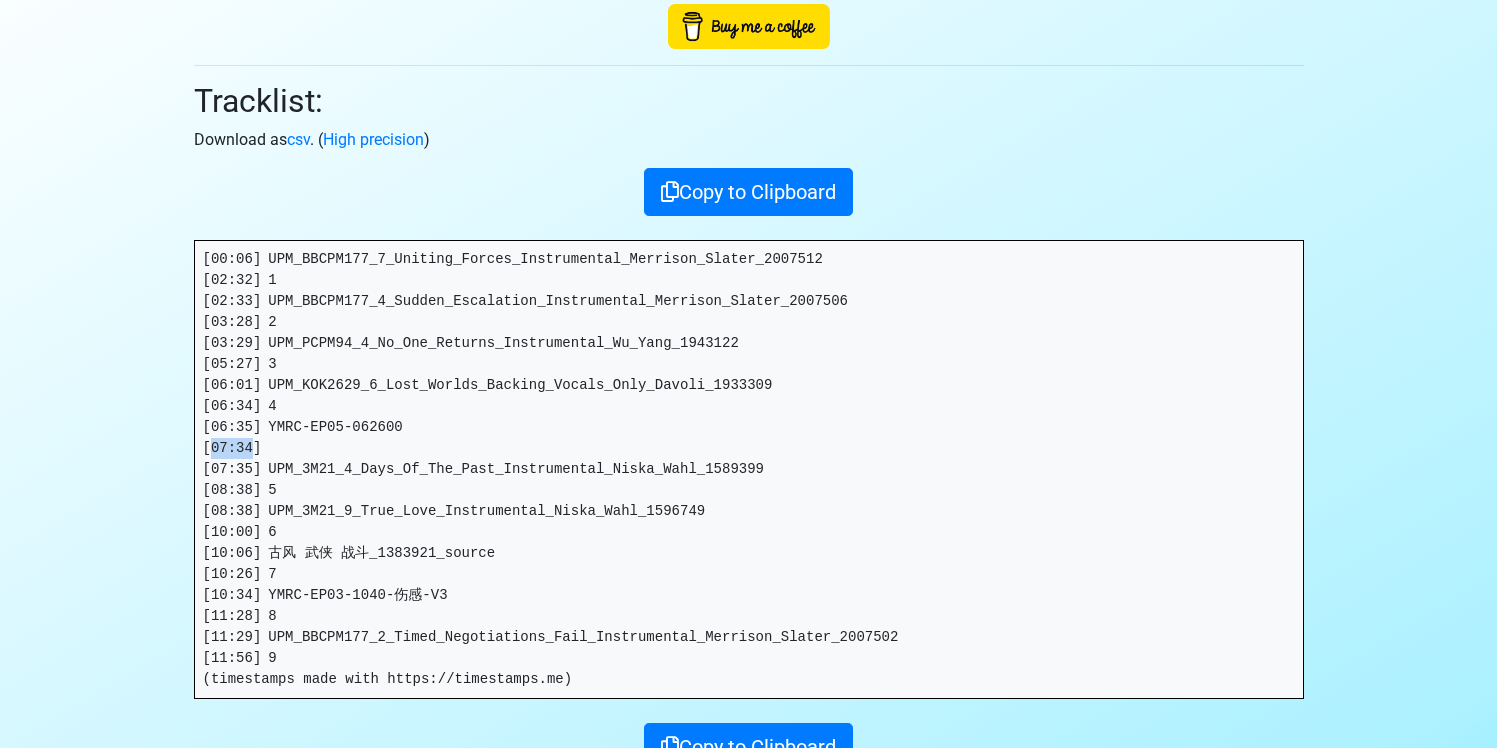 drag, startPoint x: 251, startPoint y: 448, endPoint x: 212, endPoint y: 442, distance: 39.45884 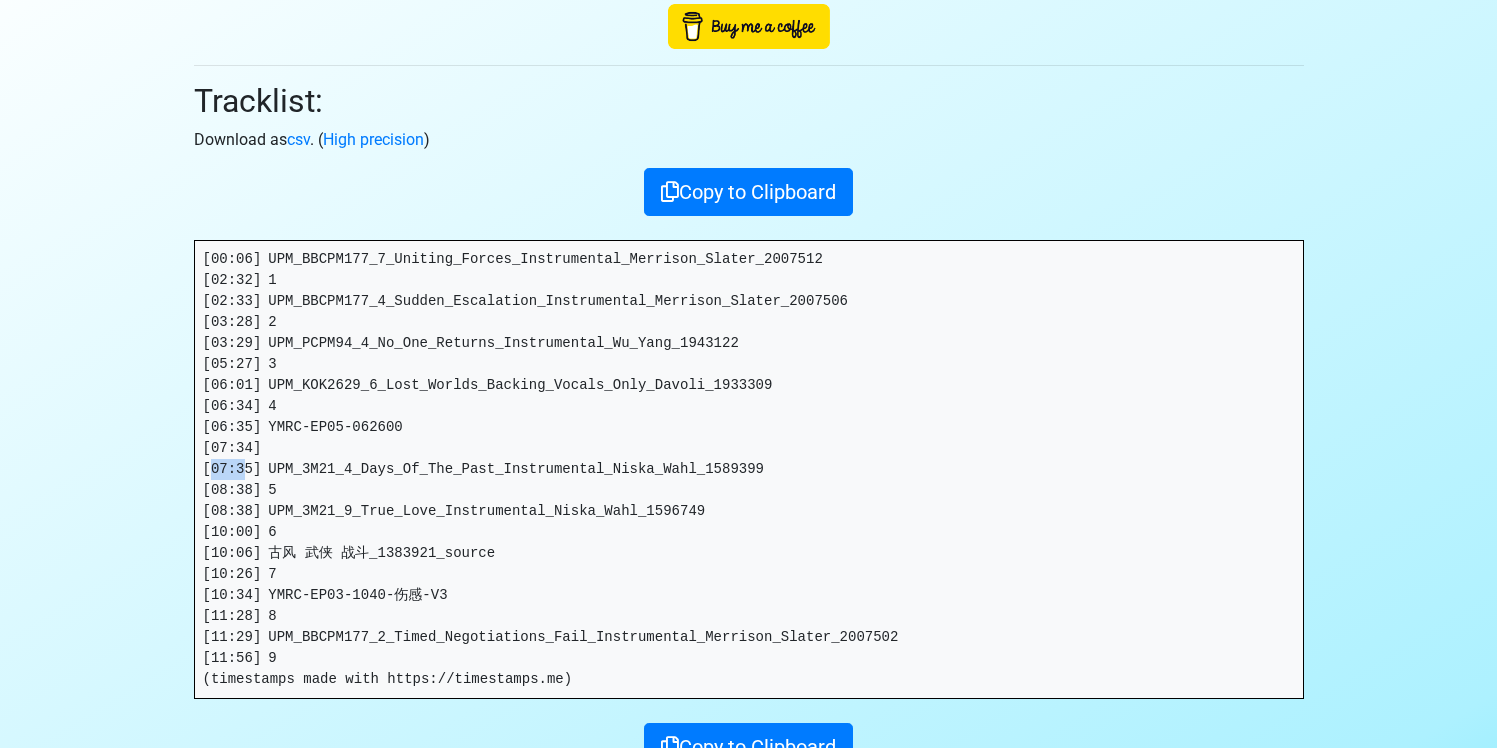 drag, startPoint x: 248, startPoint y: 467, endPoint x: 207, endPoint y: 471, distance: 41.19466 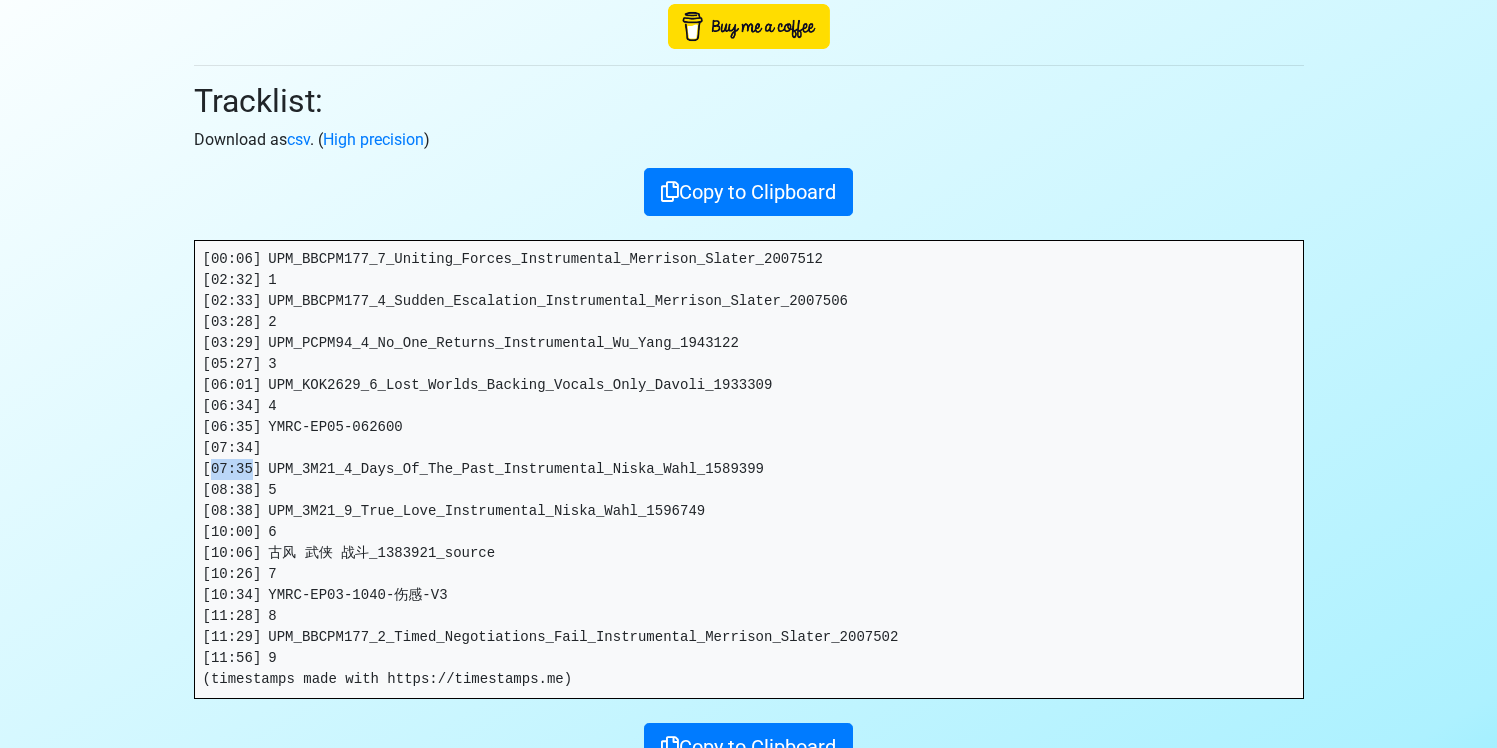 drag, startPoint x: 209, startPoint y: 468, endPoint x: 254, endPoint y: 469, distance: 45.01111 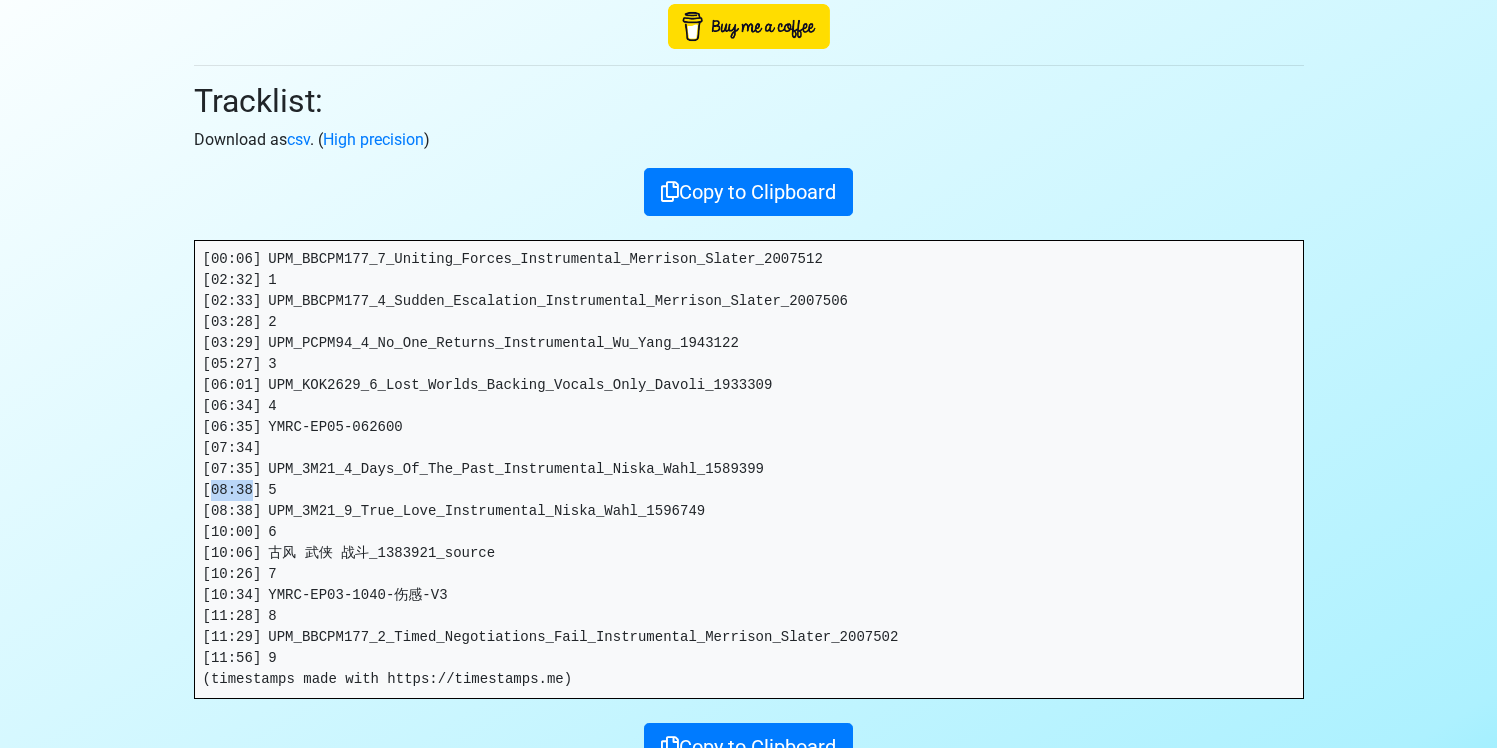 drag, startPoint x: 253, startPoint y: 490, endPoint x: 214, endPoint y: 498, distance: 39.812057 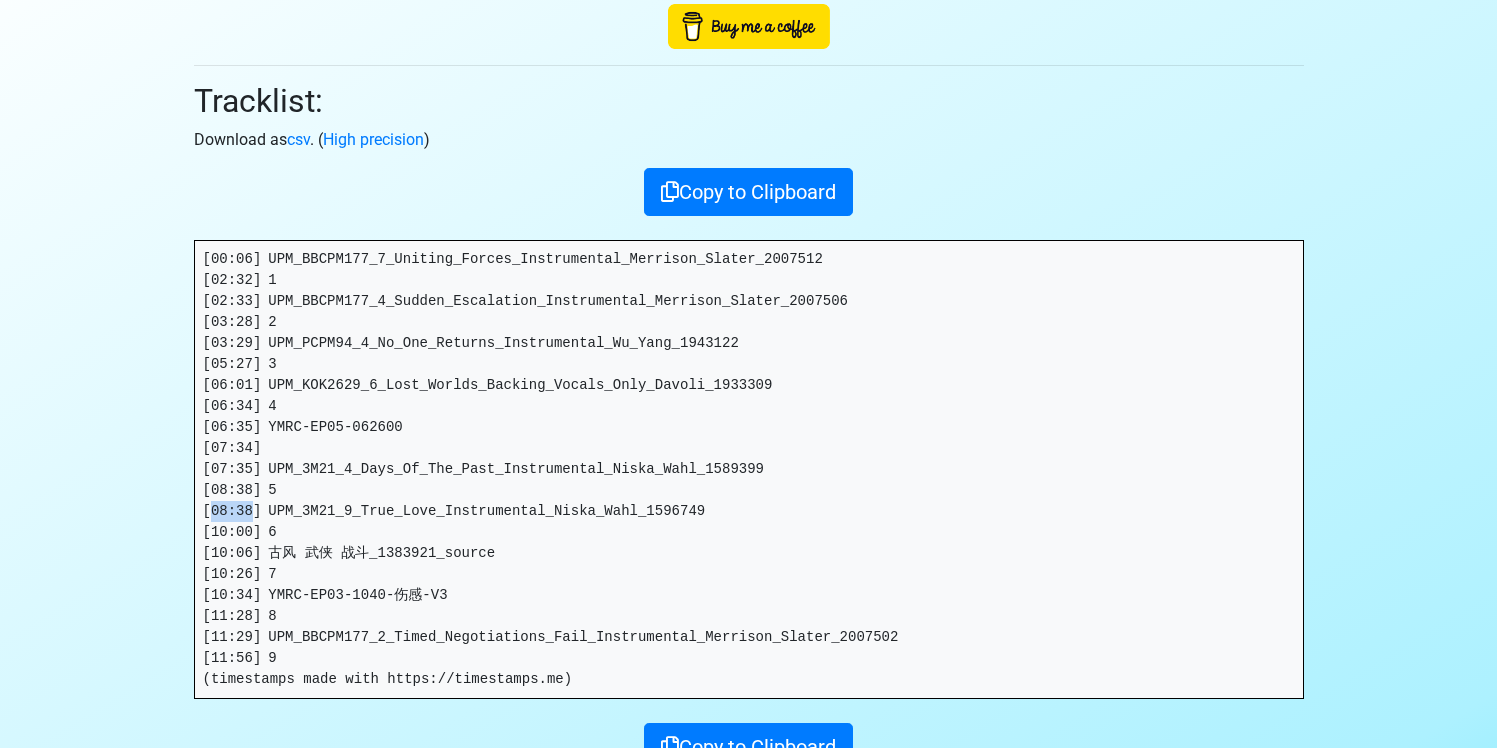drag, startPoint x: 252, startPoint y: 511, endPoint x: 210, endPoint y: 516, distance: 42.296574 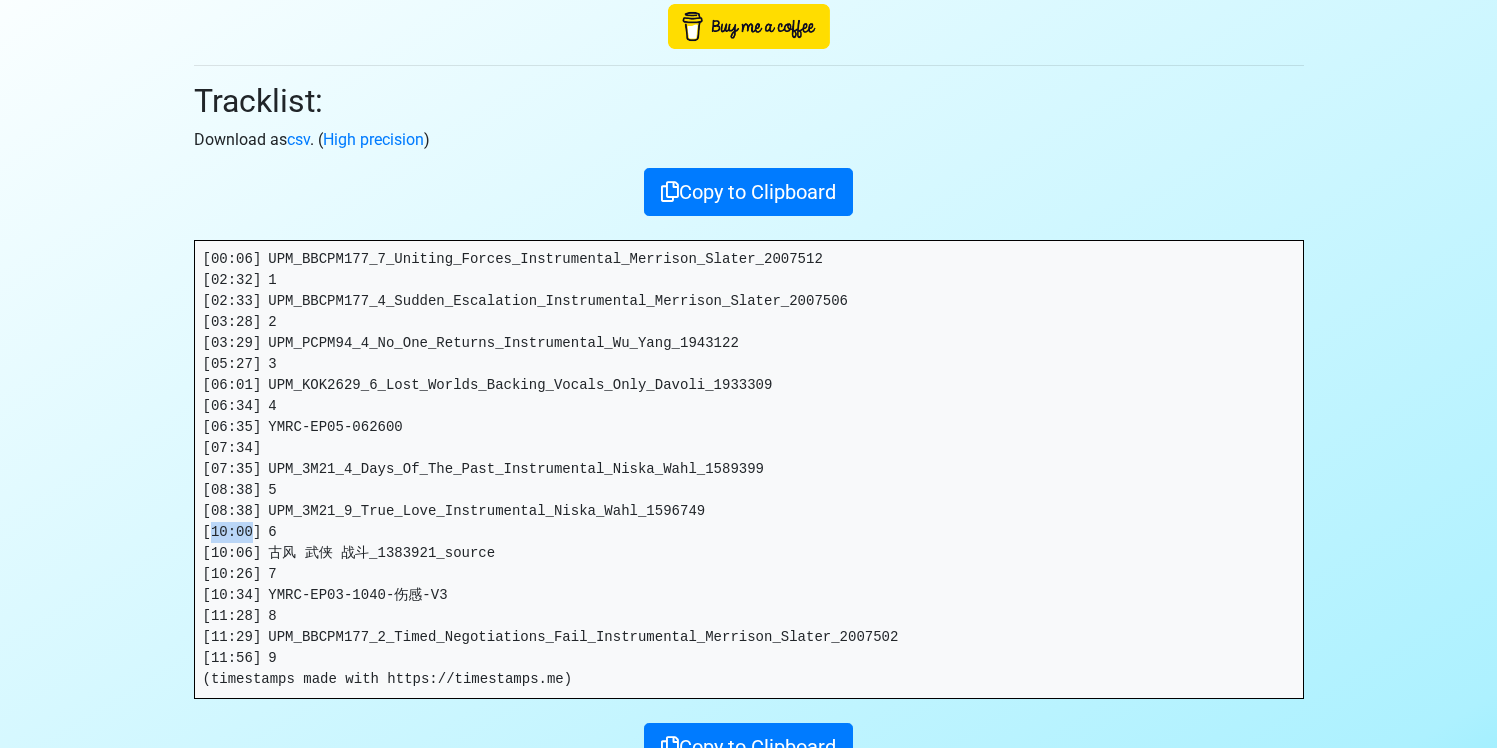 drag, startPoint x: 255, startPoint y: 527, endPoint x: 214, endPoint y: 535, distance: 41.773197 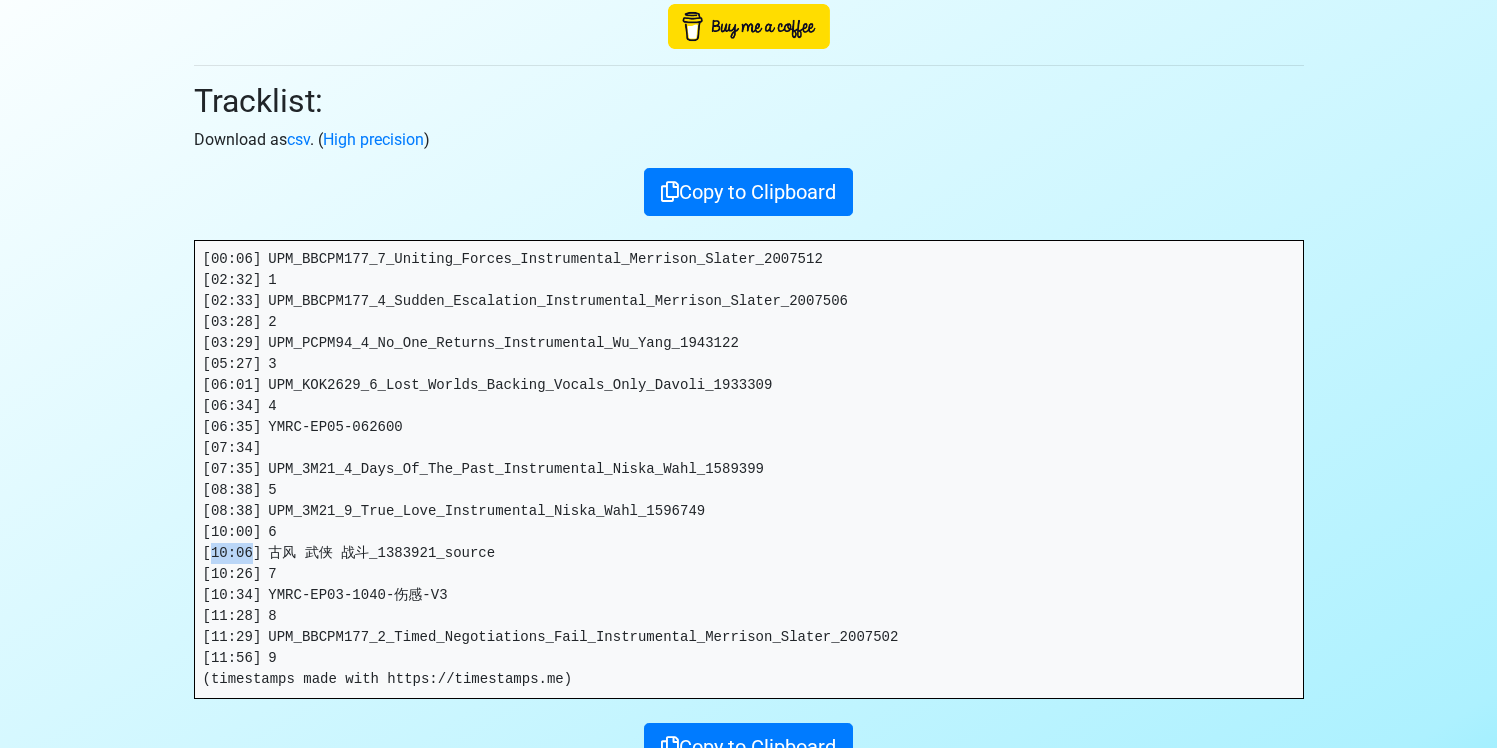 drag, startPoint x: 254, startPoint y: 554, endPoint x: 208, endPoint y: 559, distance: 46.270943 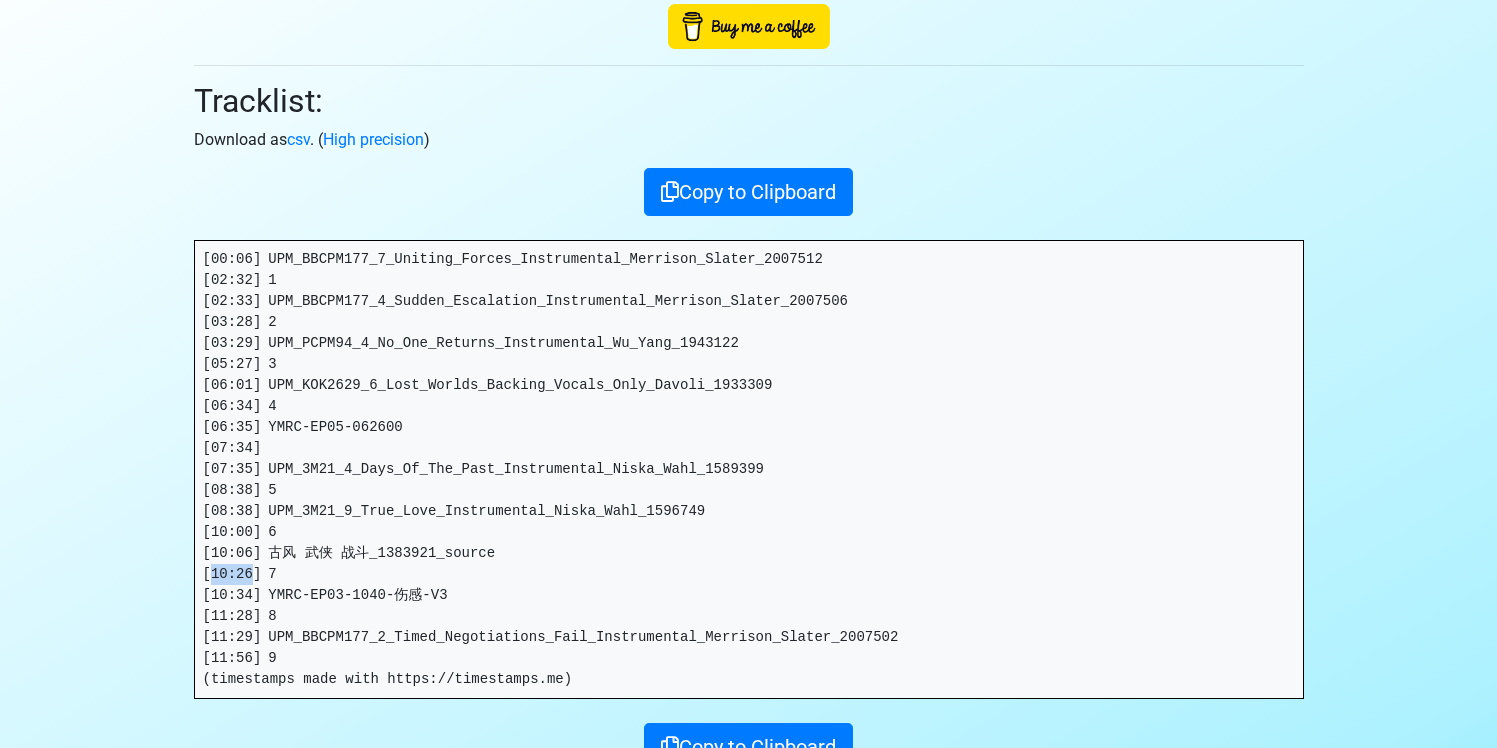 drag, startPoint x: 251, startPoint y: 567, endPoint x: 215, endPoint y: 573, distance: 36.496574 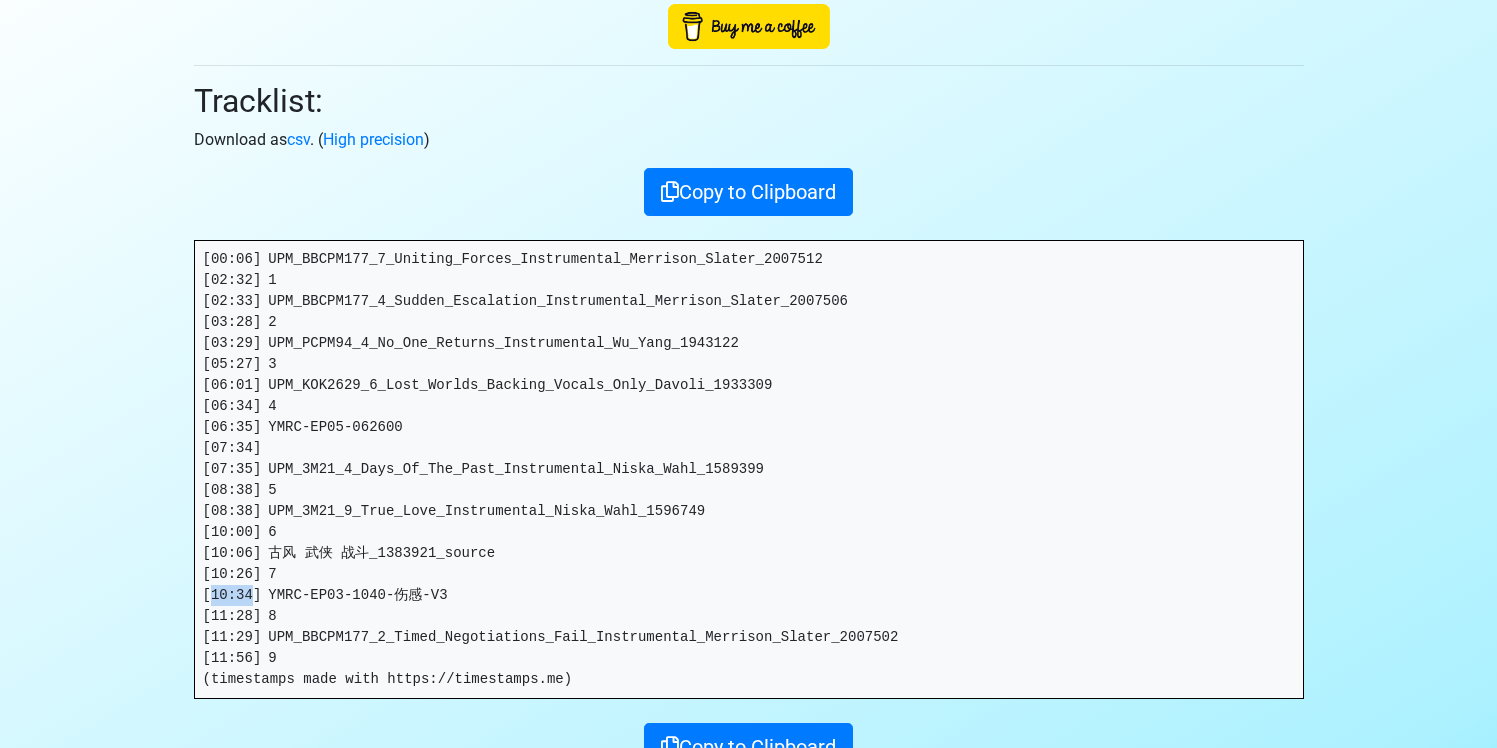 drag, startPoint x: 254, startPoint y: 593, endPoint x: 215, endPoint y: 604, distance: 40.5216 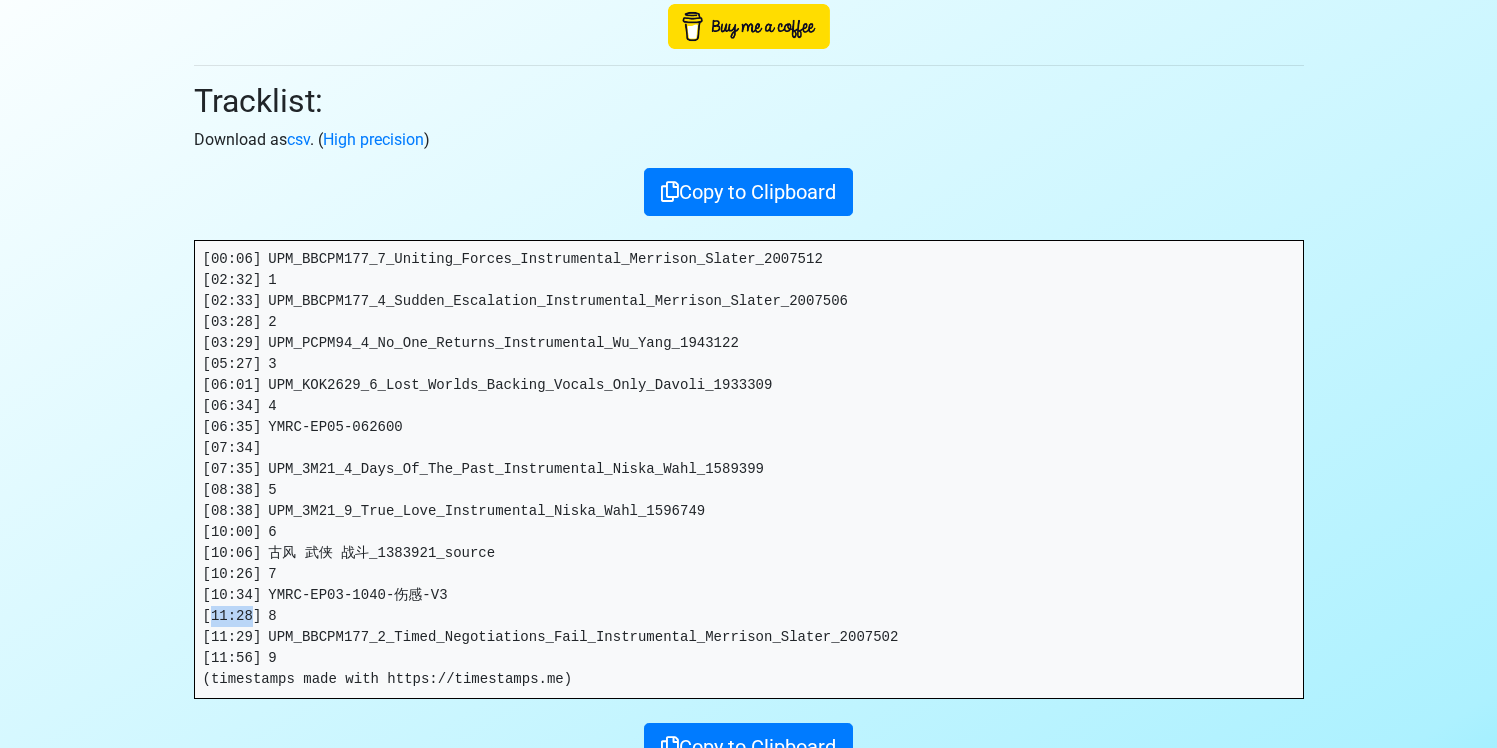 drag, startPoint x: 253, startPoint y: 611, endPoint x: 213, endPoint y: 615, distance: 40.1995 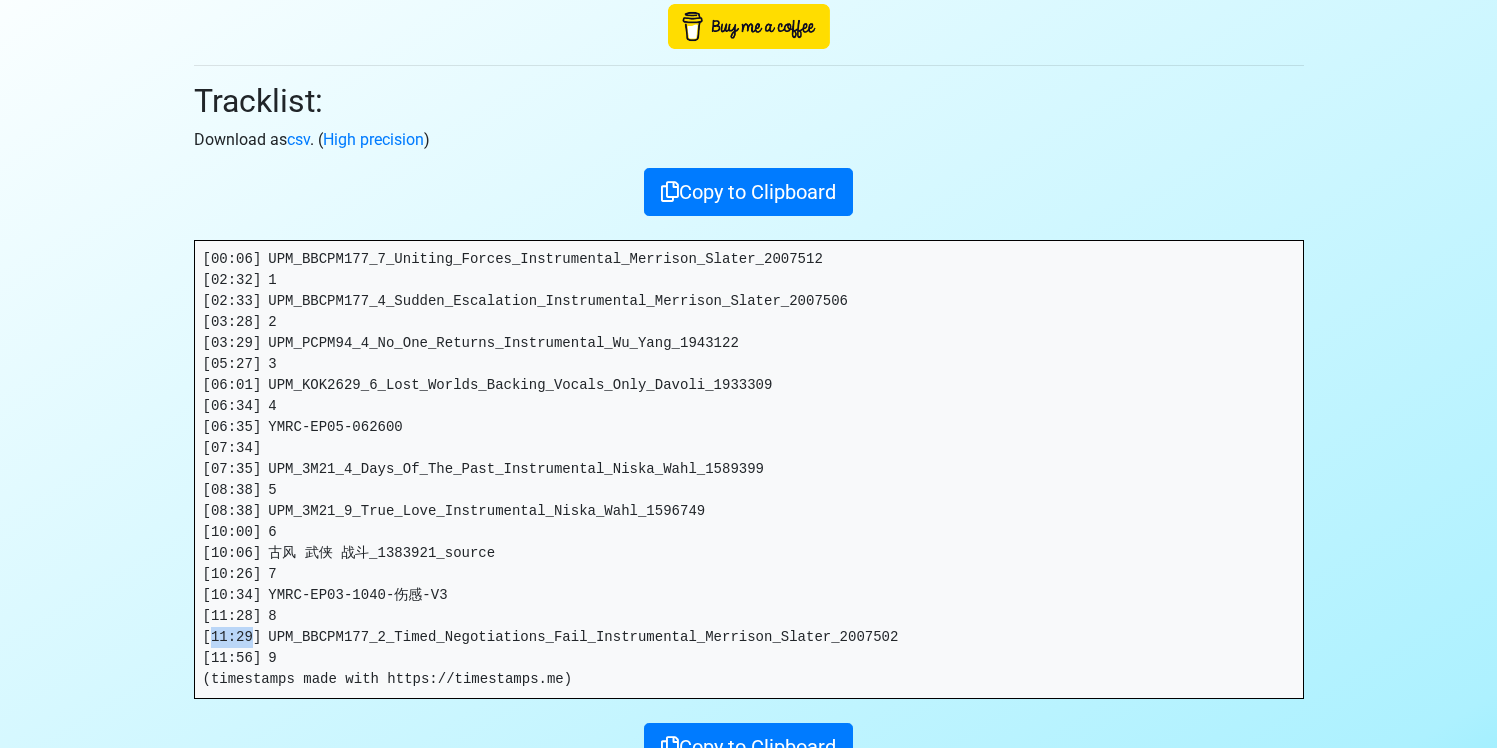drag, startPoint x: 252, startPoint y: 631, endPoint x: 213, endPoint y: 637, distance: 39.45884 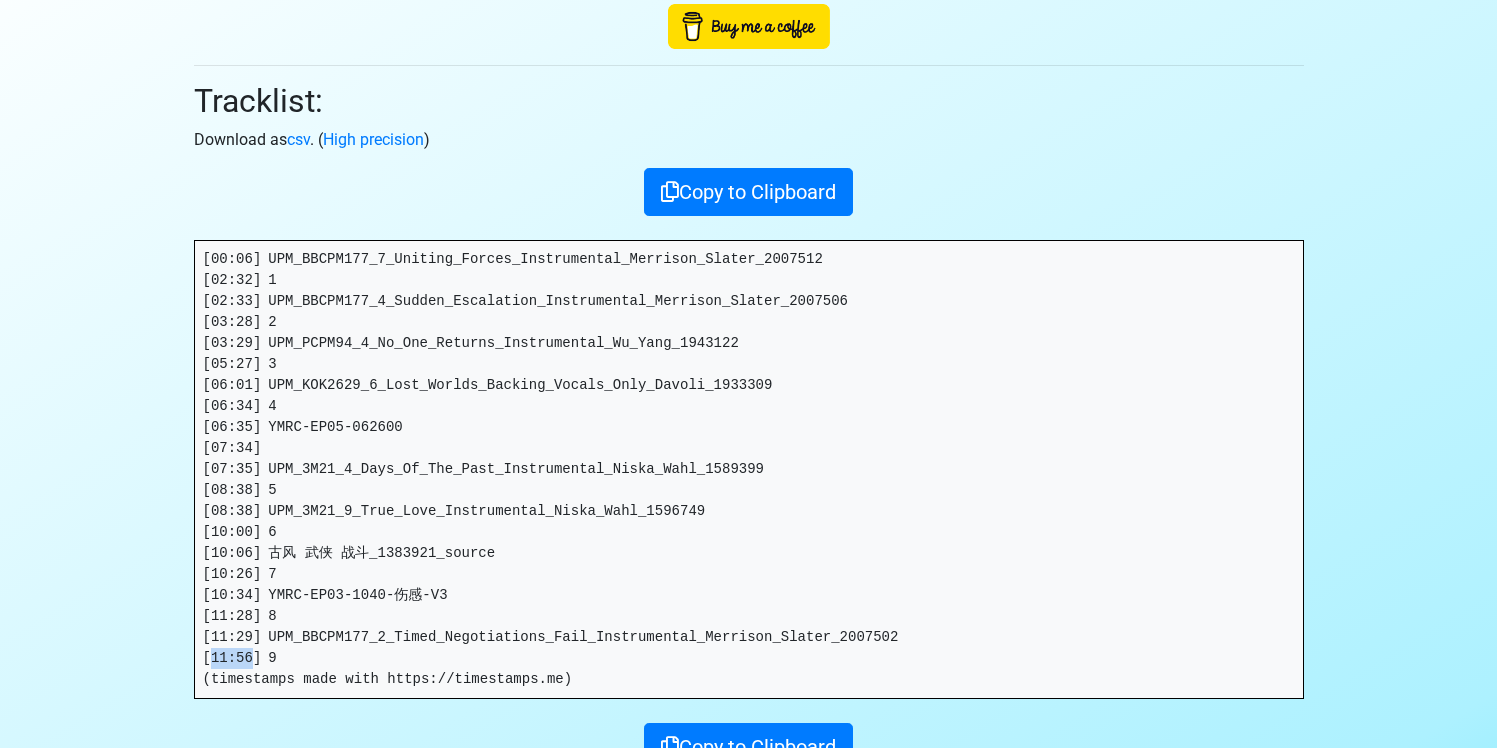 drag, startPoint x: 249, startPoint y: 653, endPoint x: 223, endPoint y: 657, distance: 26.305893 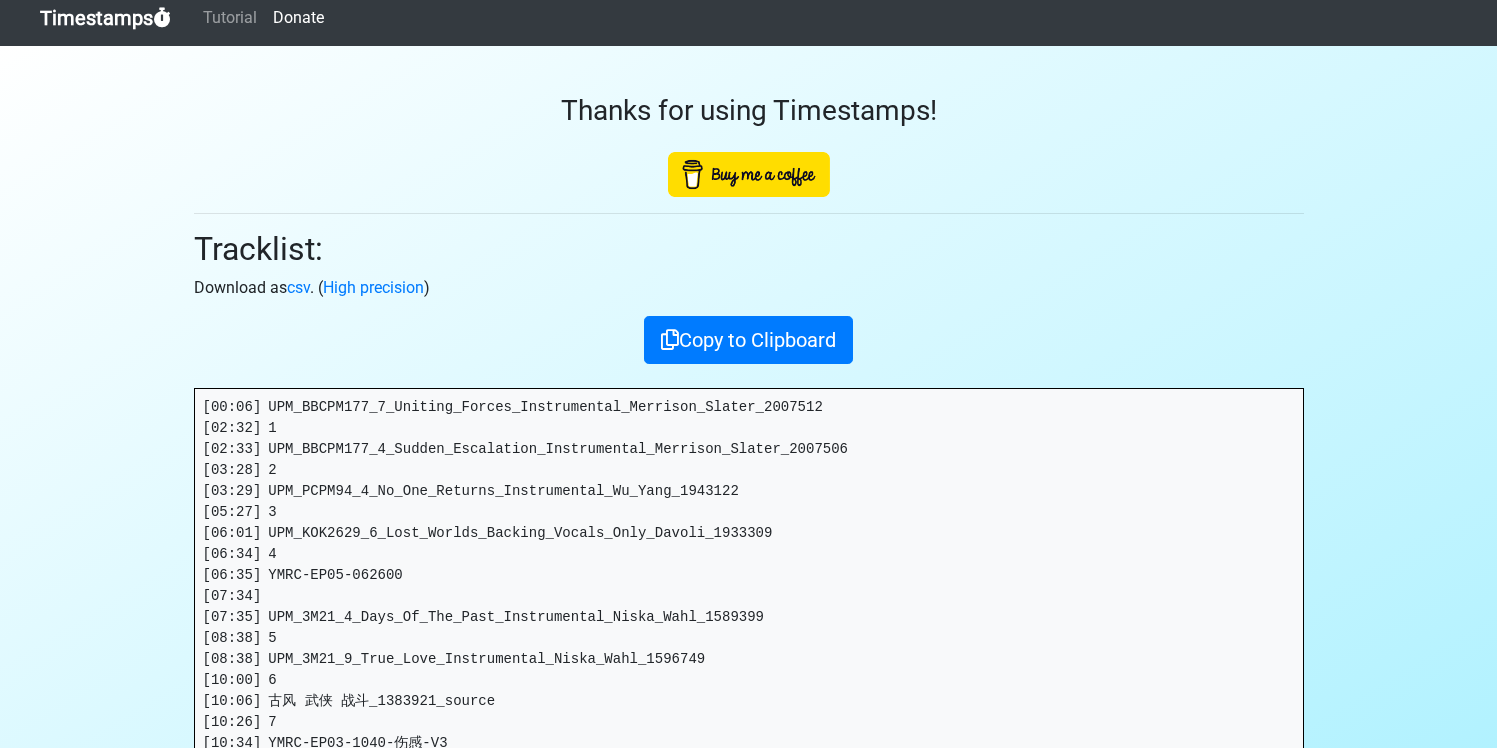 scroll, scrollTop: 0, scrollLeft: 0, axis: both 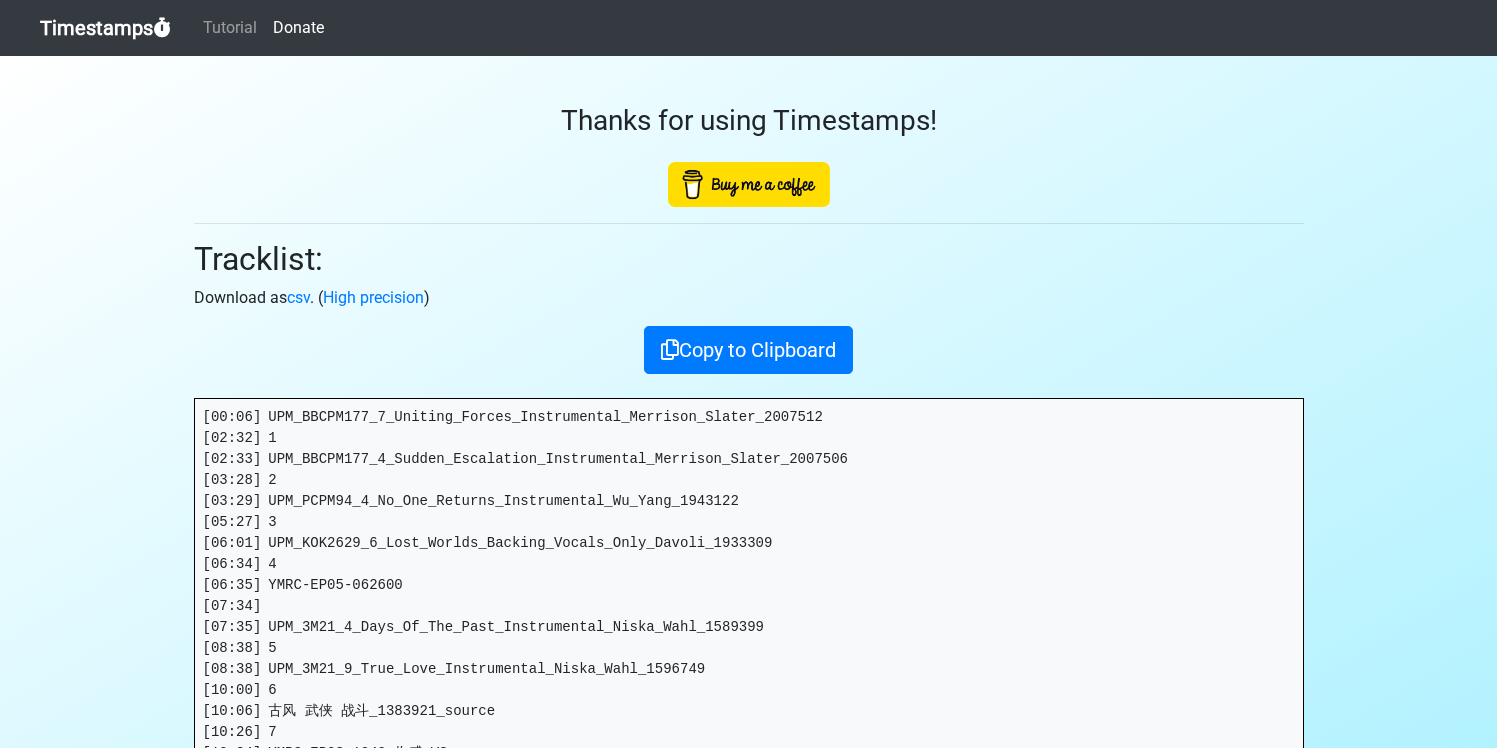 click on "Timestamps" at bounding box center (105, 28) 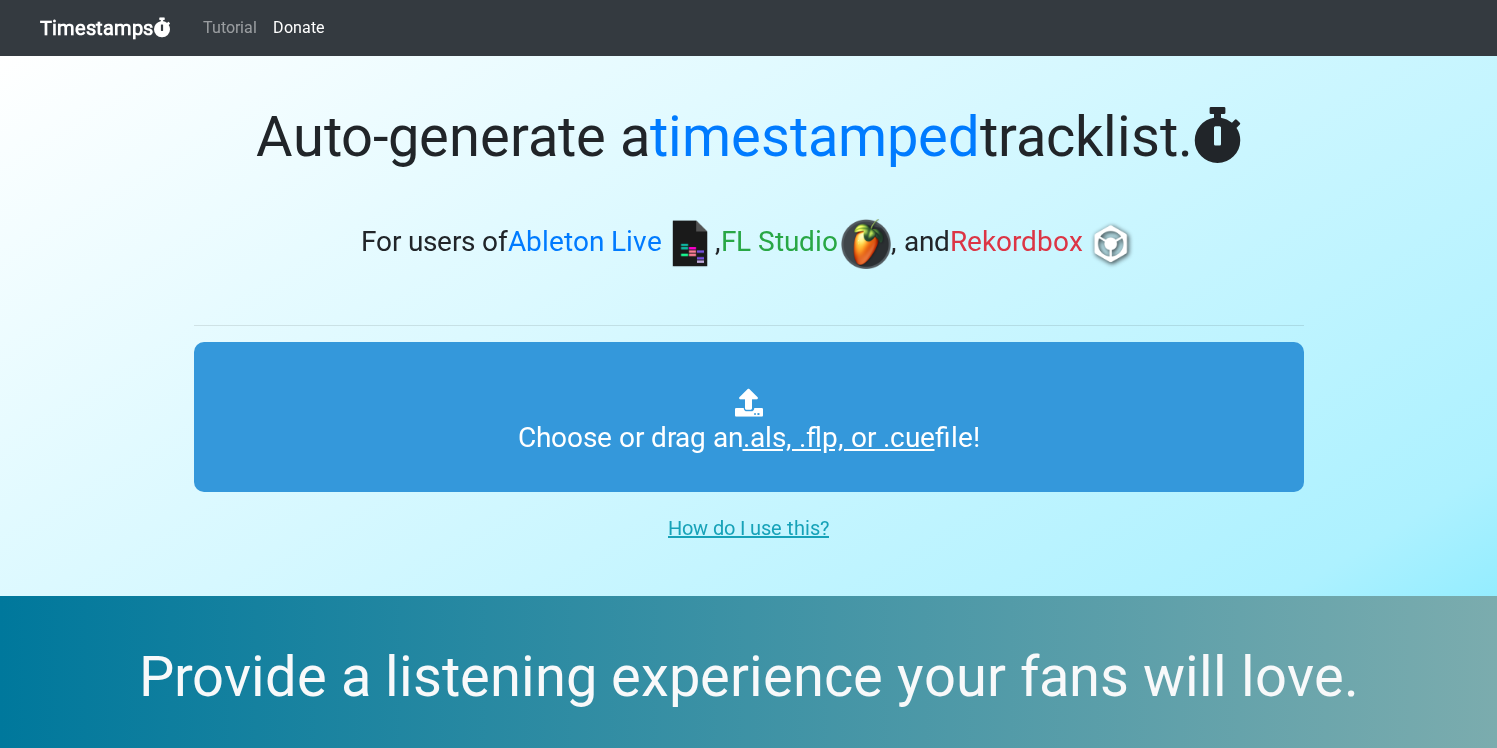 scroll, scrollTop: 0, scrollLeft: 0, axis: both 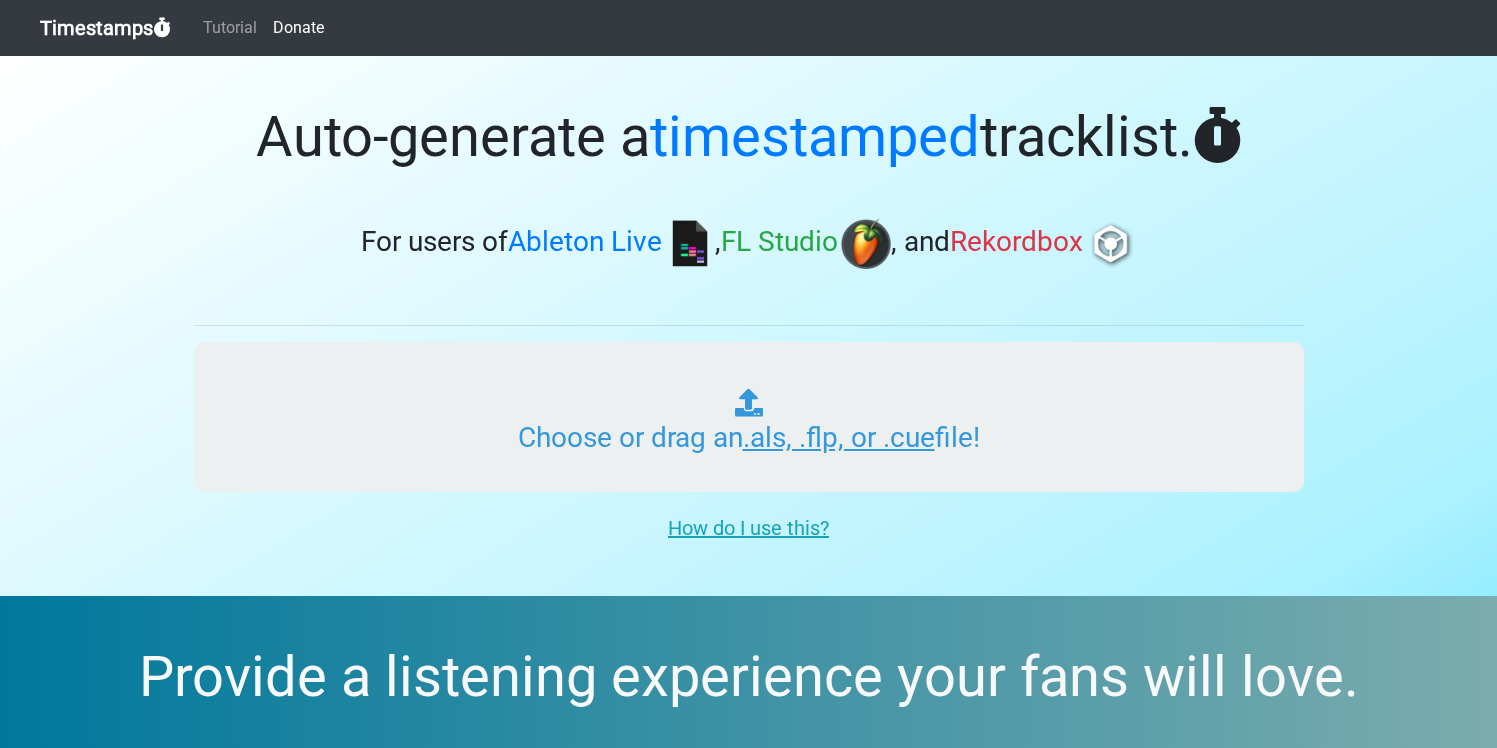 type on "C:\fakepath\YMRC EP24.als" 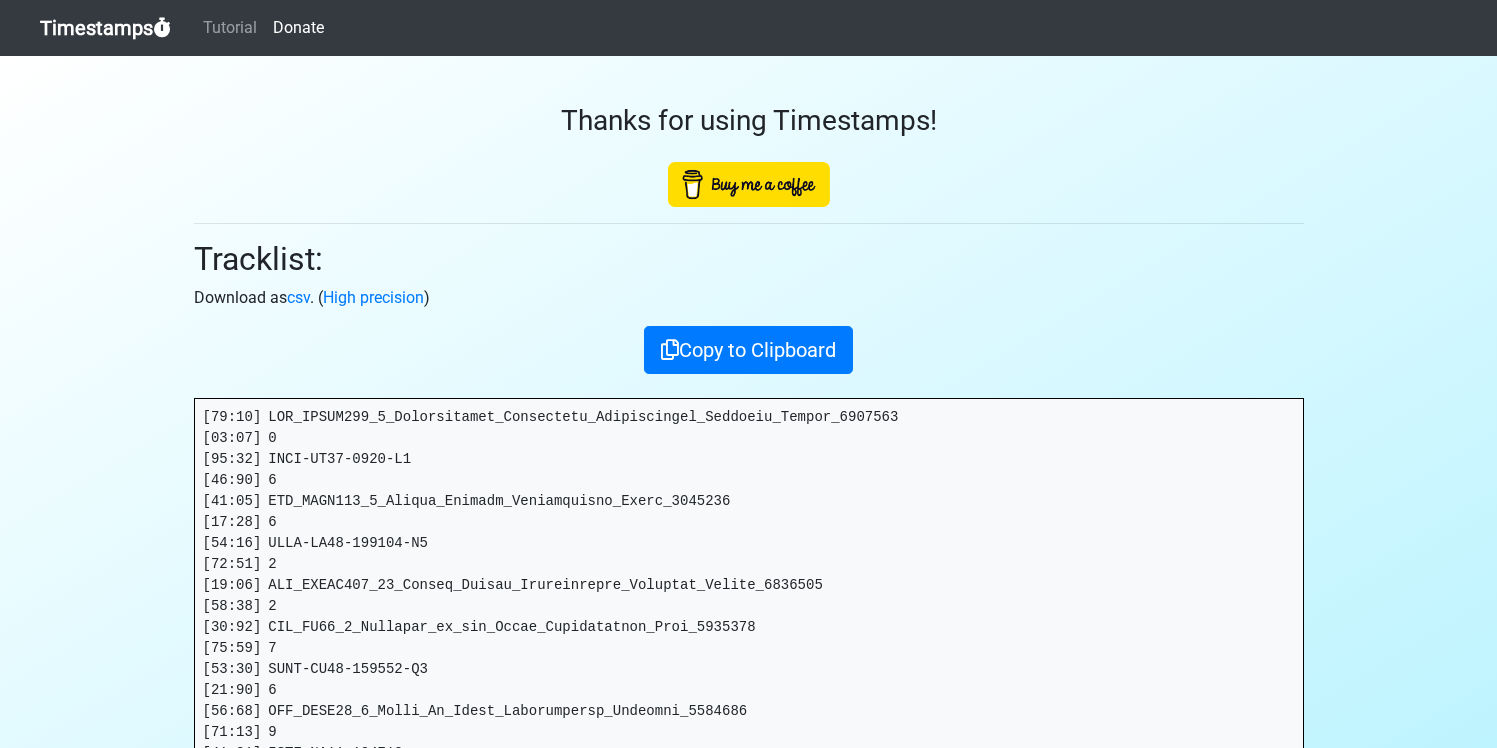 scroll, scrollTop: 0, scrollLeft: 0, axis: both 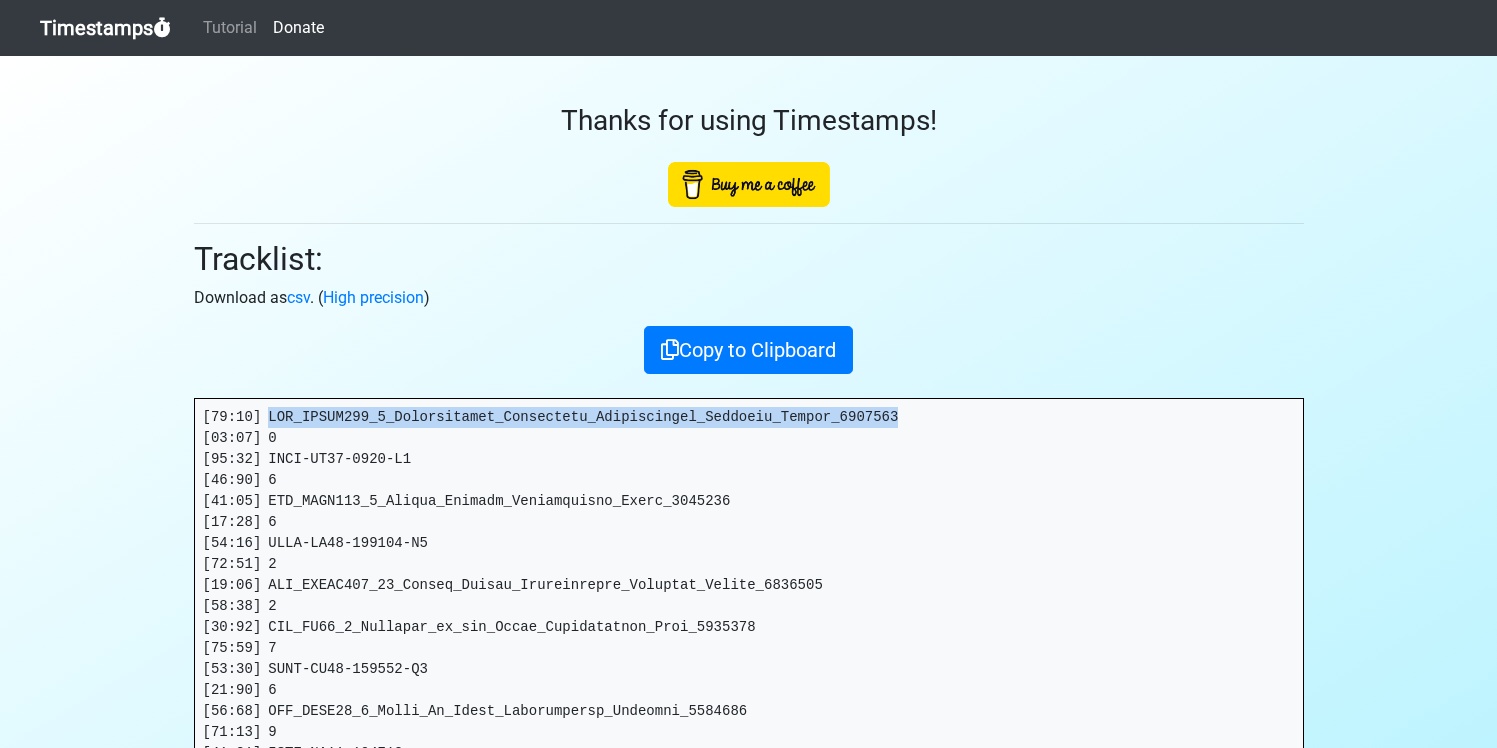 click at bounding box center (749, 795) 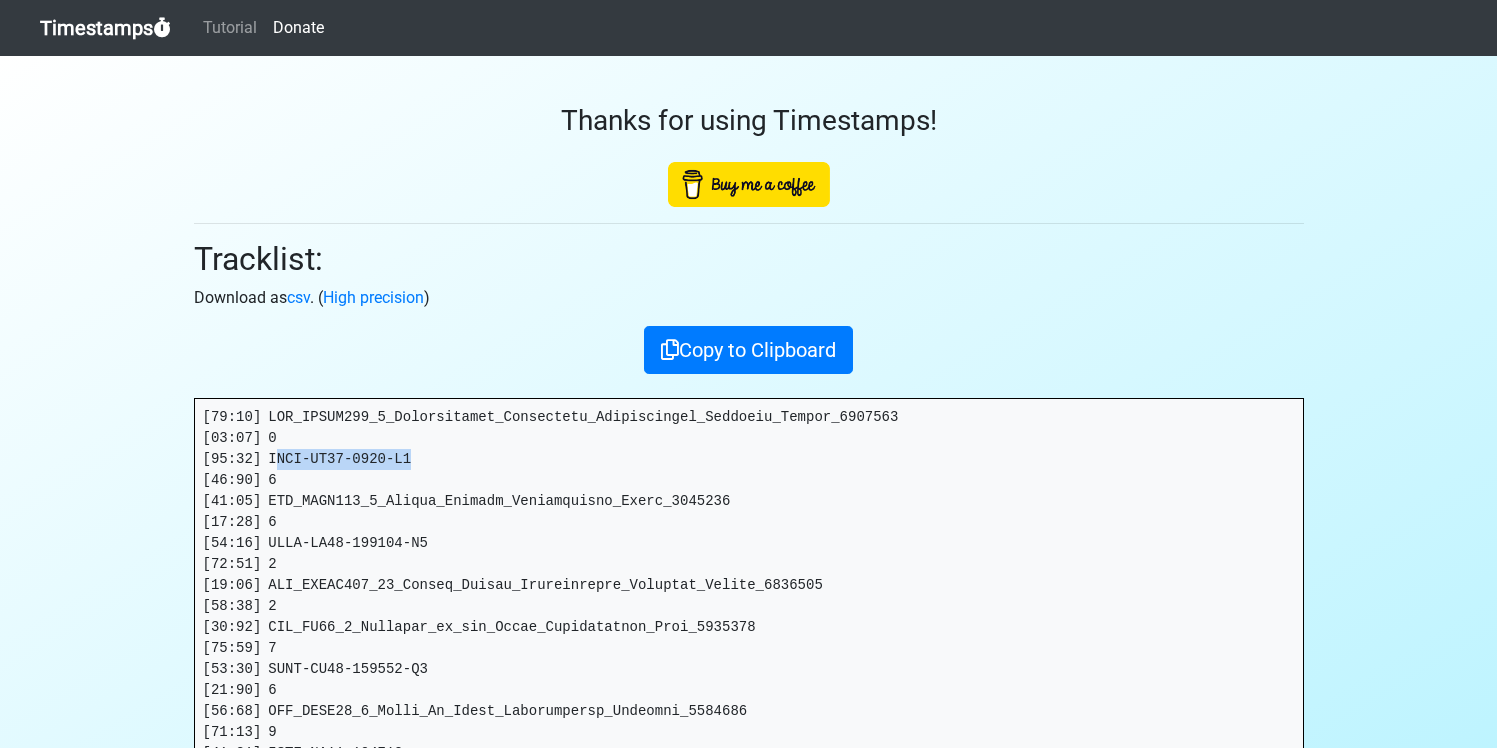 drag, startPoint x: 275, startPoint y: 463, endPoint x: 461, endPoint y: 466, distance: 186.02419 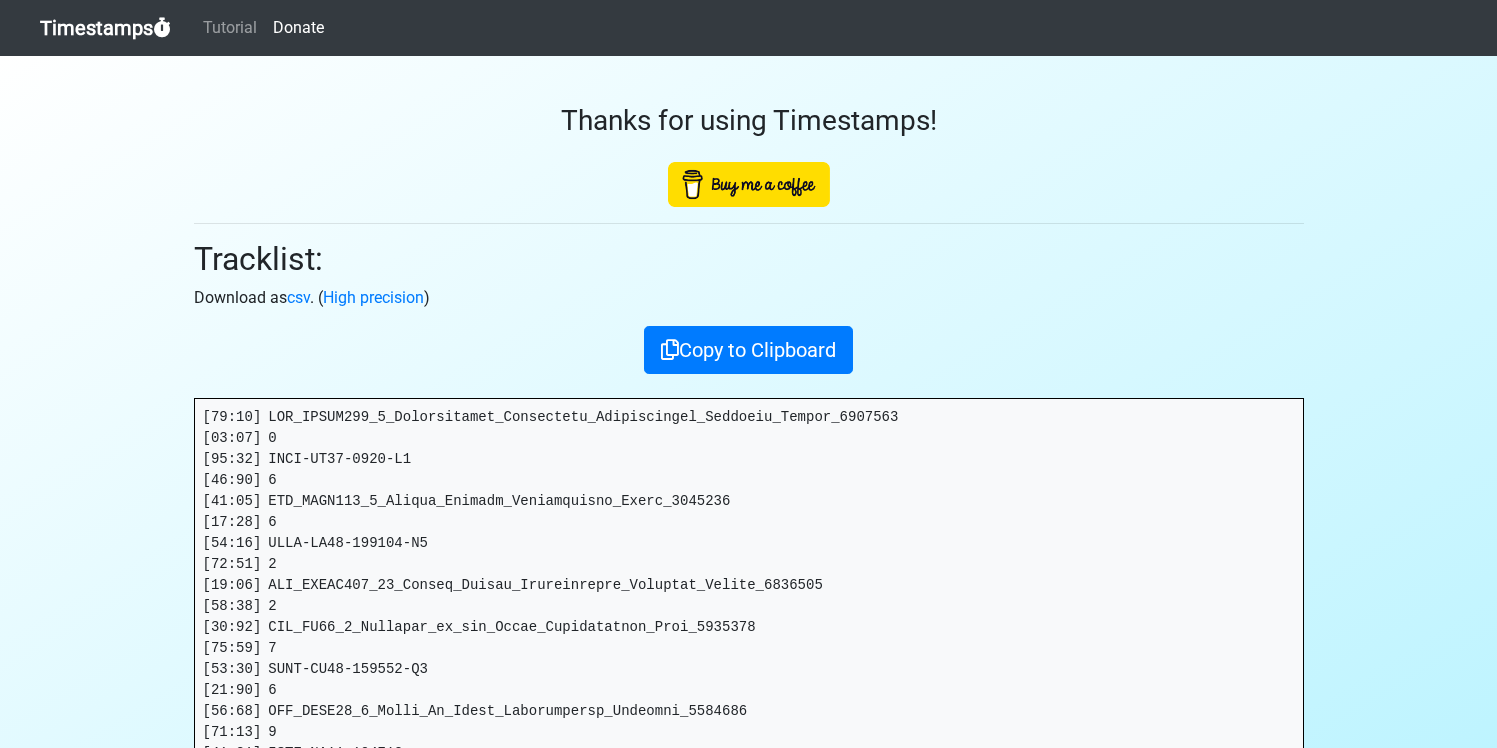 click at bounding box center (749, 795) 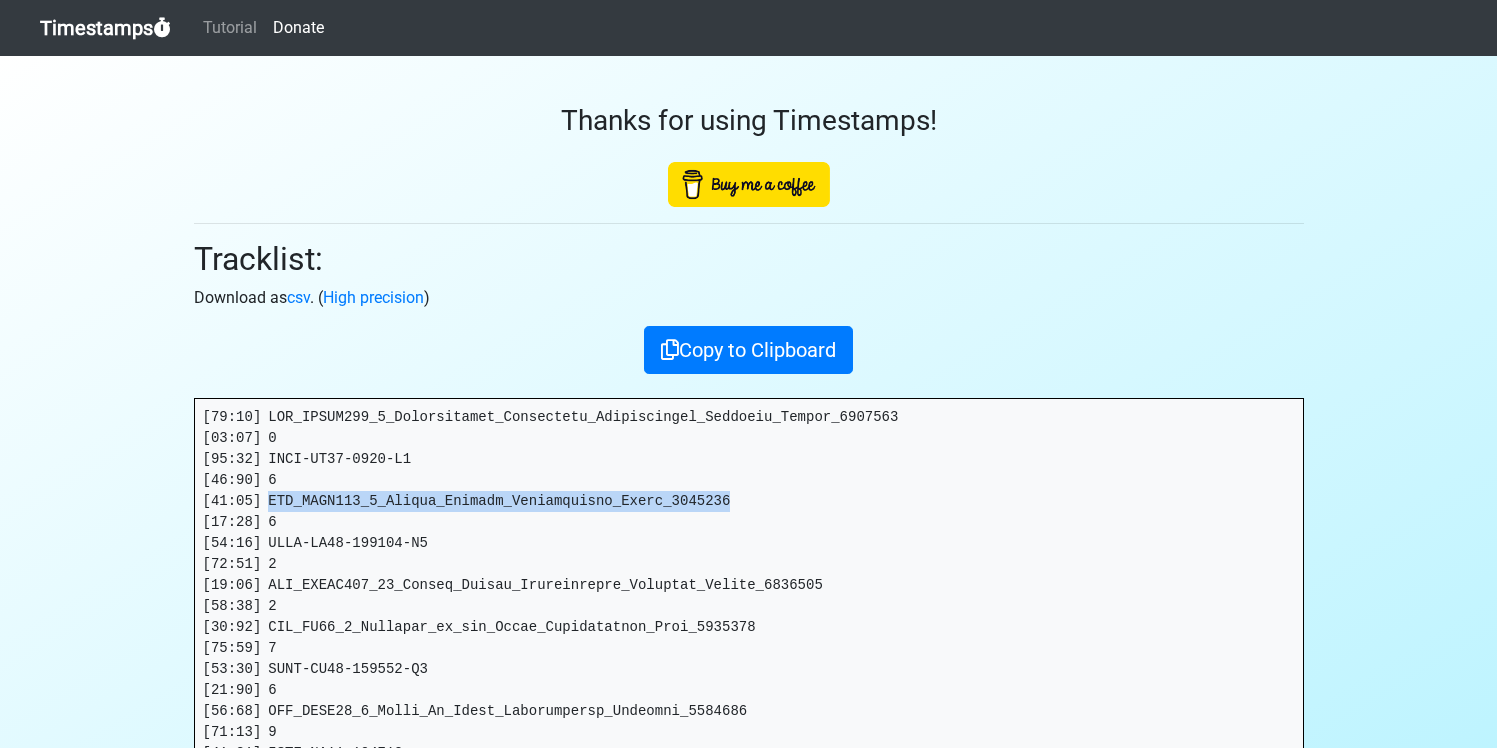 click at bounding box center (749, 795) 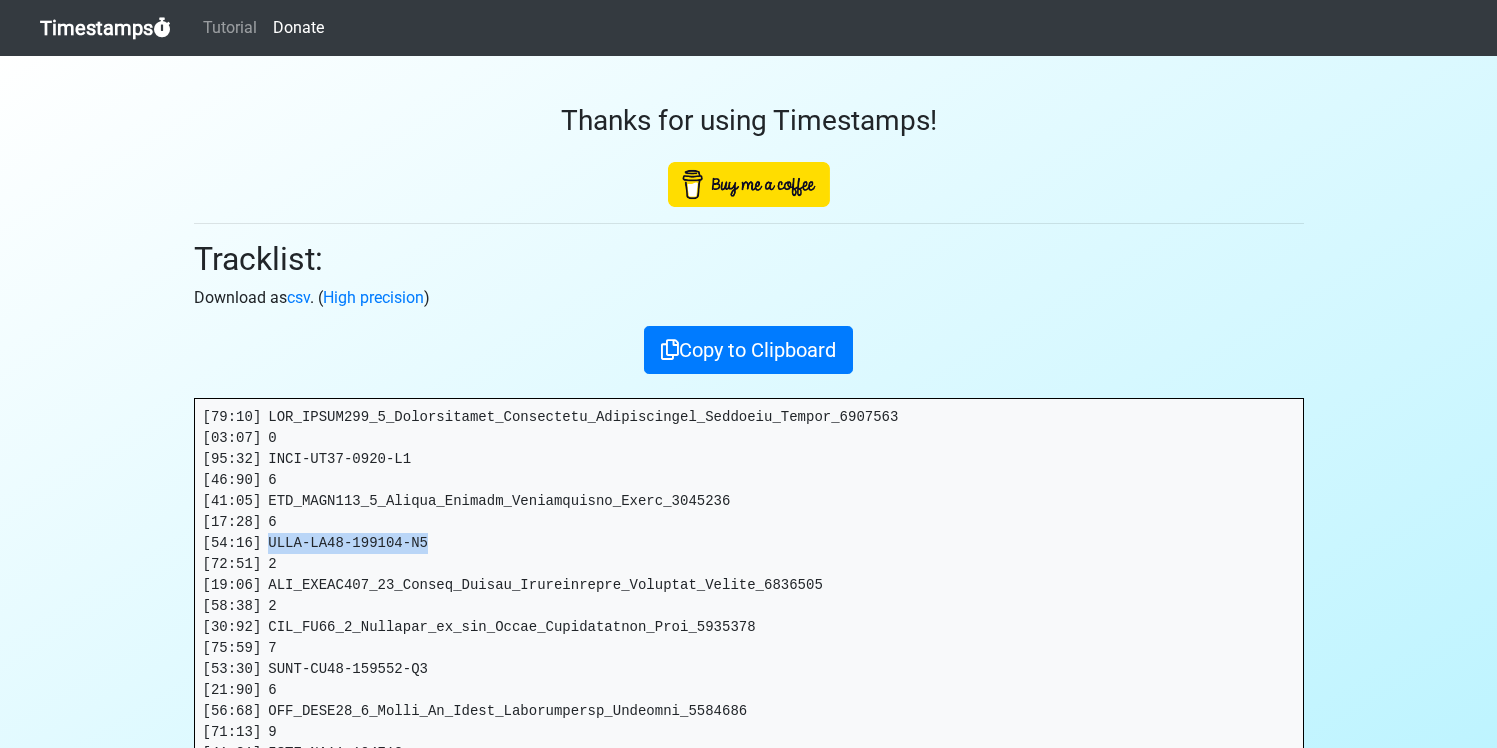 drag, startPoint x: 273, startPoint y: 540, endPoint x: 435, endPoint y: 549, distance: 162.2498 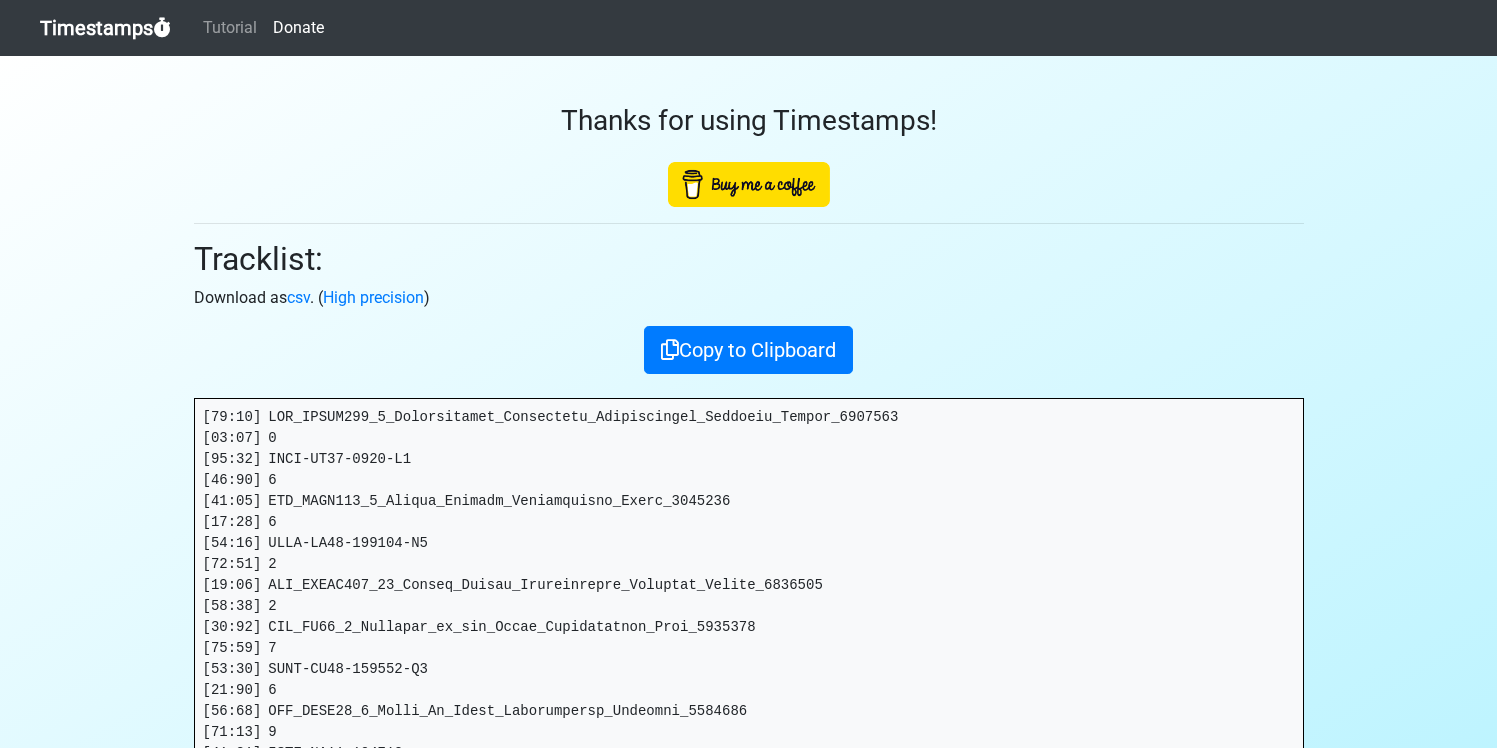 click at bounding box center [749, 795] 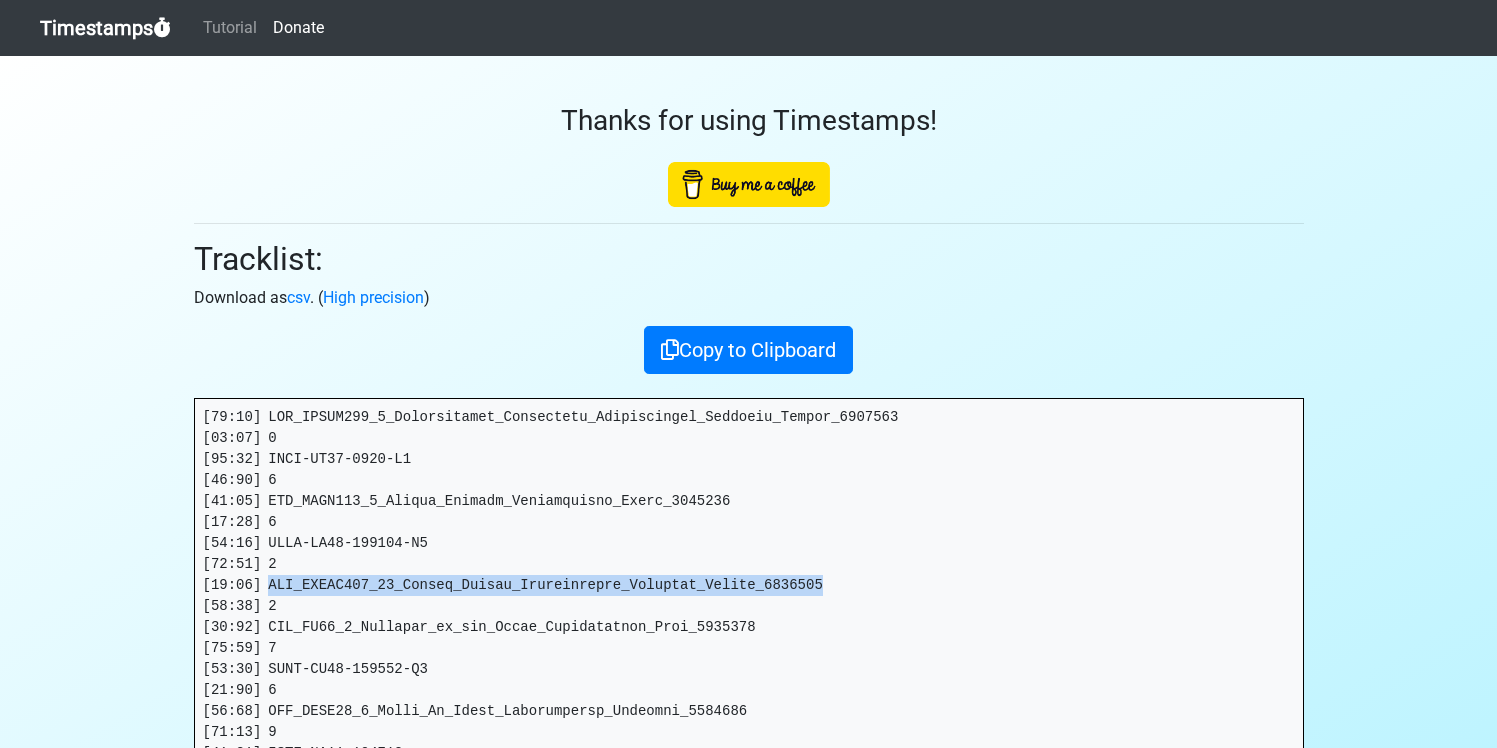 click at bounding box center (749, 795) 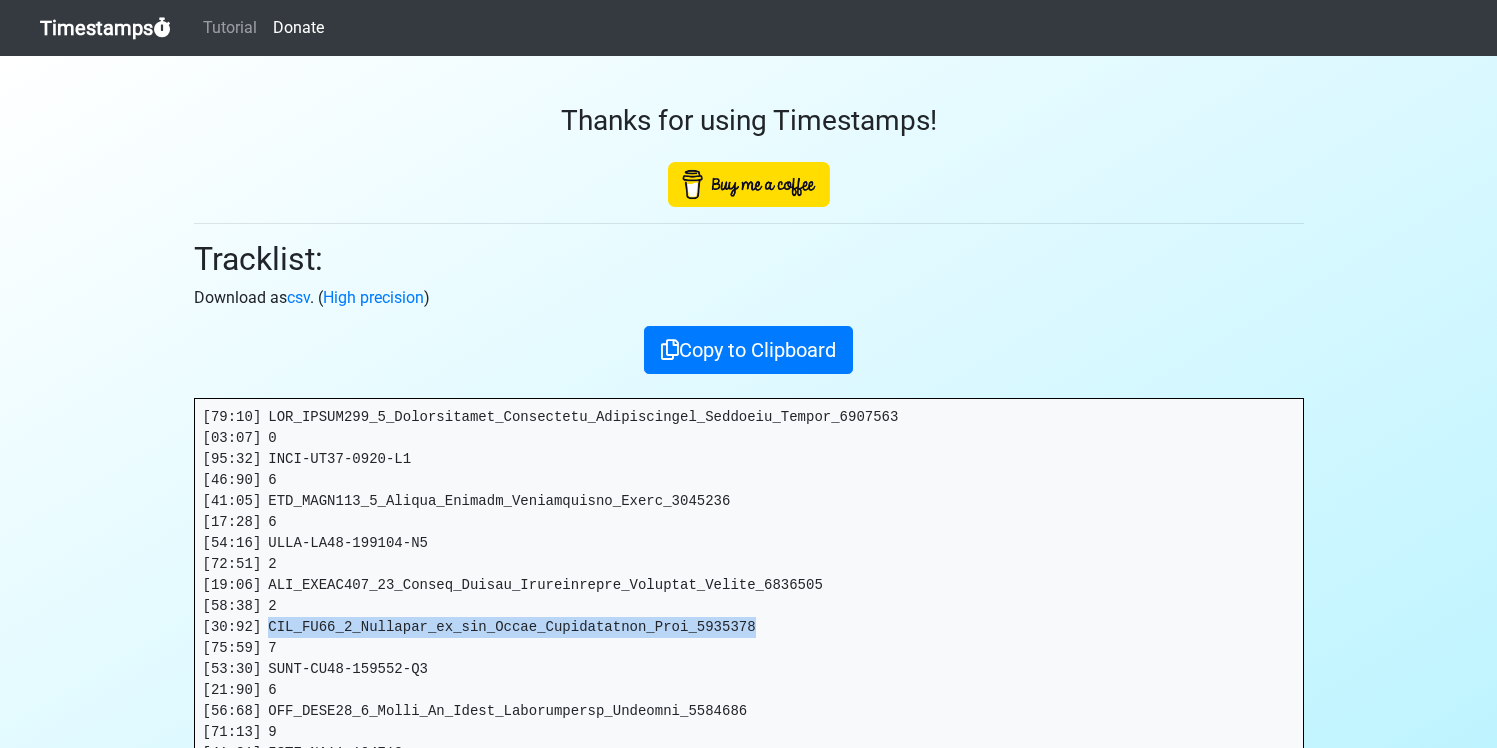 click at bounding box center (749, 795) 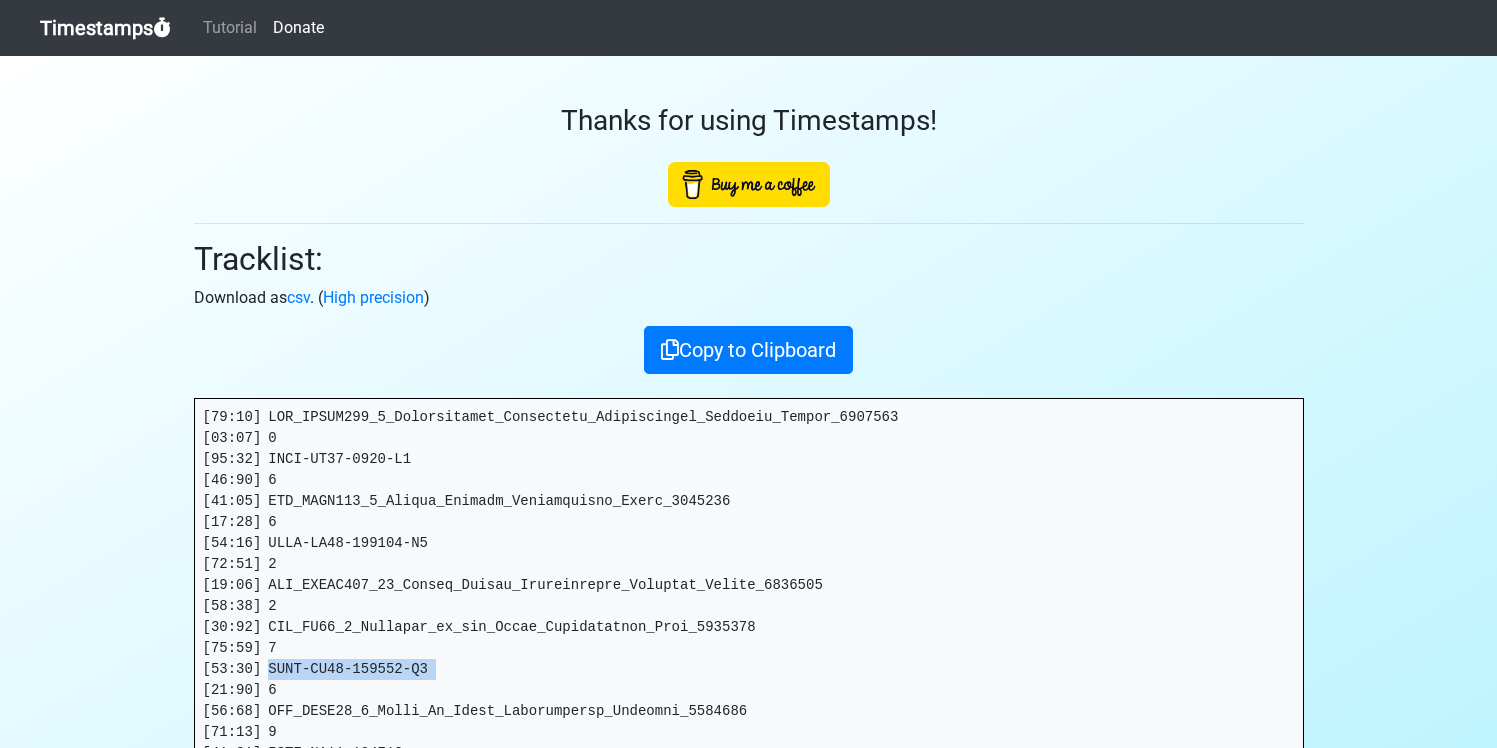drag, startPoint x: 275, startPoint y: 668, endPoint x: 440, endPoint y: 662, distance: 165.10905 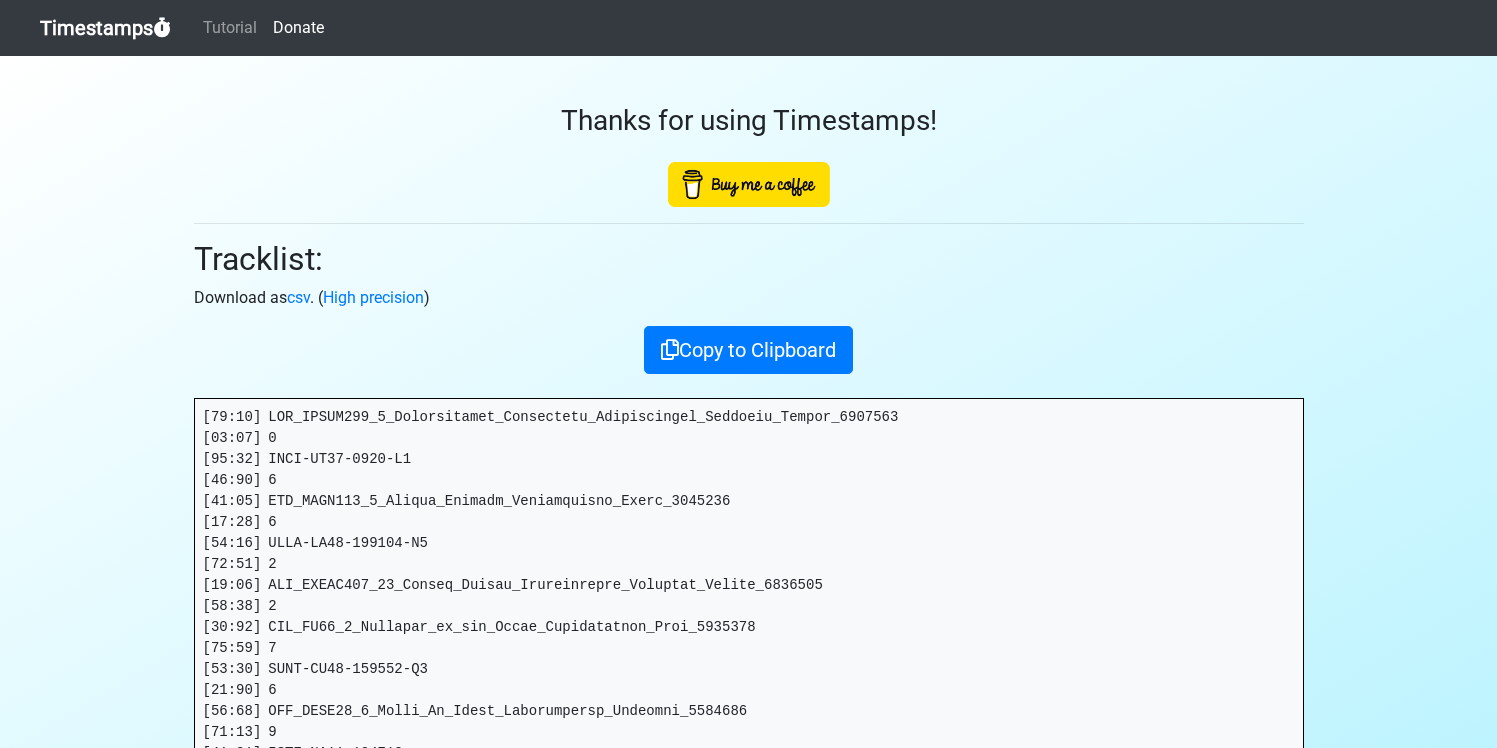 click at bounding box center (749, 795) 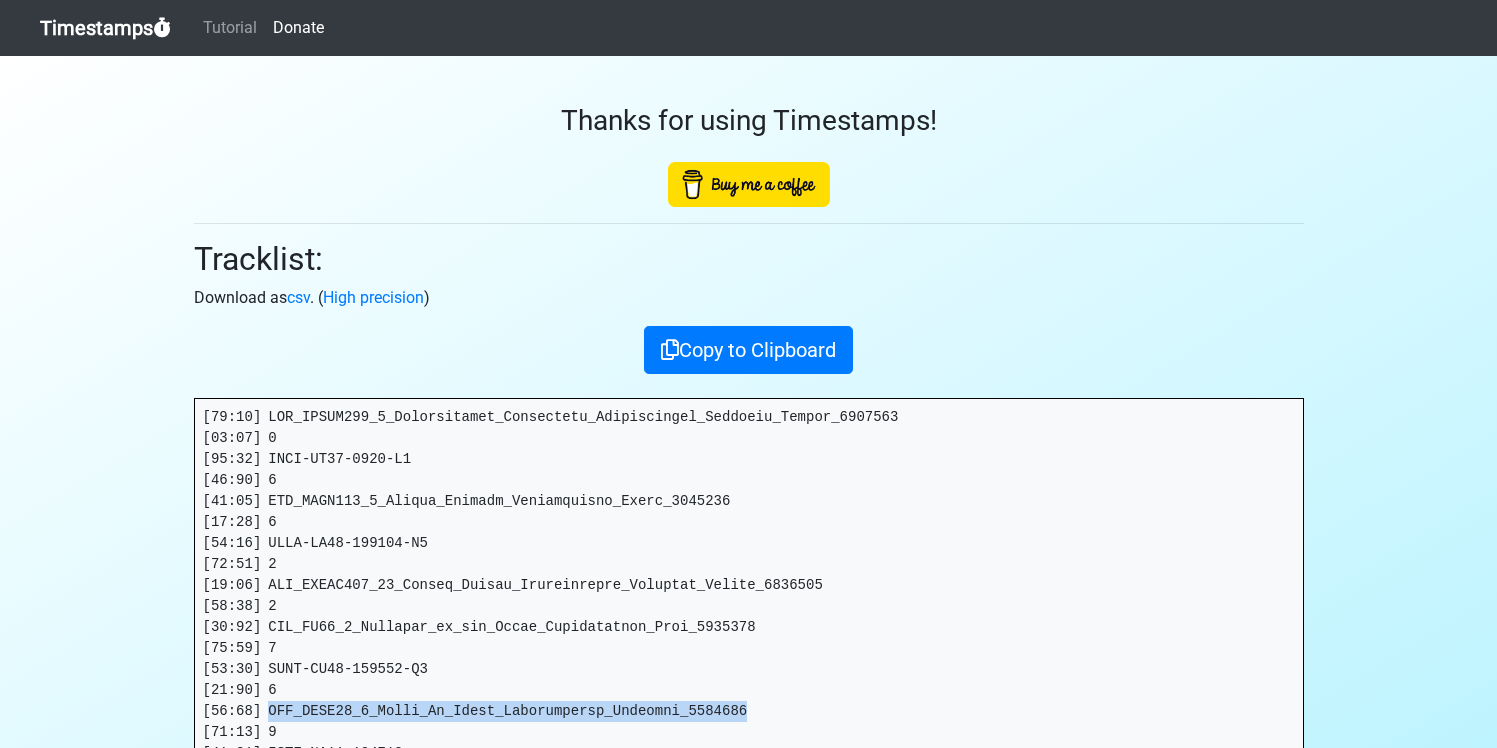 click at bounding box center (749, 795) 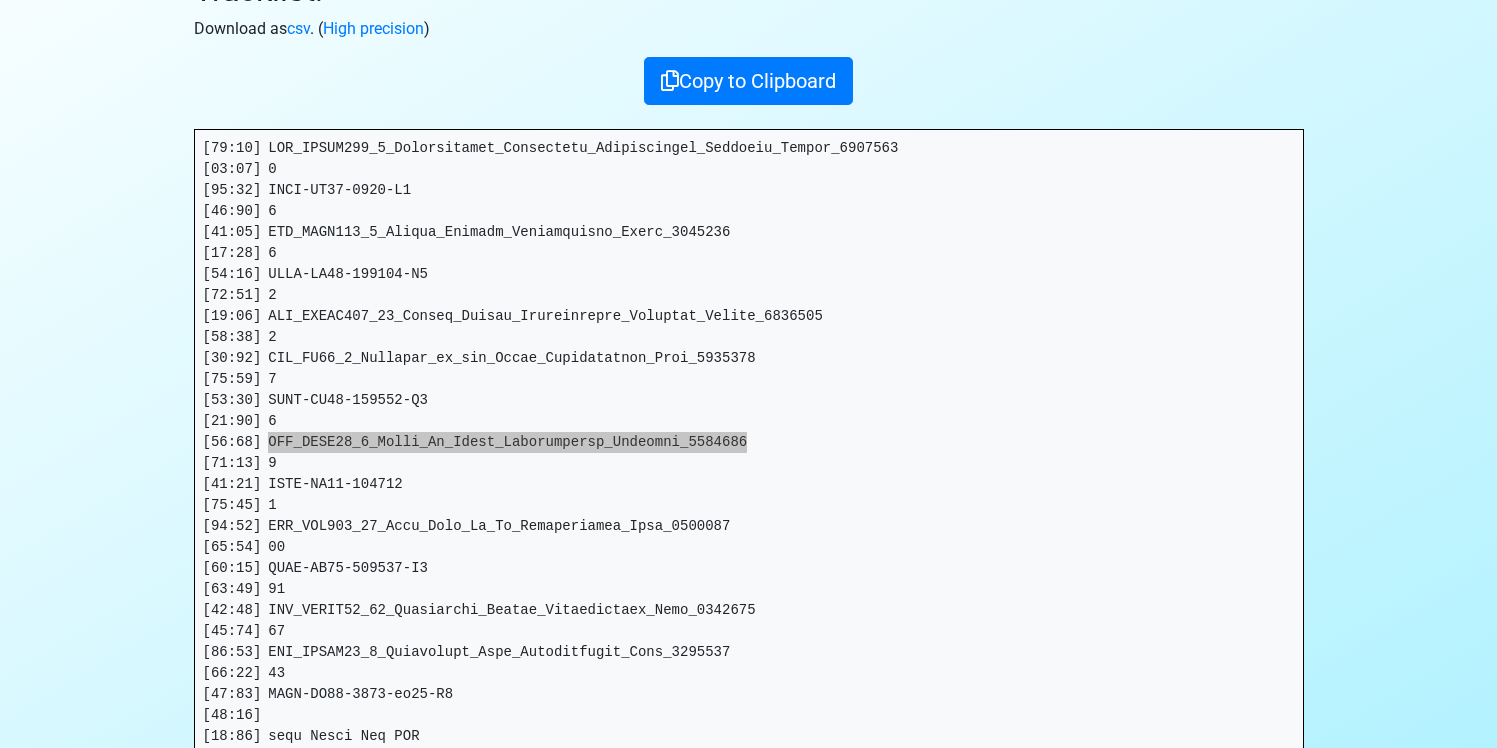 scroll, scrollTop: 309, scrollLeft: 0, axis: vertical 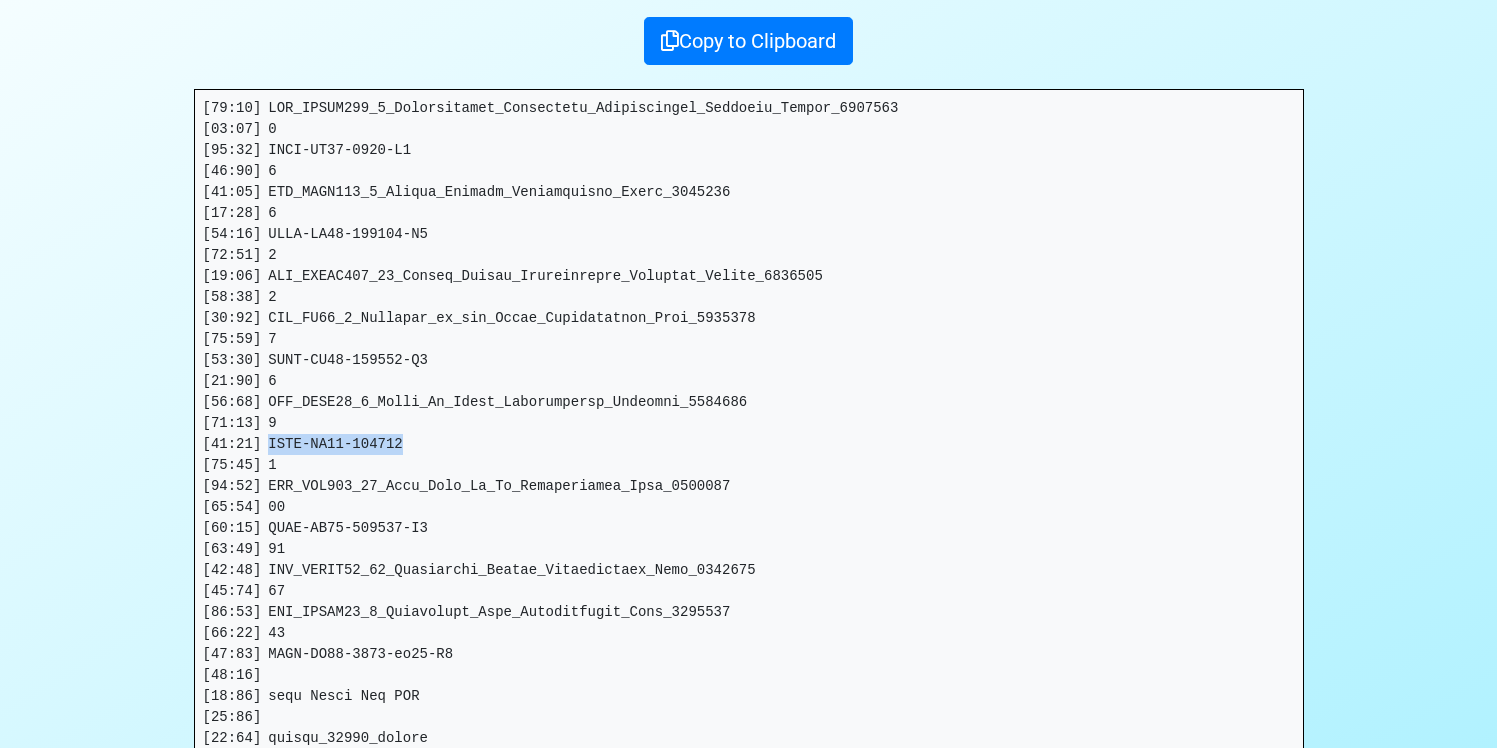 drag, startPoint x: 400, startPoint y: 434, endPoint x: 273, endPoint y: 445, distance: 127.47549 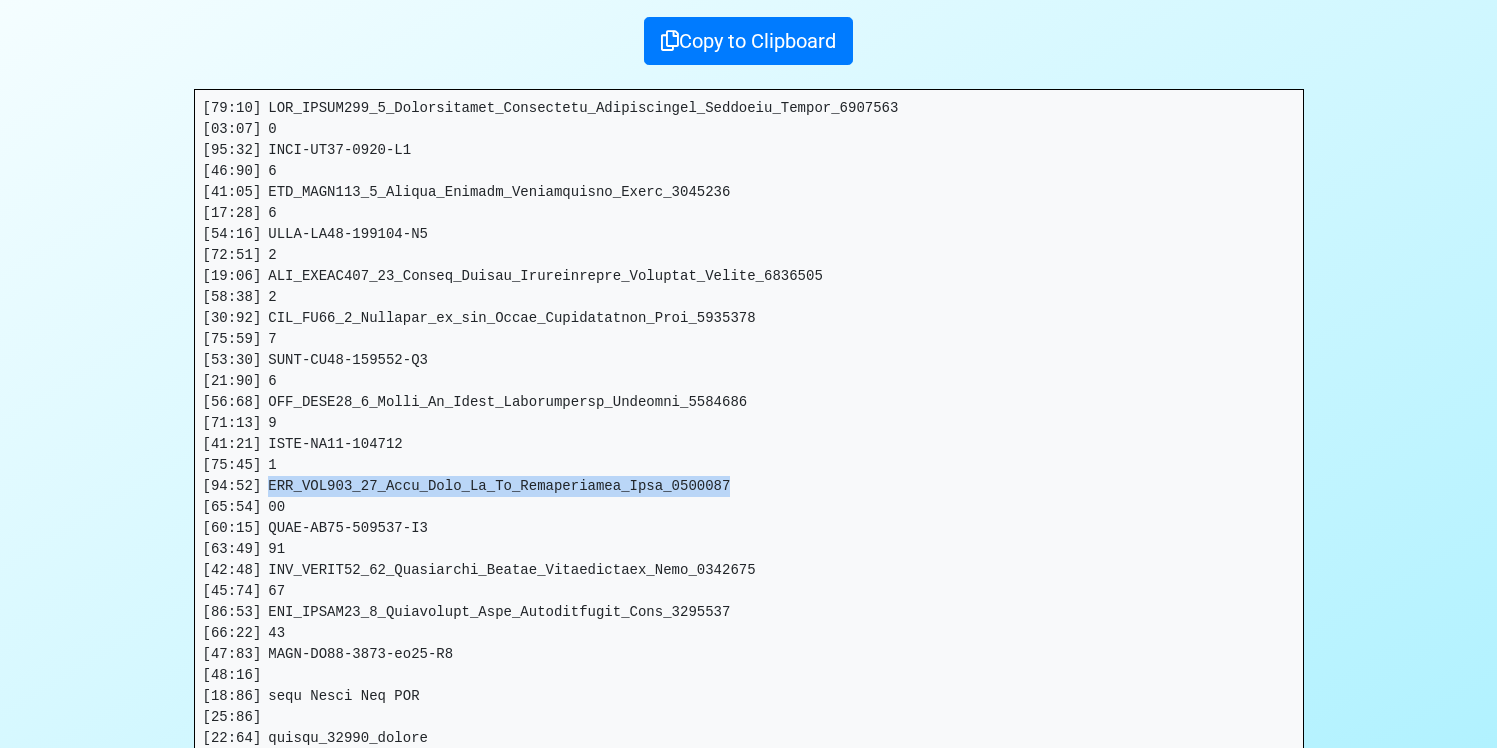 click at bounding box center [749, 486] 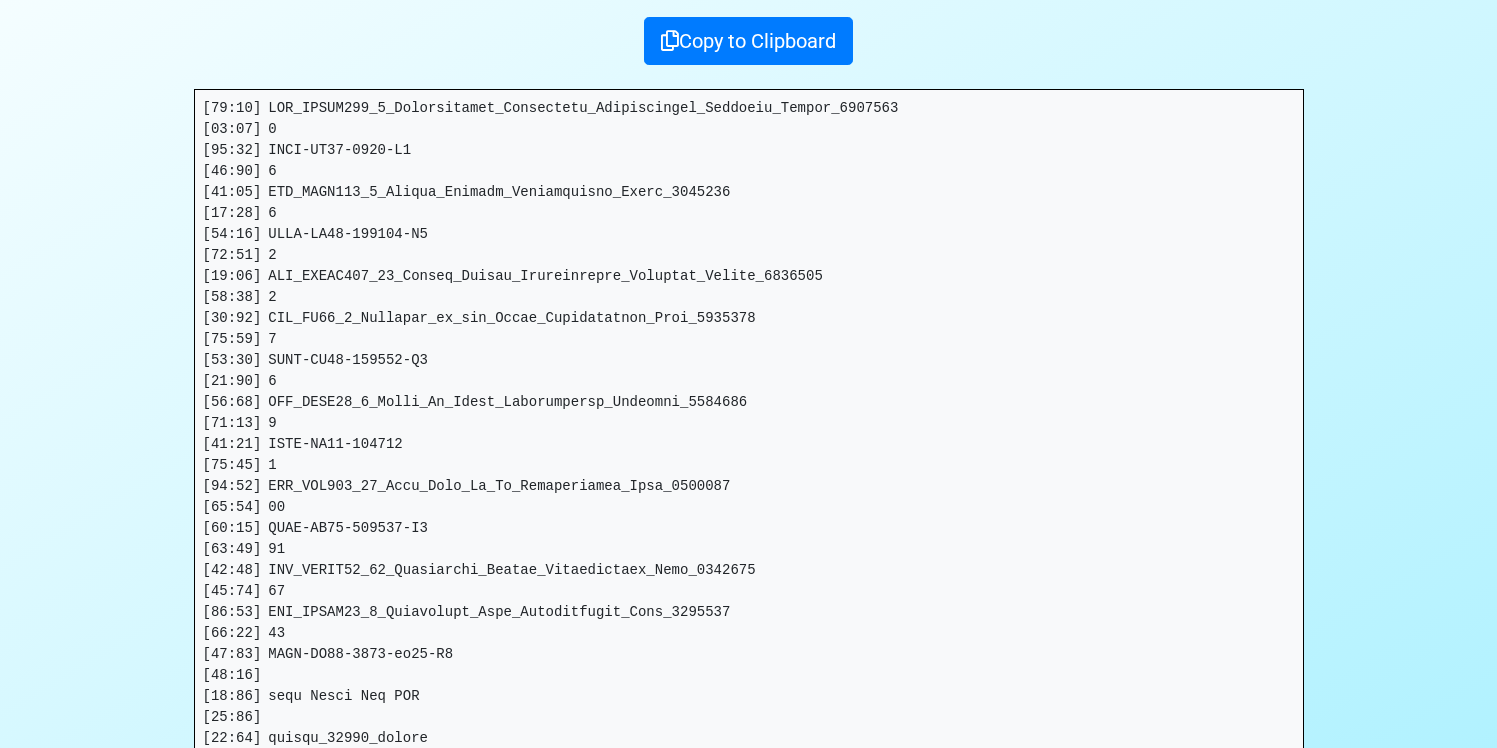 drag, startPoint x: 274, startPoint y: 526, endPoint x: 470, endPoint y: 527, distance: 196.00255 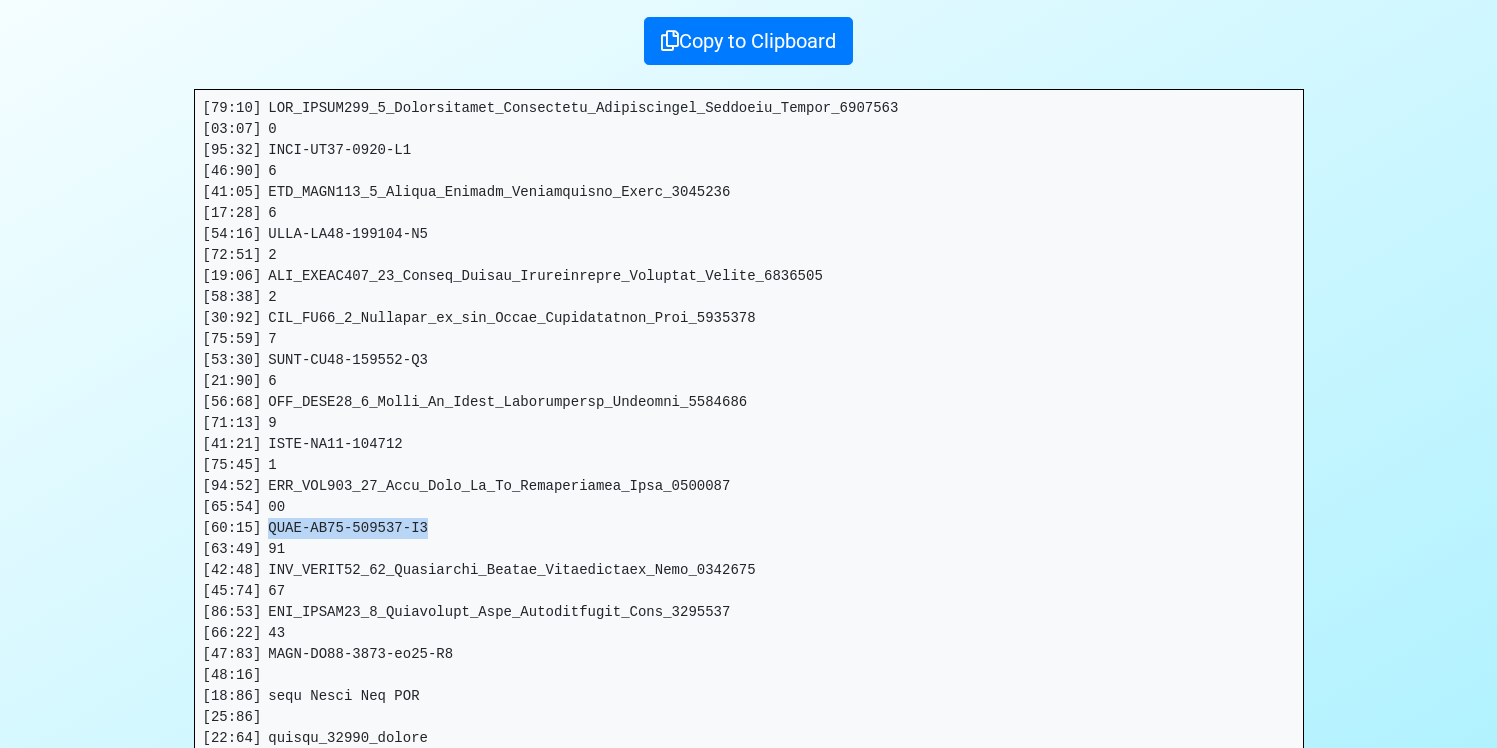 drag, startPoint x: 458, startPoint y: 527, endPoint x: 273, endPoint y: 536, distance: 185.2188 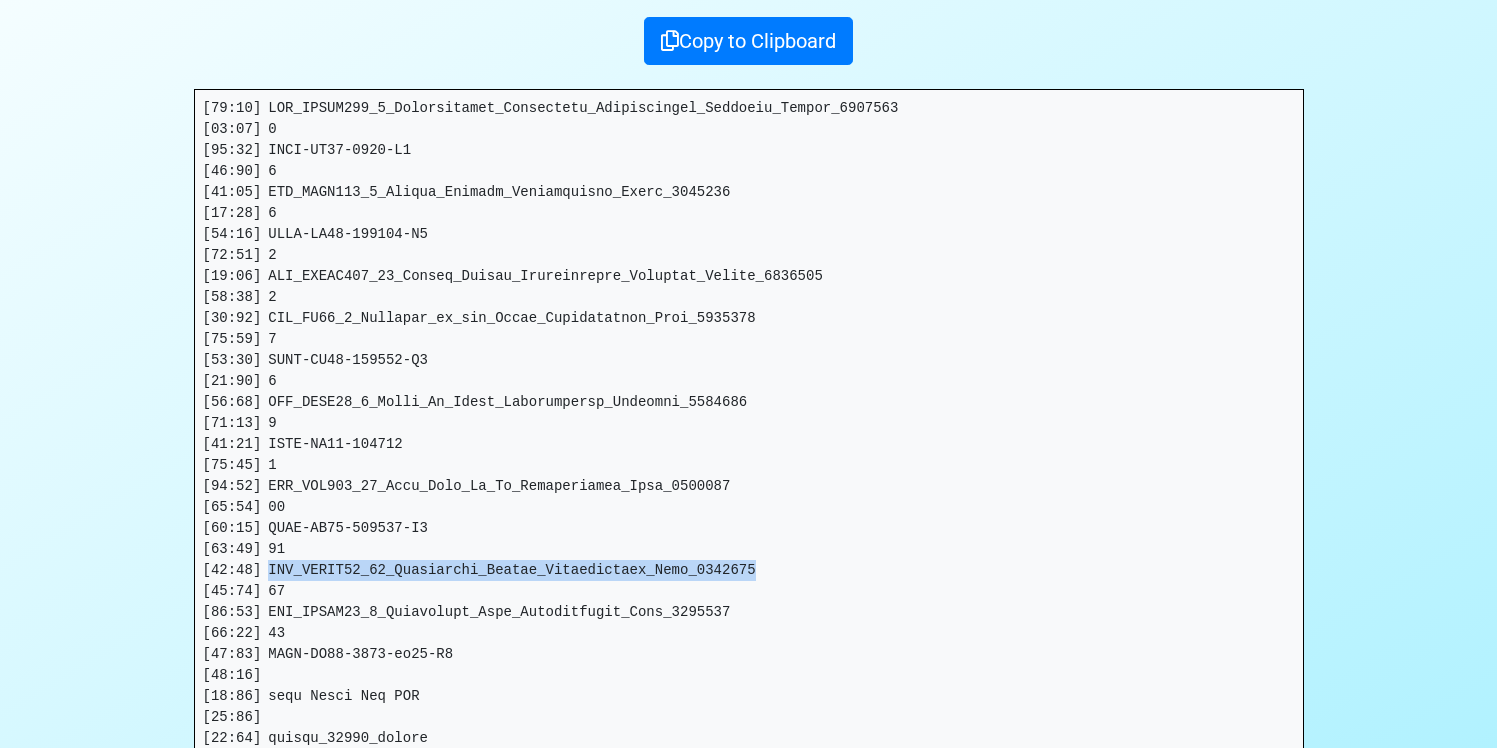 click at bounding box center [749, 486] 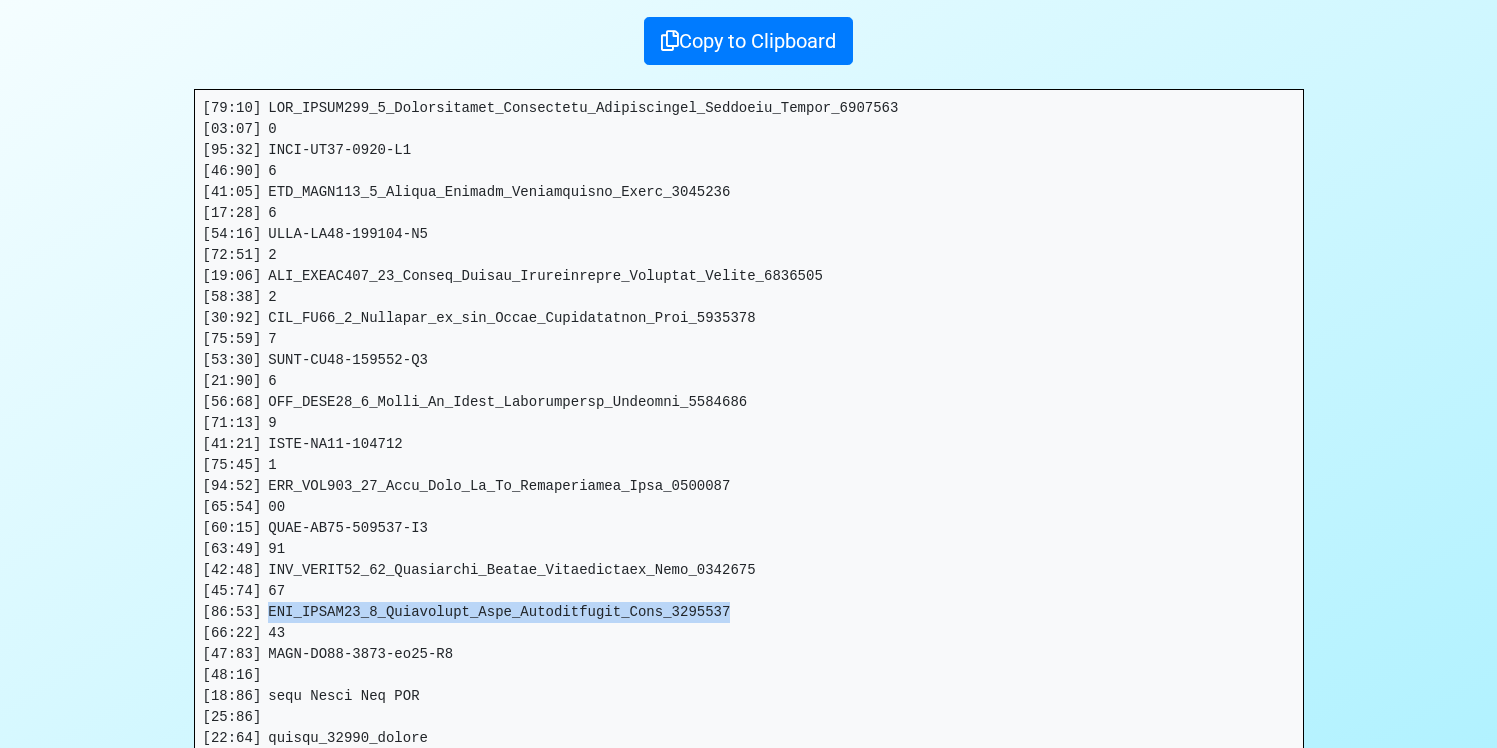 click at bounding box center [749, 486] 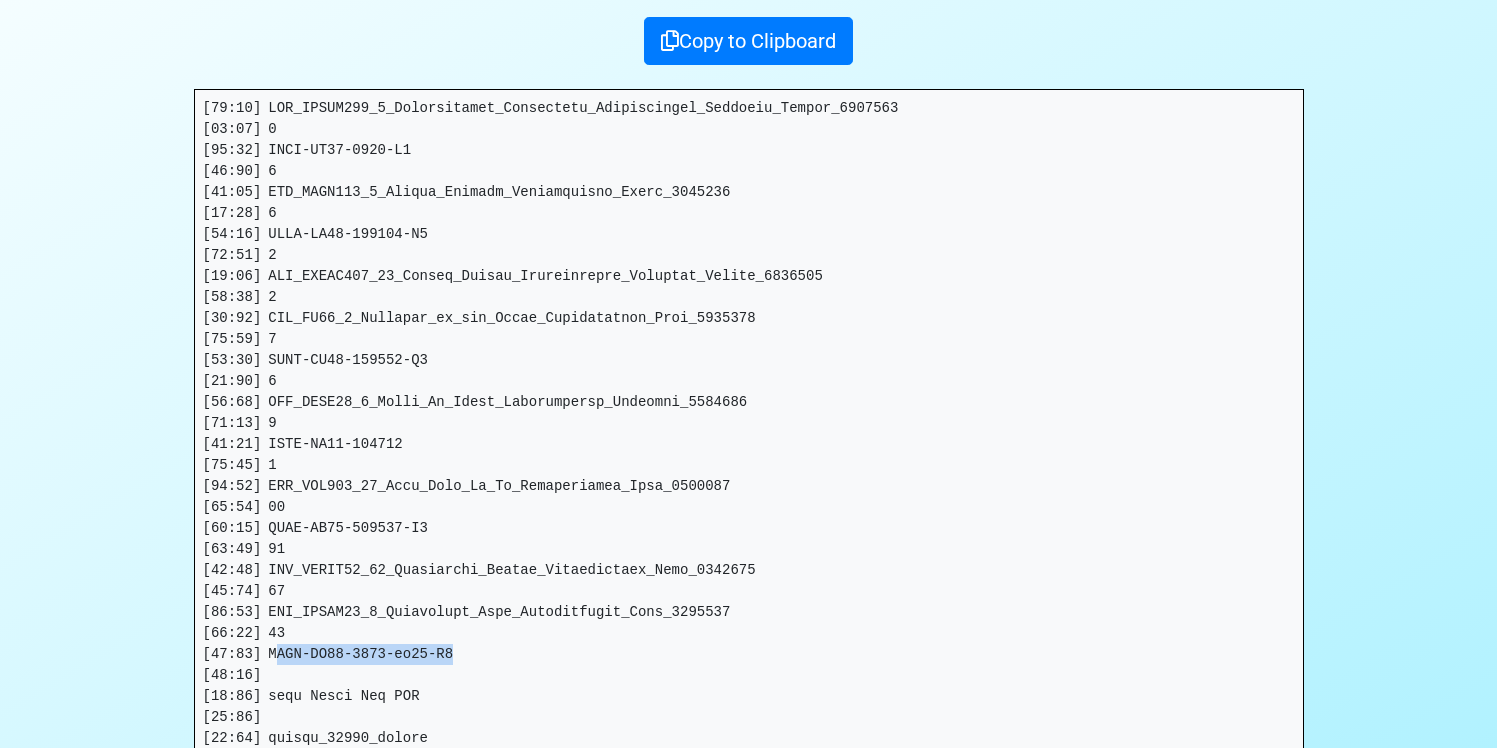drag, startPoint x: 464, startPoint y: 655, endPoint x: 274, endPoint y: 654, distance: 190.00262 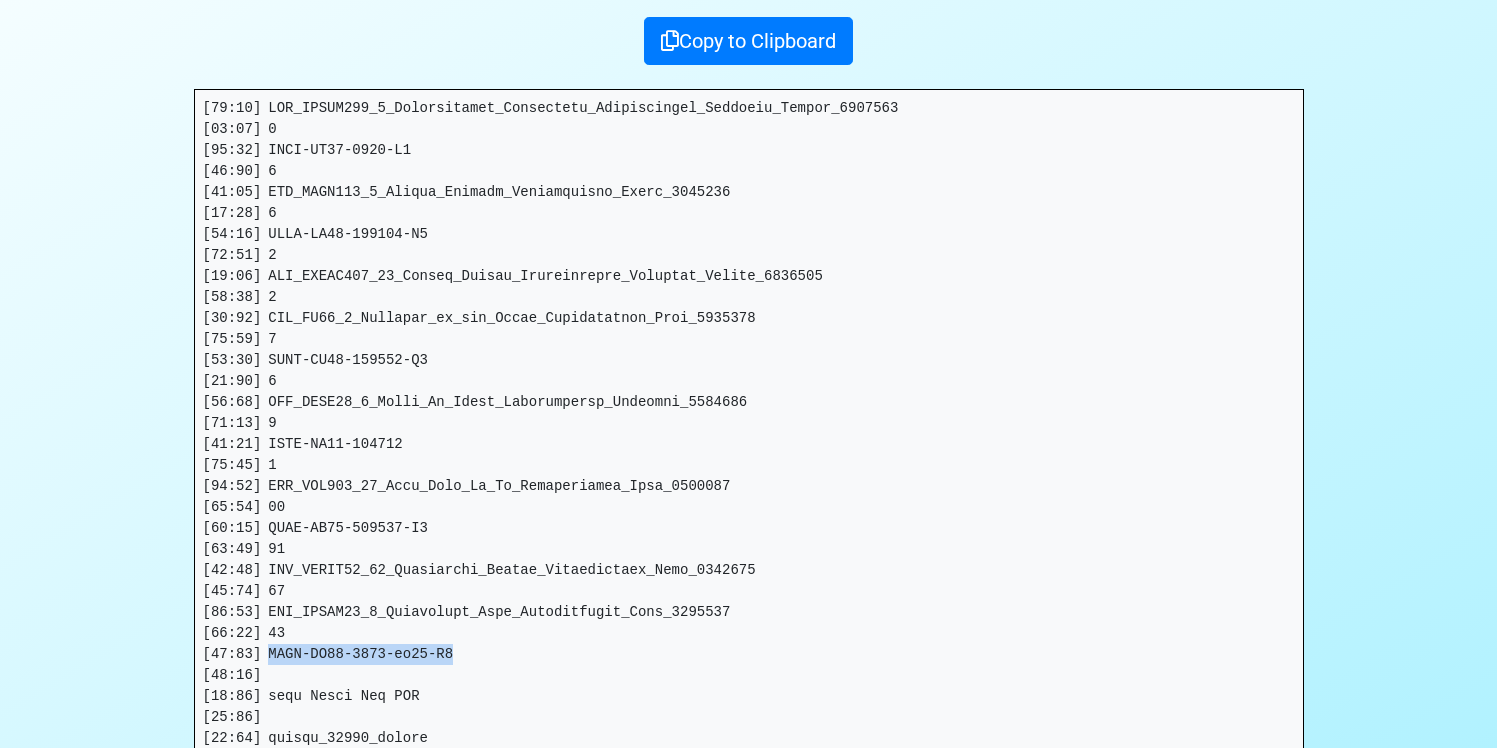 drag, startPoint x: 270, startPoint y: 647, endPoint x: 493, endPoint y: 653, distance: 223.0807 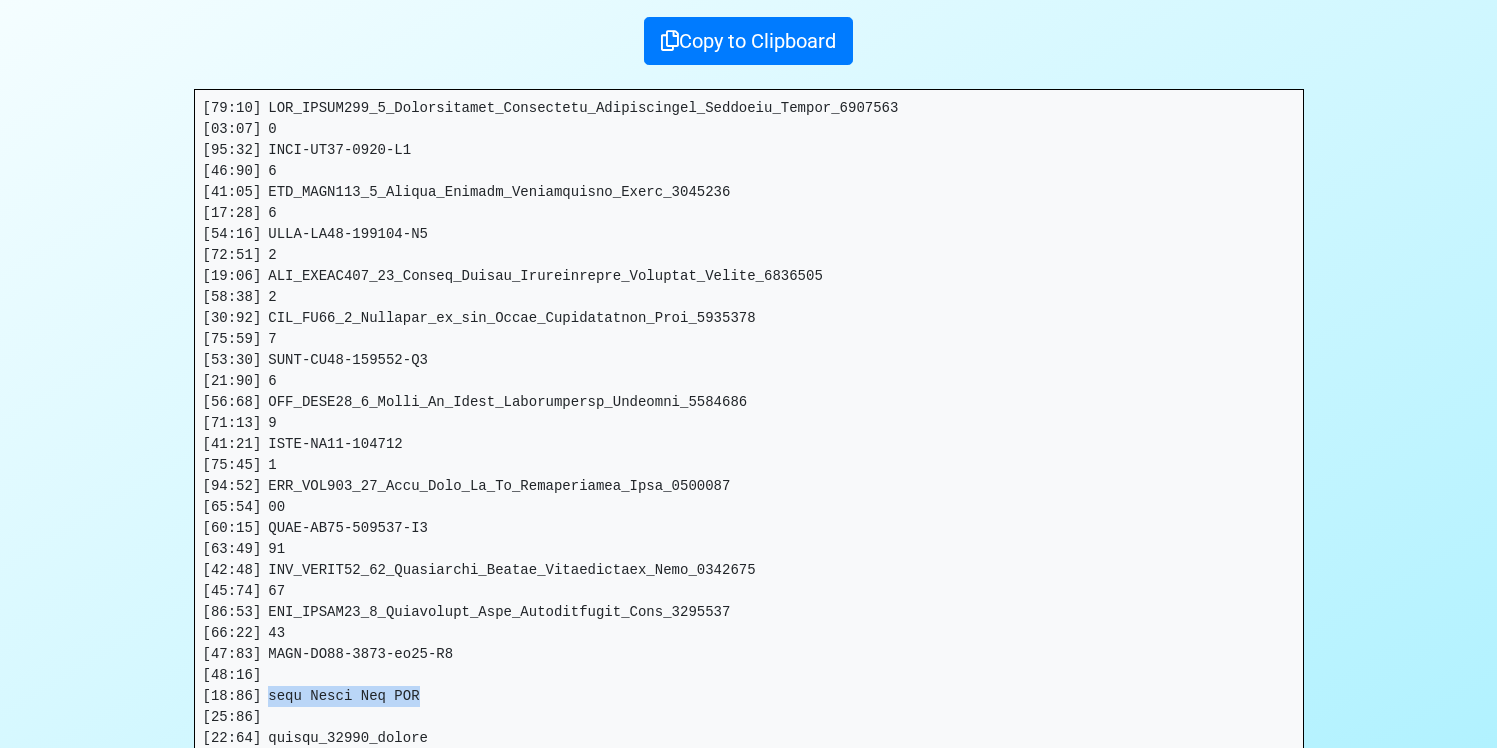 drag, startPoint x: 417, startPoint y: 695, endPoint x: 274, endPoint y: 702, distance: 143.17122 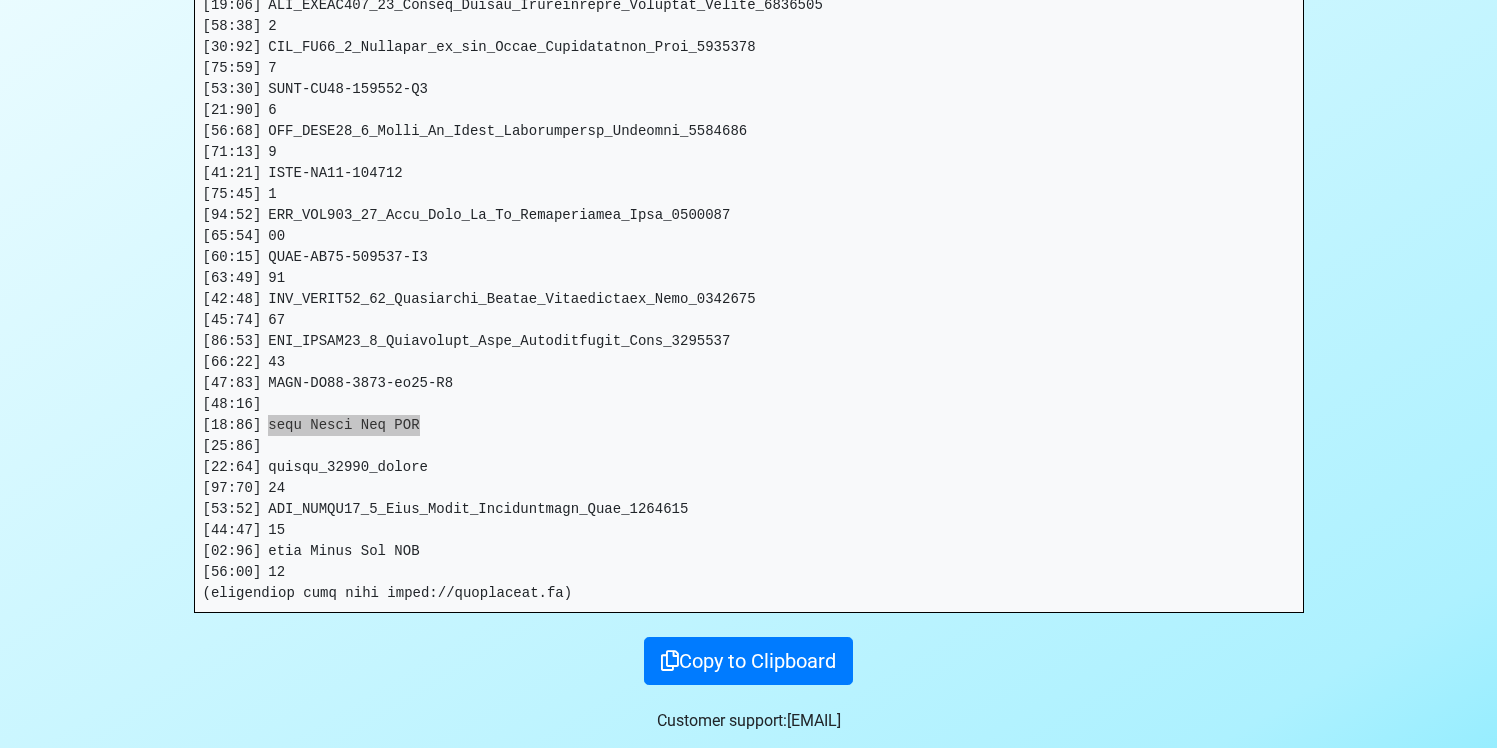 scroll, scrollTop: 677, scrollLeft: 0, axis: vertical 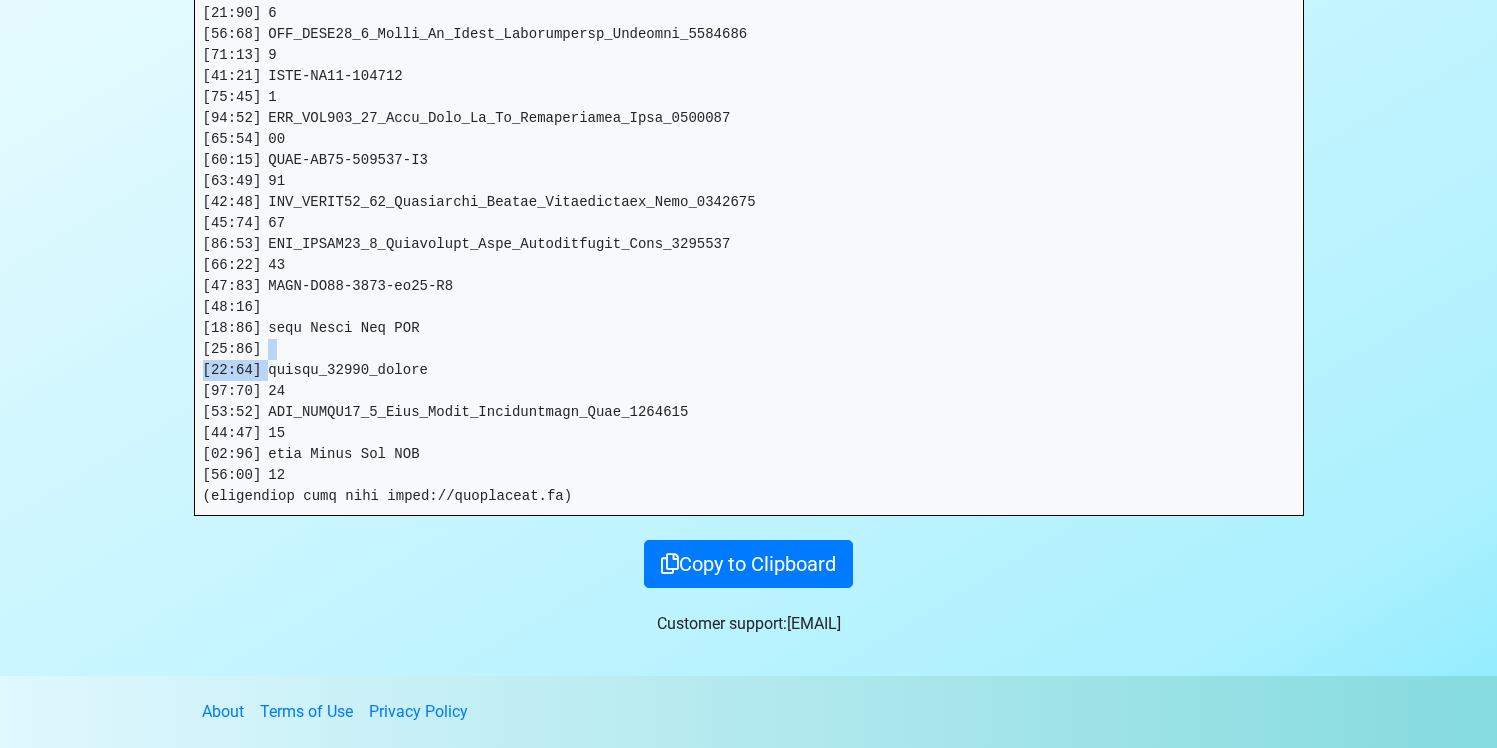 drag, startPoint x: 509, startPoint y: 356, endPoint x: 271, endPoint y: 366, distance: 238.20999 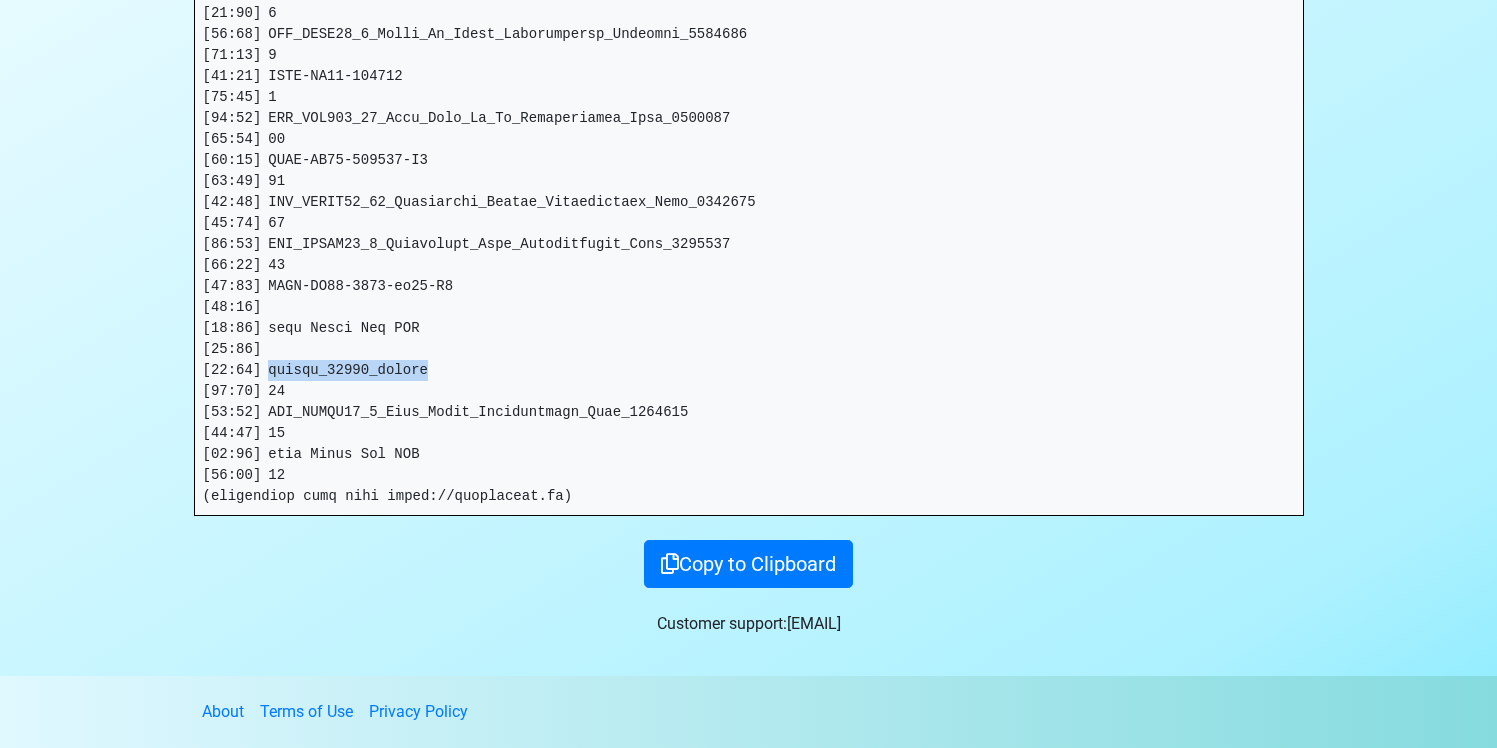 drag, startPoint x: 281, startPoint y: 371, endPoint x: 465, endPoint y: 368, distance: 184.02446 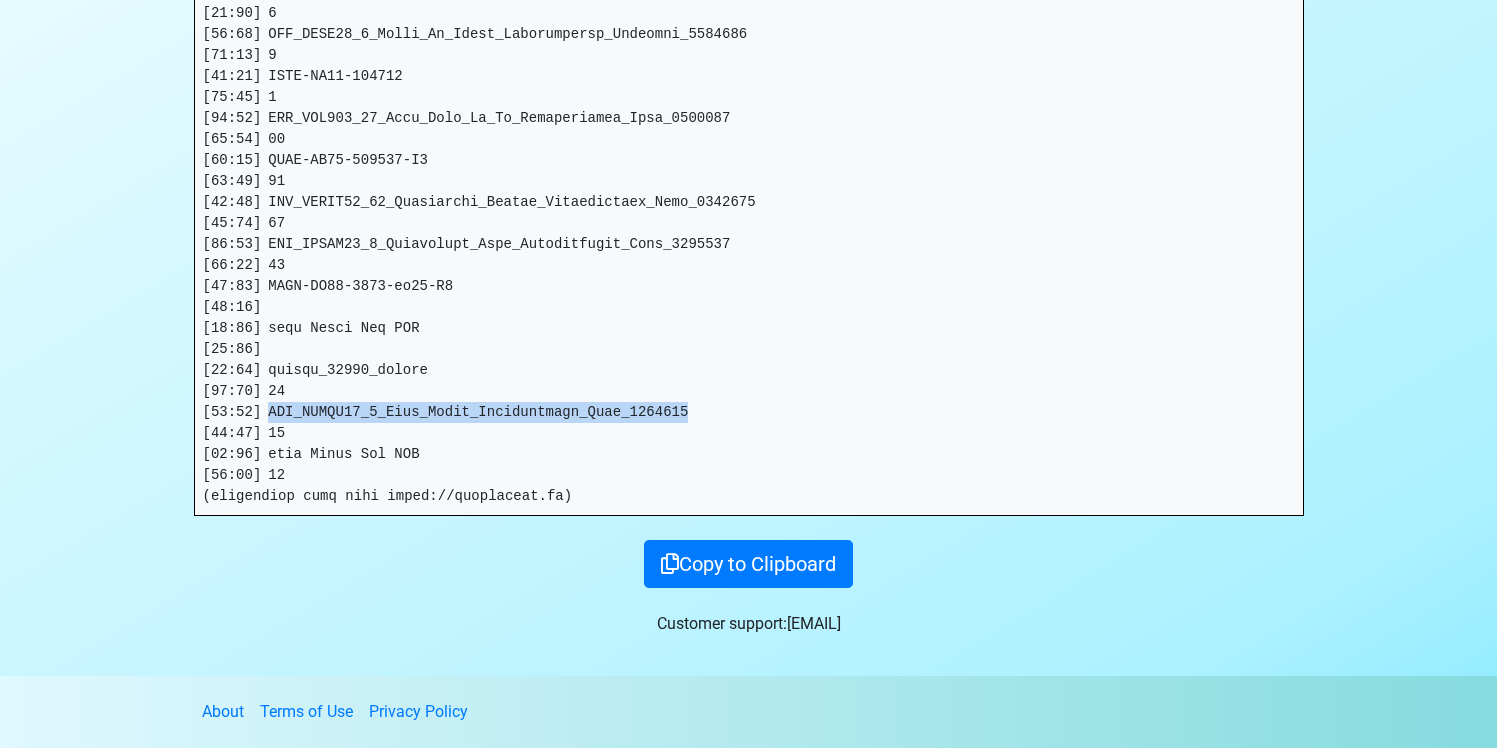 drag, startPoint x: 686, startPoint y: 402, endPoint x: 272, endPoint y: 412, distance: 414.12076 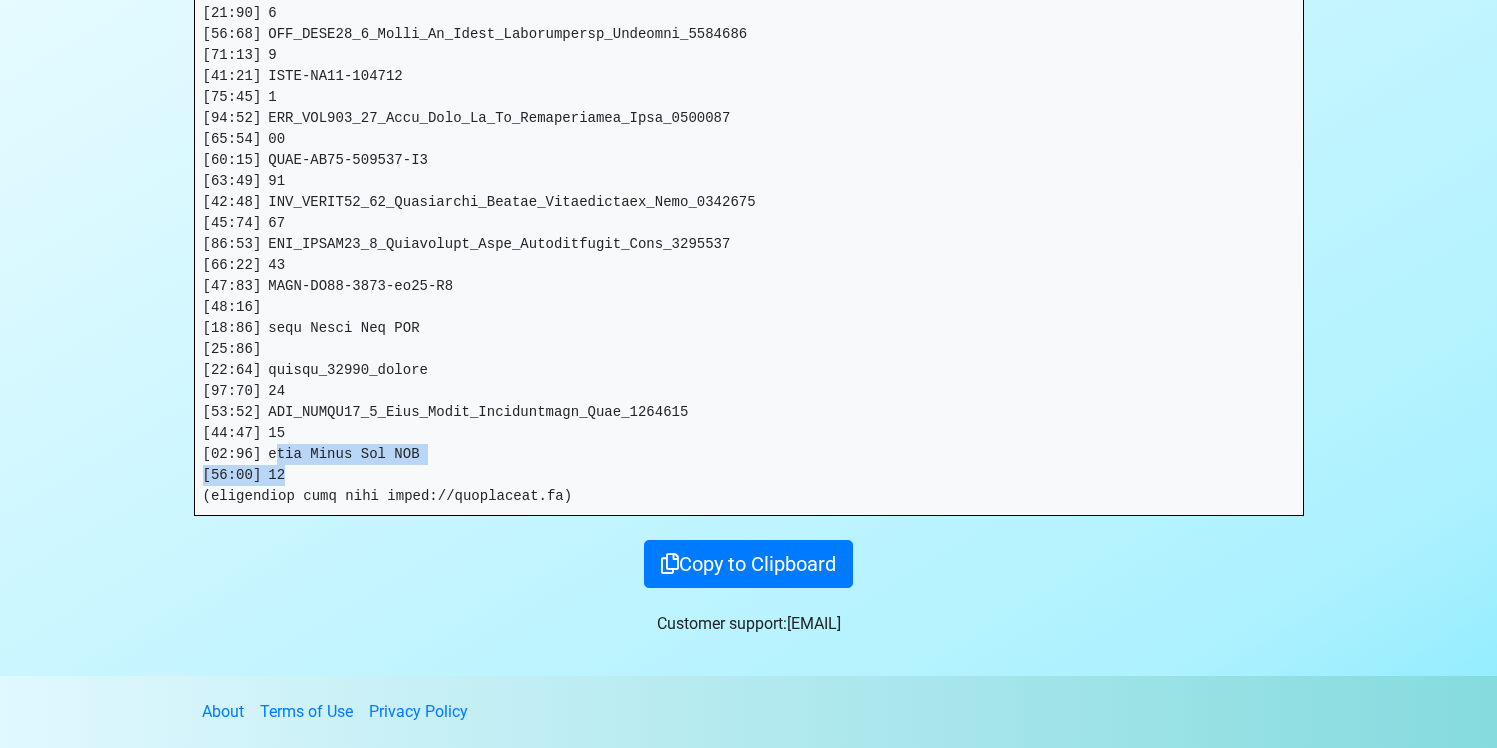 drag, startPoint x: 425, startPoint y: 455, endPoint x: 289, endPoint y: 459, distance: 136.0588 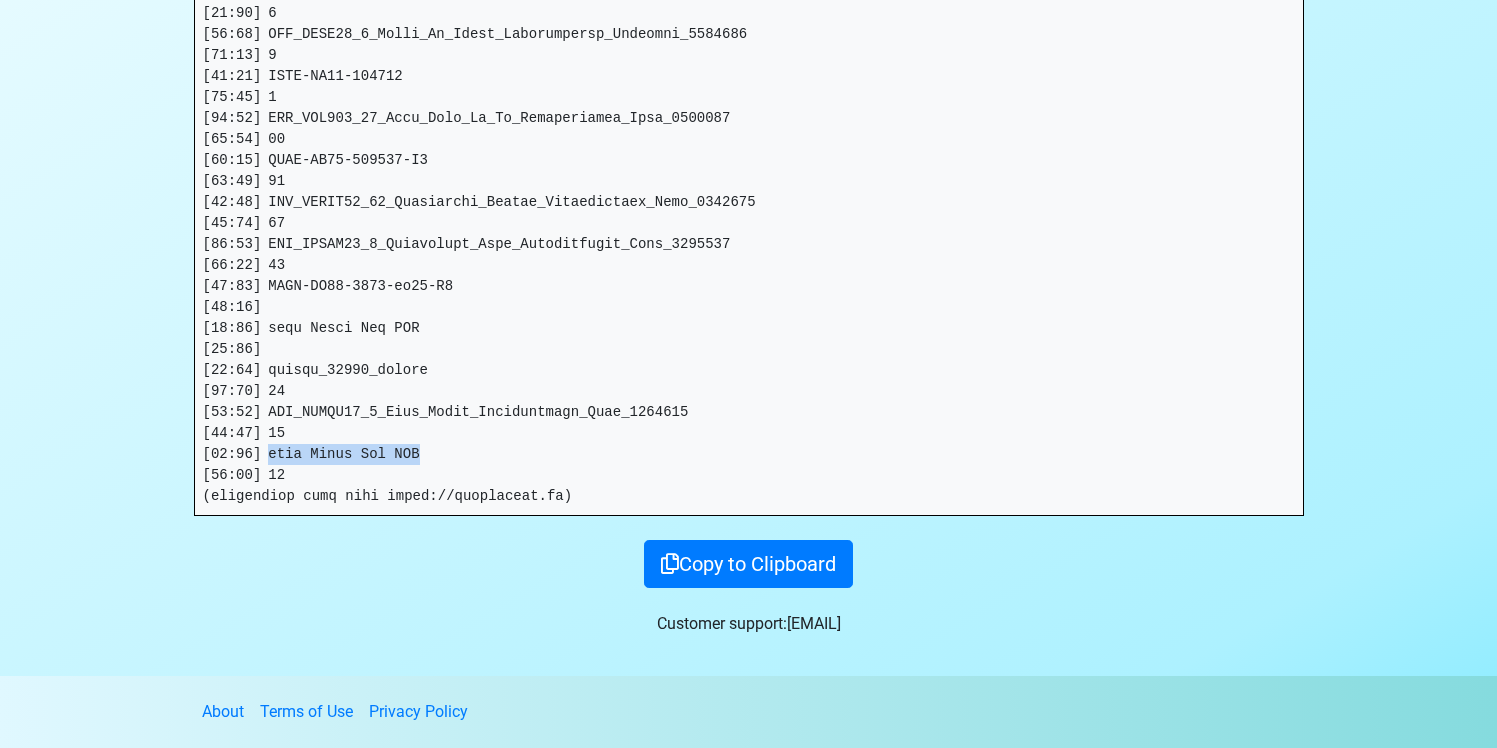 drag, startPoint x: 271, startPoint y: 454, endPoint x: 469, endPoint y: 451, distance: 198.02272 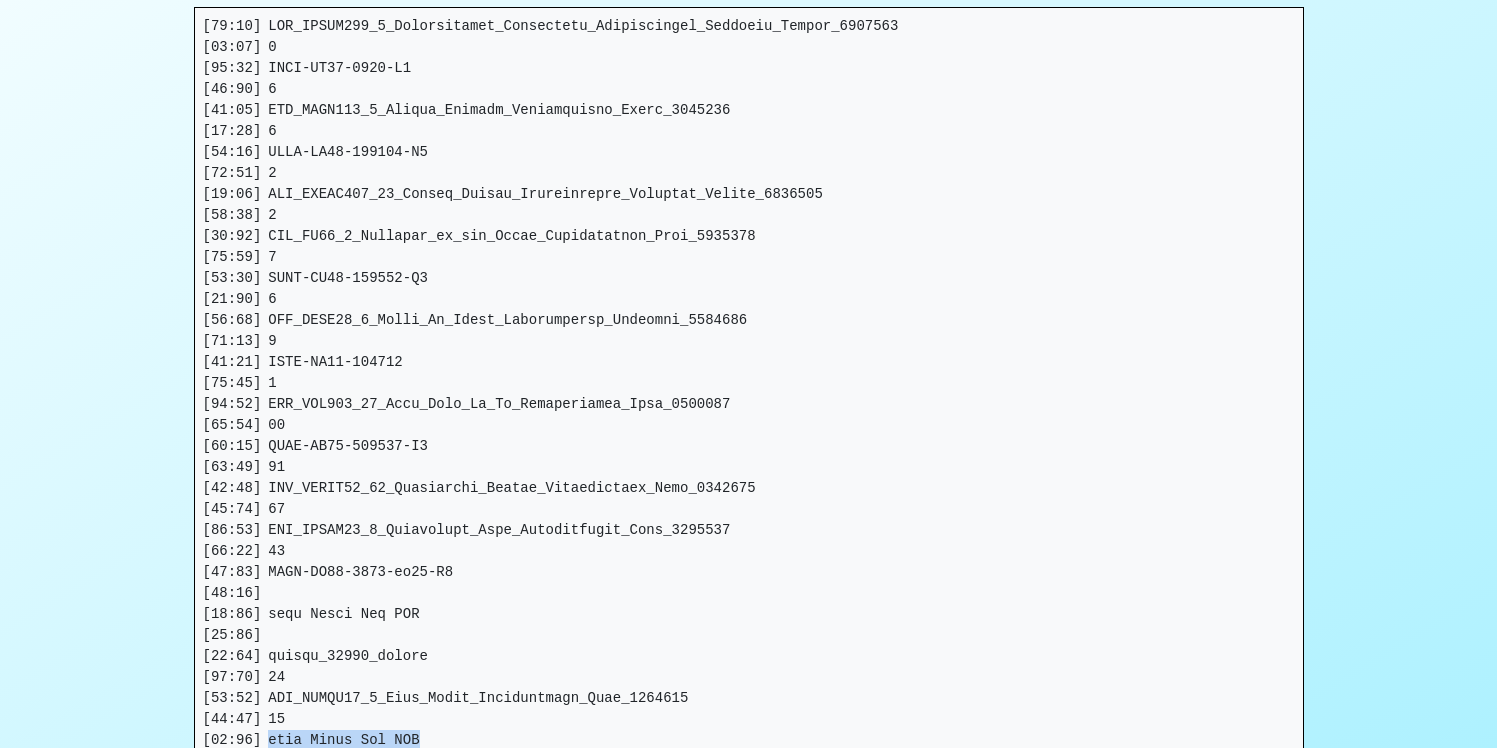 scroll, scrollTop: 266, scrollLeft: 0, axis: vertical 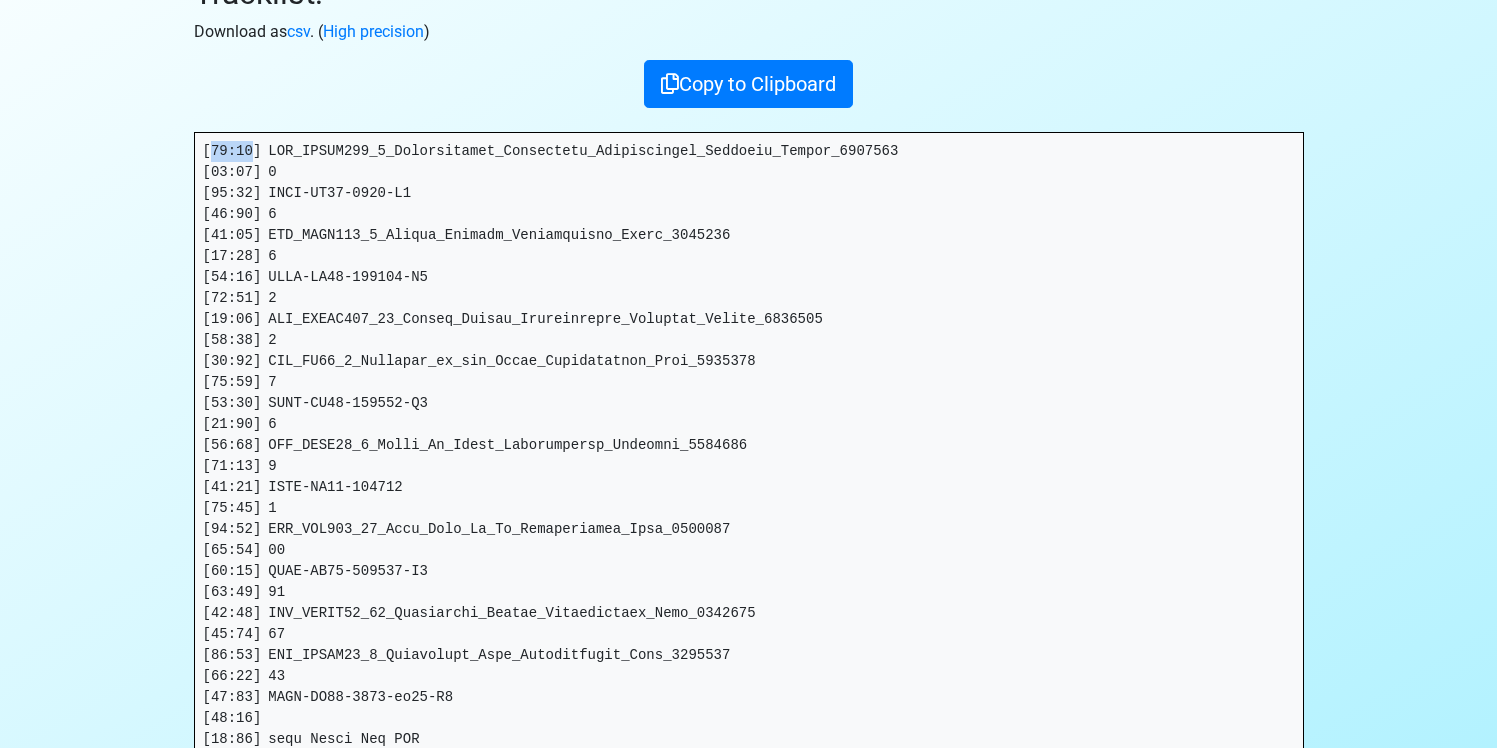 drag, startPoint x: 247, startPoint y: 152, endPoint x: 211, endPoint y: 154, distance: 36.05551 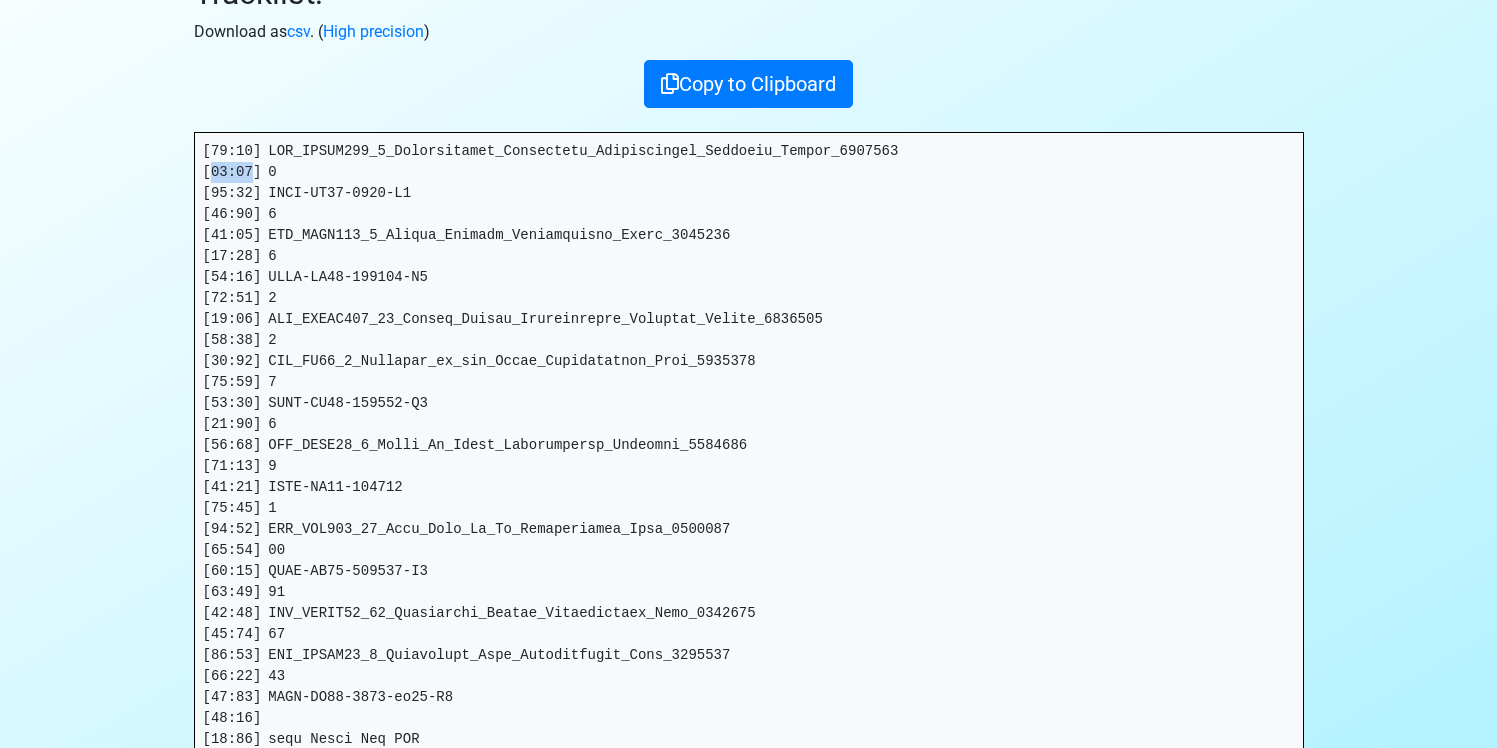 drag, startPoint x: 253, startPoint y: 172, endPoint x: 212, endPoint y: 180, distance: 41.773197 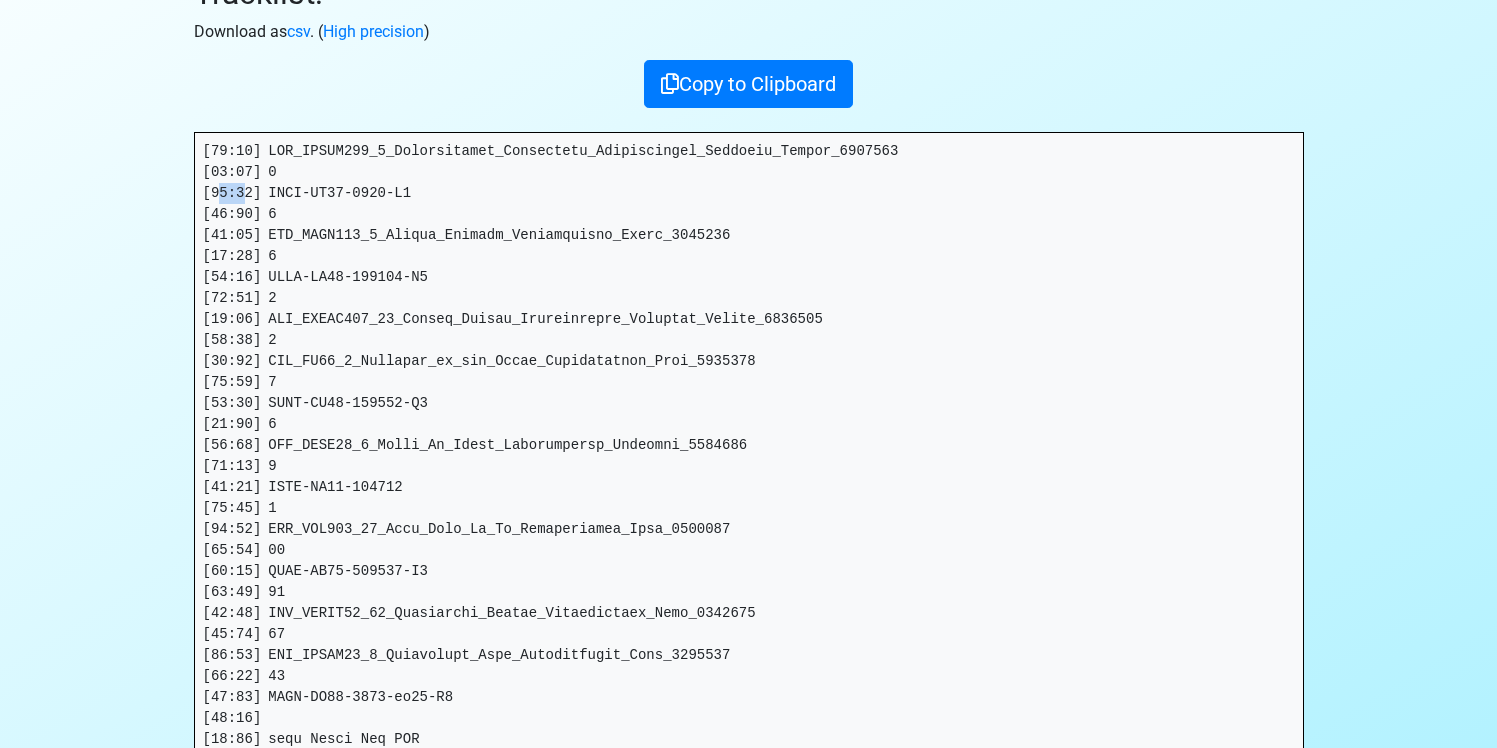 drag, startPoint x: 246, startPoint y: 198, endPoint x: 217, endPoint y: 200, distance: 29.068884 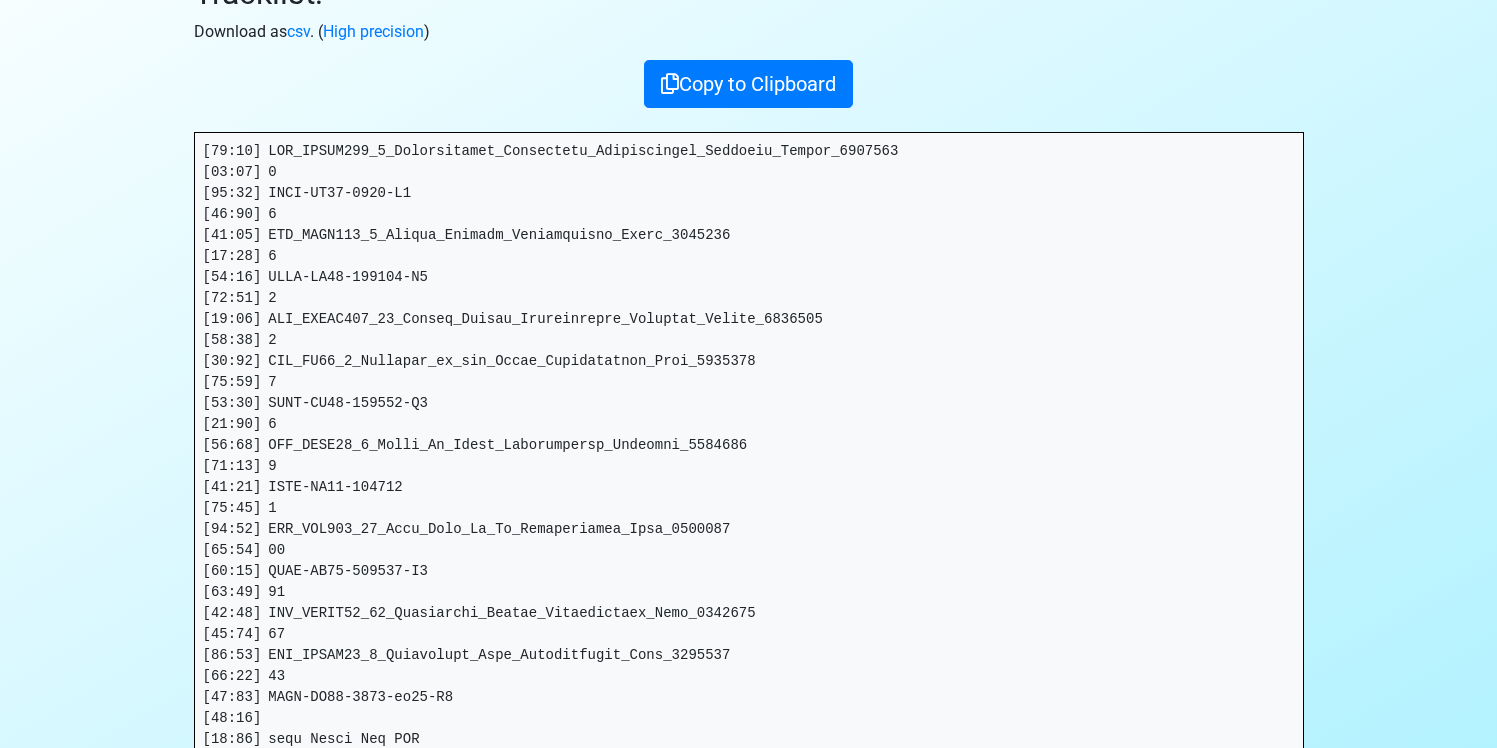 click at bounding box center [749, 529] 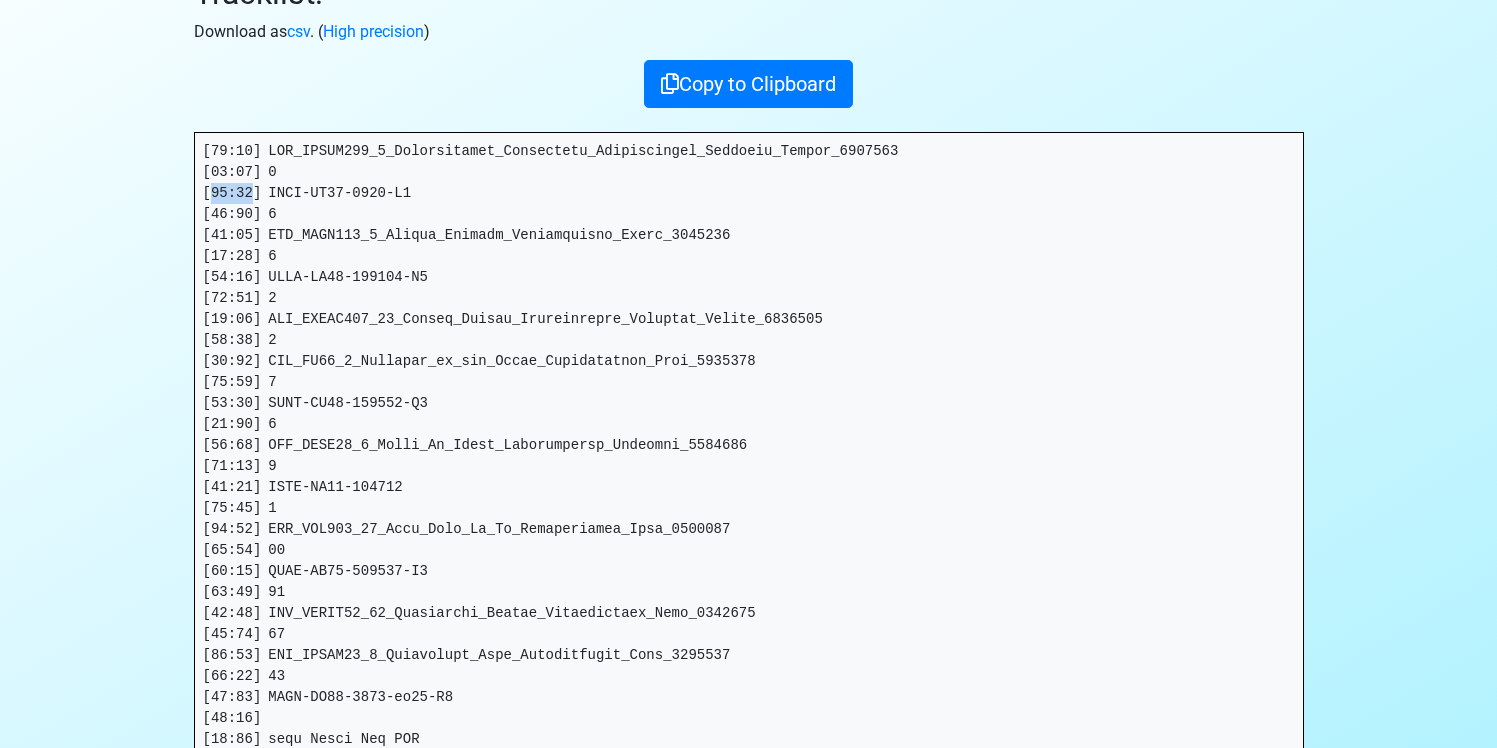 drag, startPoint x: 211, startPoint y: 190, endPoint x: 253, endPoint y: 193, distance: 42.107006 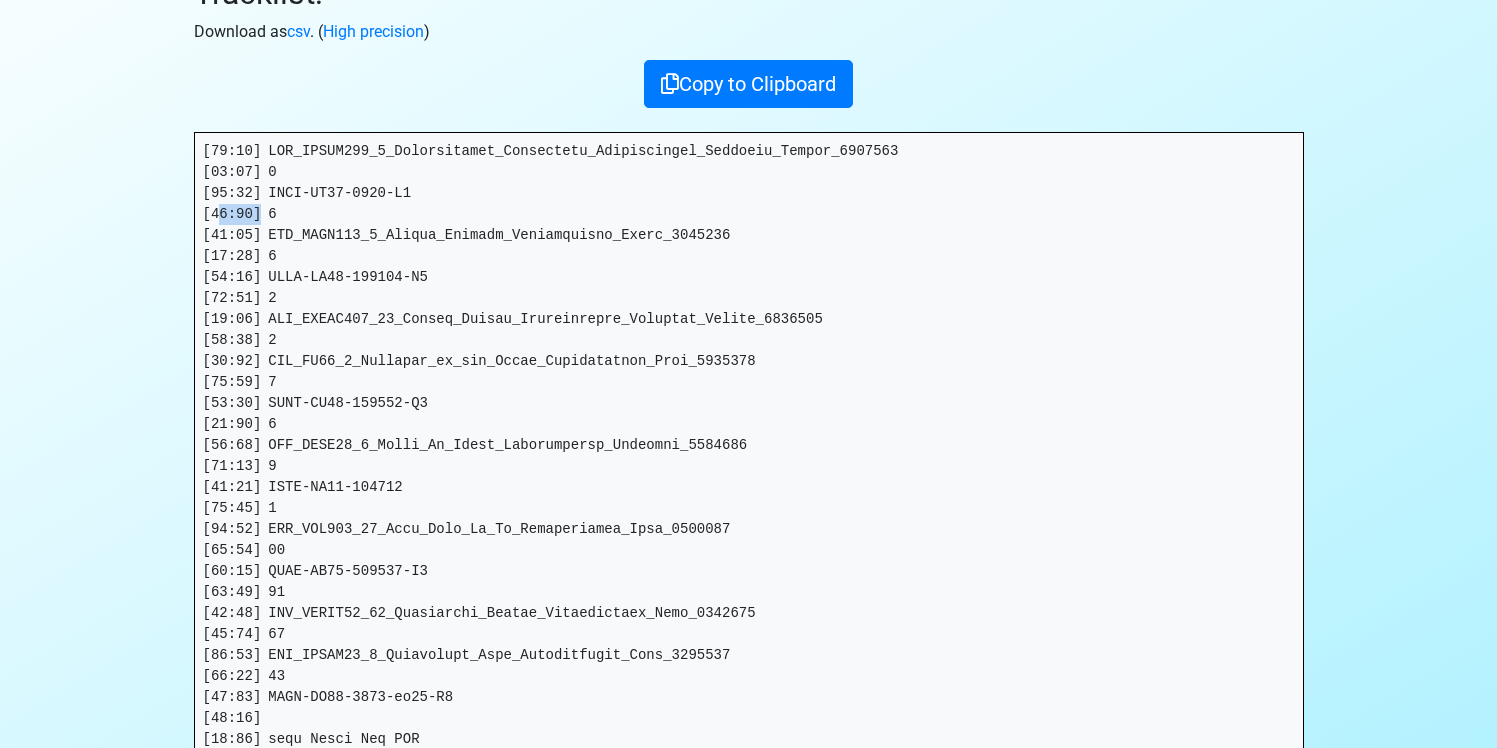 drag, startPoint x: 254, startPoint y: 217, endPoint x: 216, endPoint y: 215, distance: 38.052597 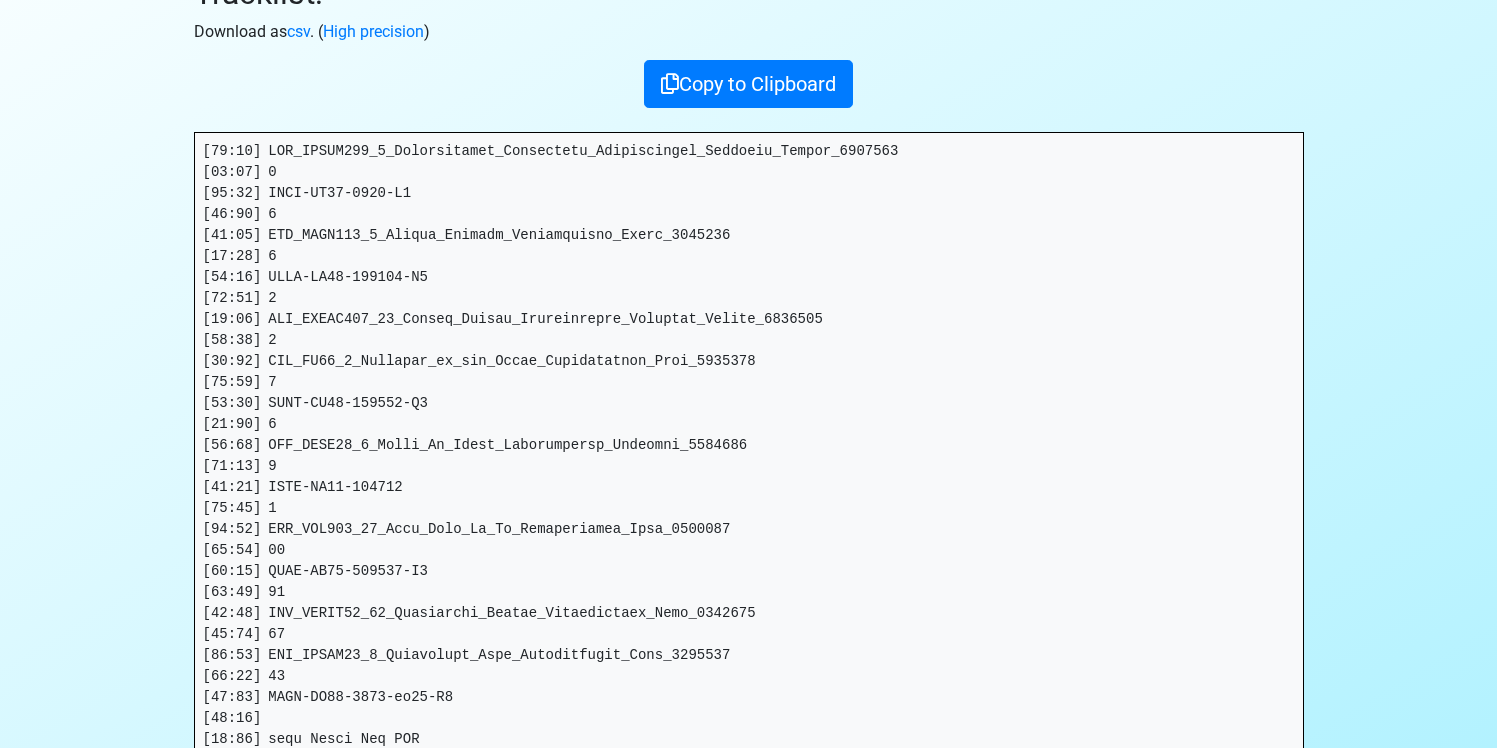 click at bounding box center (749, 529) 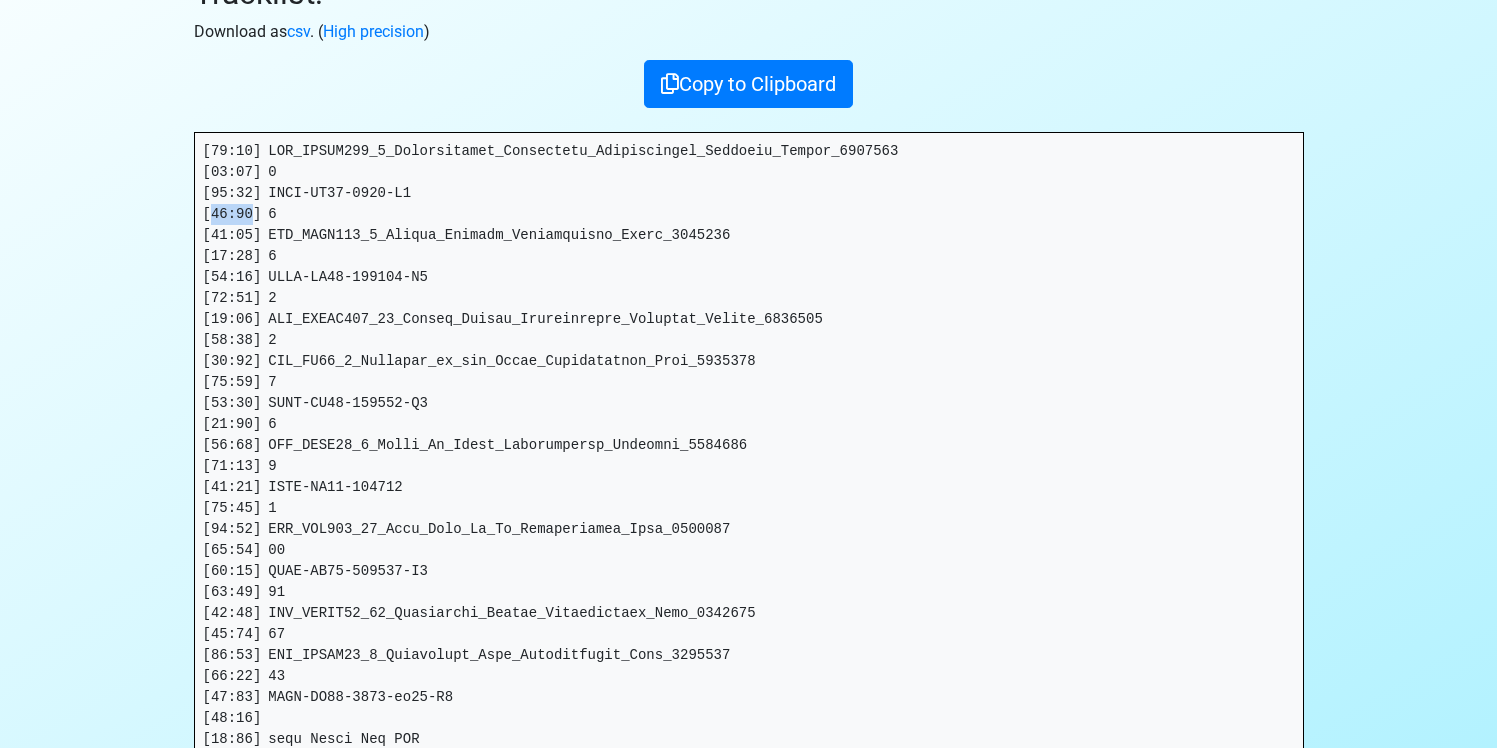 drag, startPoint x: 209, startPoint y: 212, endPoint x: 251, endPoint y: 211, distance: 42.0119 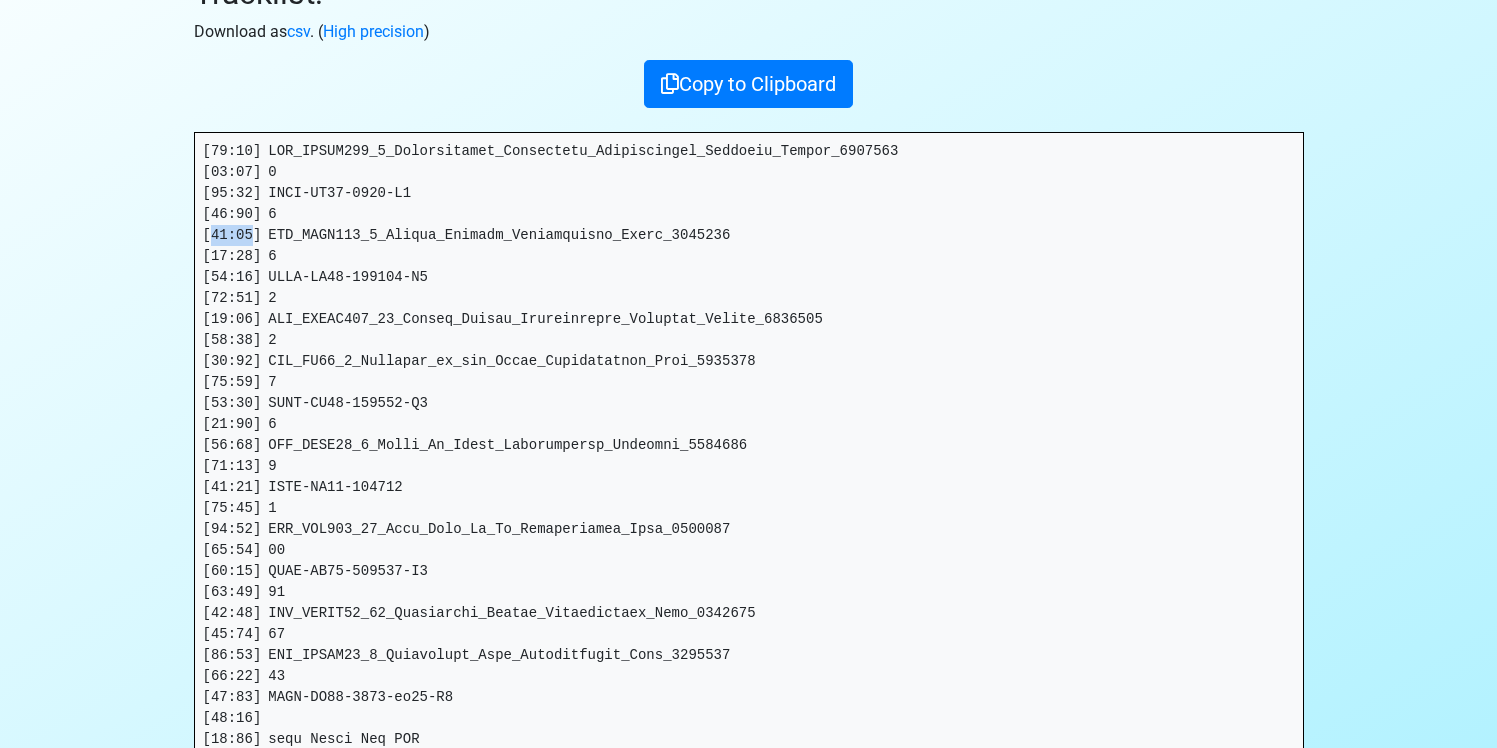 drag, startPoint x: 251, startPoint y: 234, endPoint x: 211, endPoint y: 238, distance: 40.1995 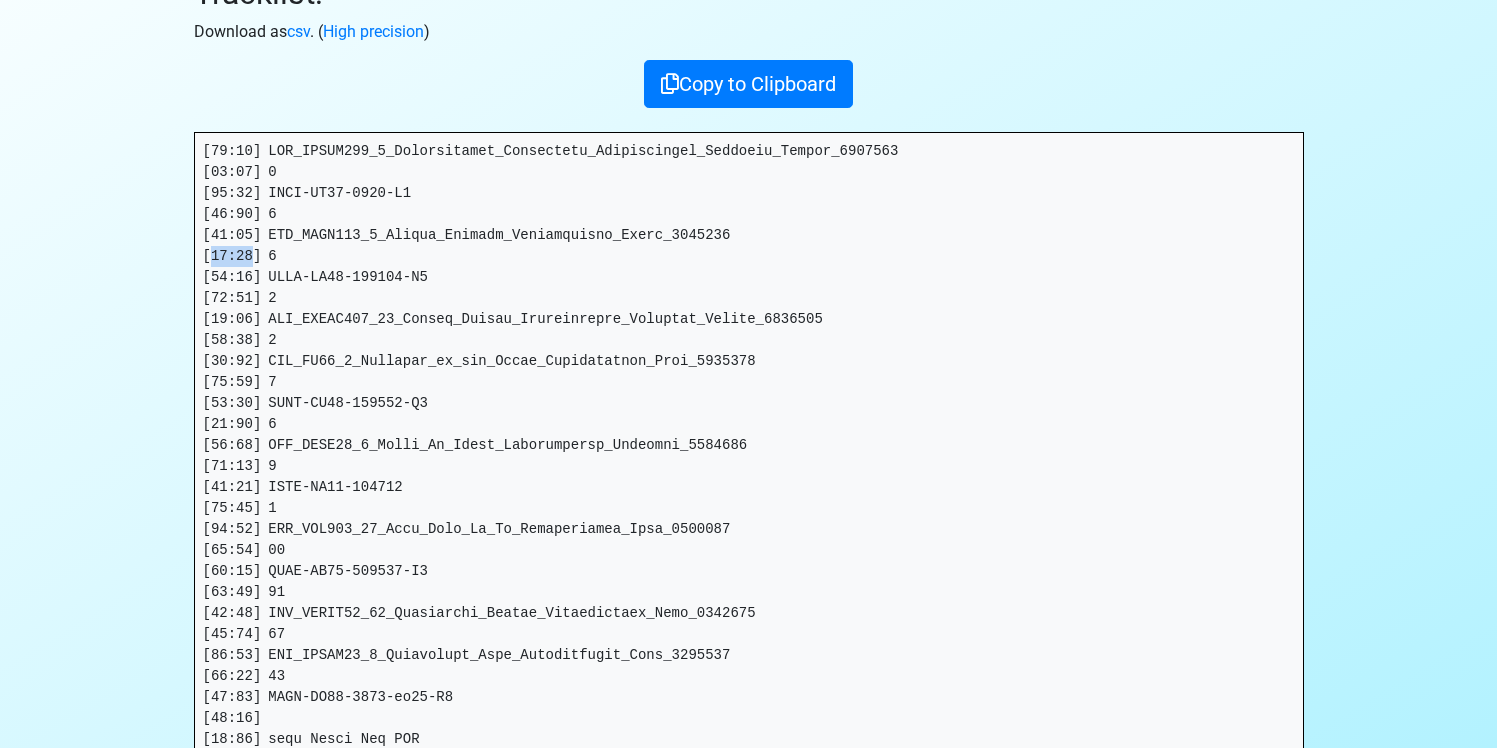 drag, startPoint x: 255, startPoint y: 253, endPoint x: 213, endPoint y: 259, distance: 42.426407 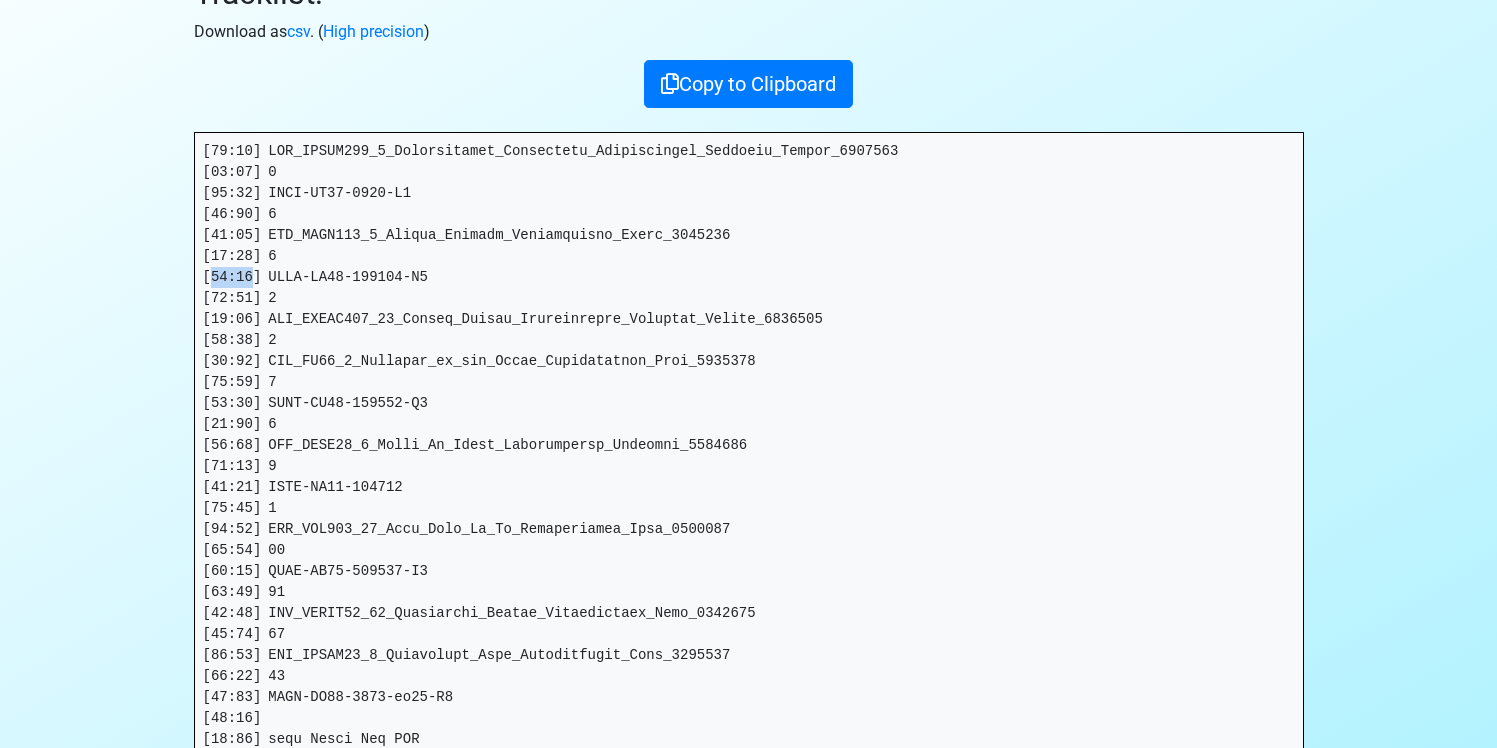 drag, startPoint x: 252, startPoint y: 280, endPoint x: 208, endPoint y: 281, distance: 44.011364 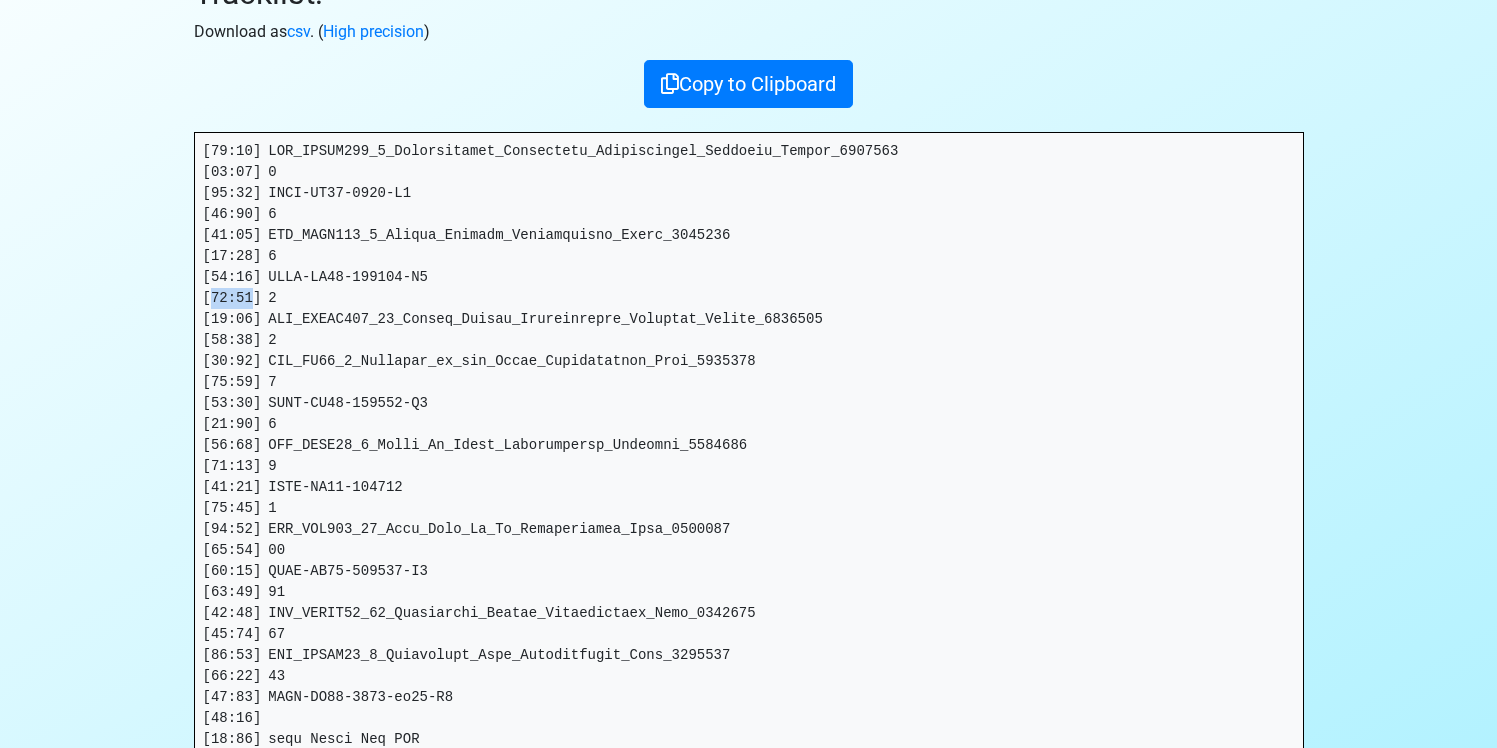 drag, startPoint x: 252, startPoint y: 299, endPoint x: 208, endPoint y: 302, distance: 44.102154 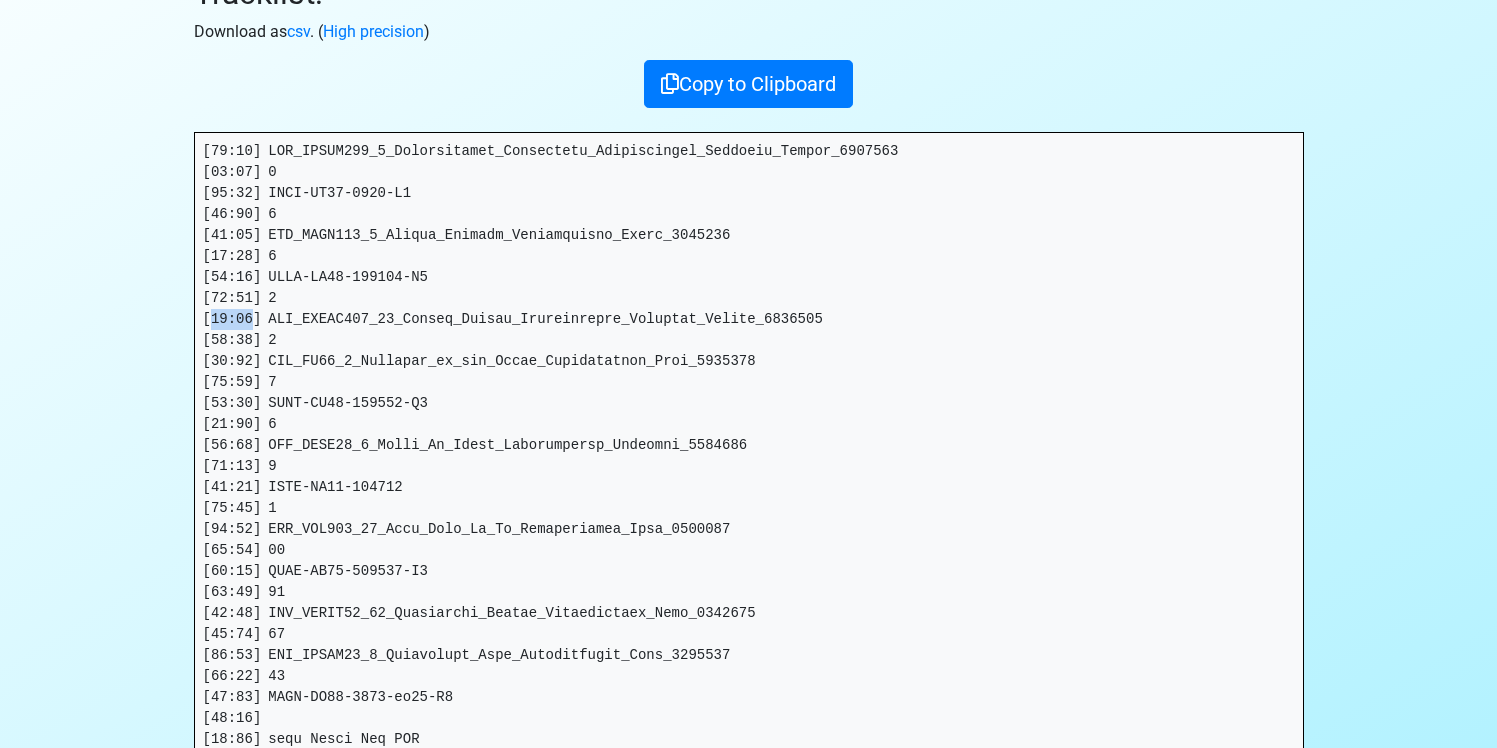 drag, startPoint x: 251, startPoint y: 313, endPoint x: 210, endPoint y: 320, distance: 41.59327 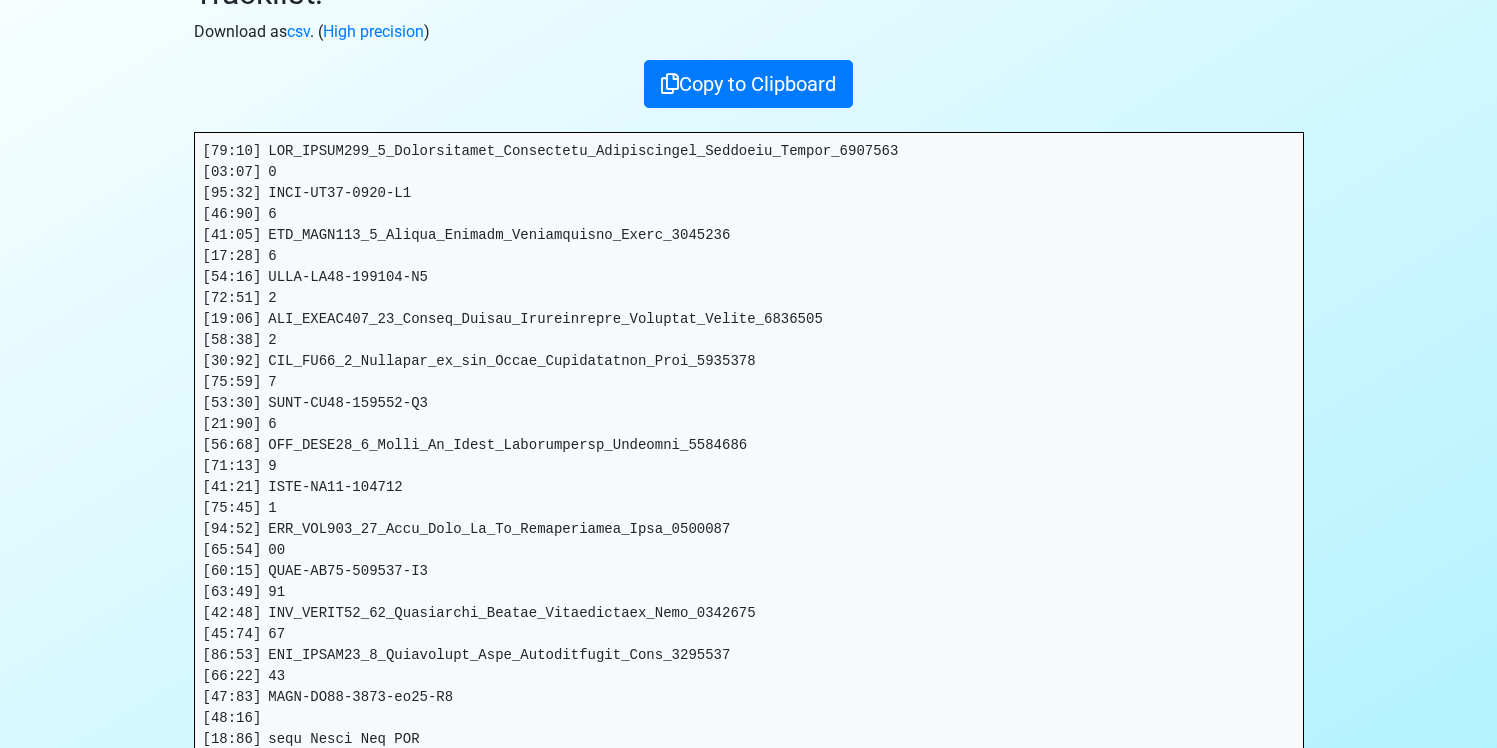 click at bounding box center (749, 529) 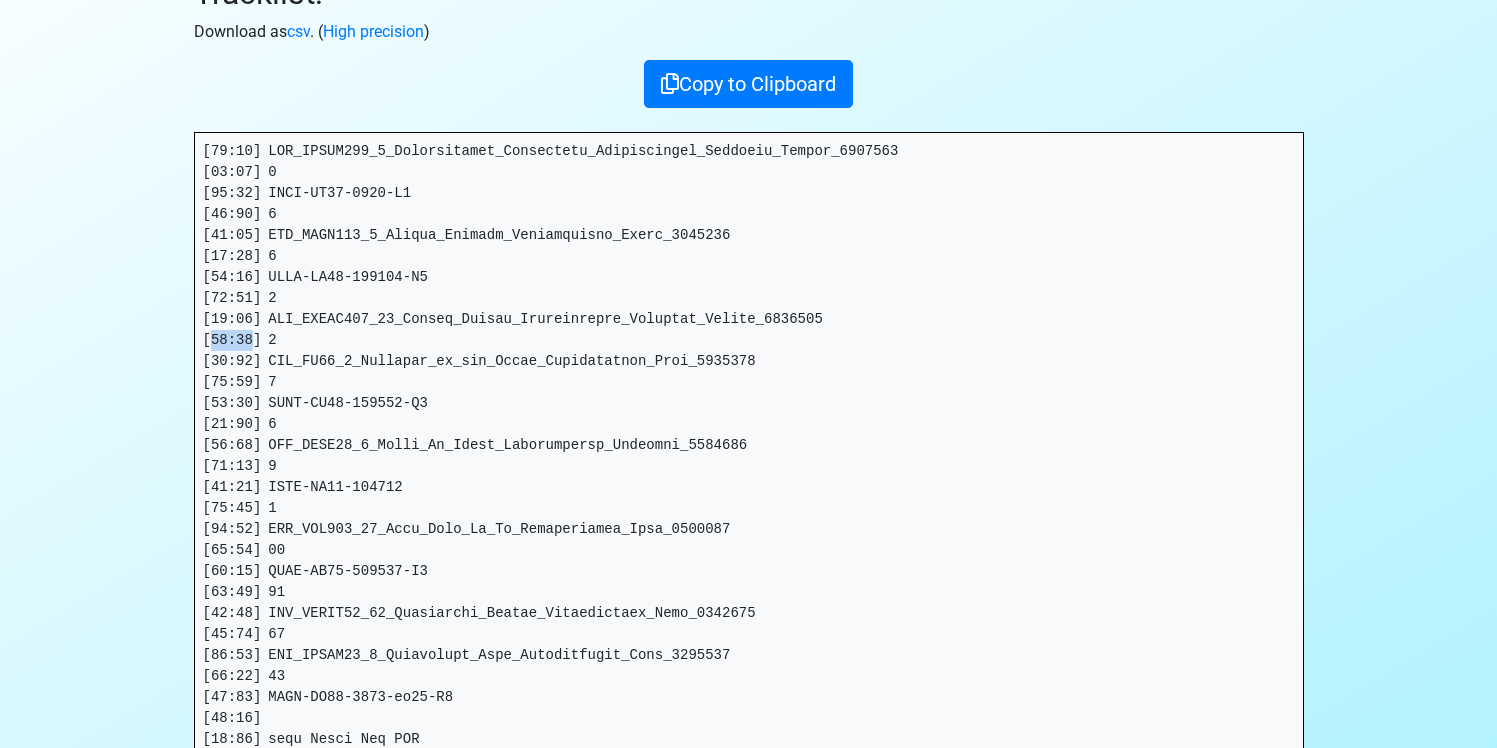 drag, startPoint x: 250, startPoint y: 343, endPoint x: 209, endPoint y: 344, distance: 41.01219 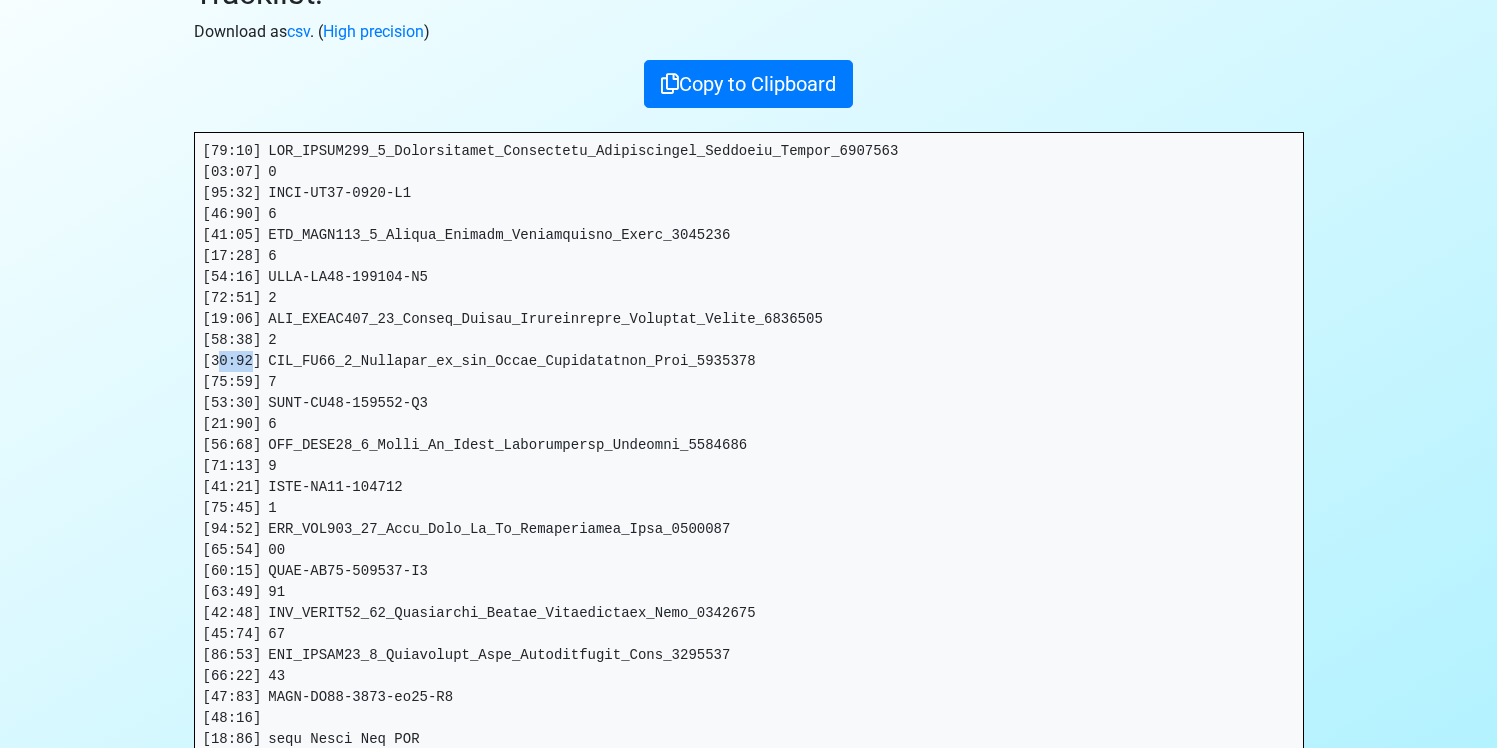 drag, startPoint x: 254, startPoint y: 364, endPoint x: 223, endPoint y: 365, distance: 31.016125 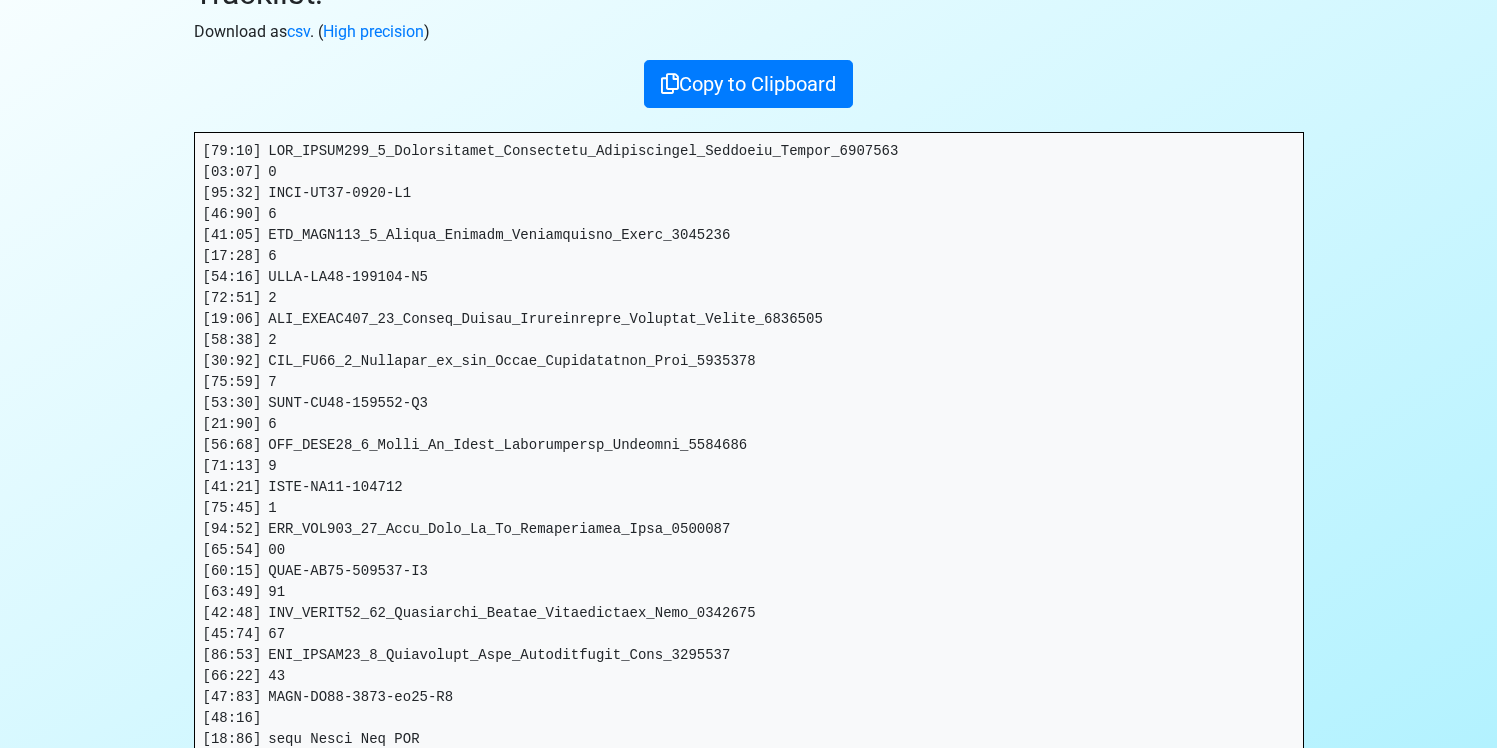 drag, startPoint x: 223, startPoint y: 365, endPoint x: 259, endPoint y: 339, distance: 44.407207 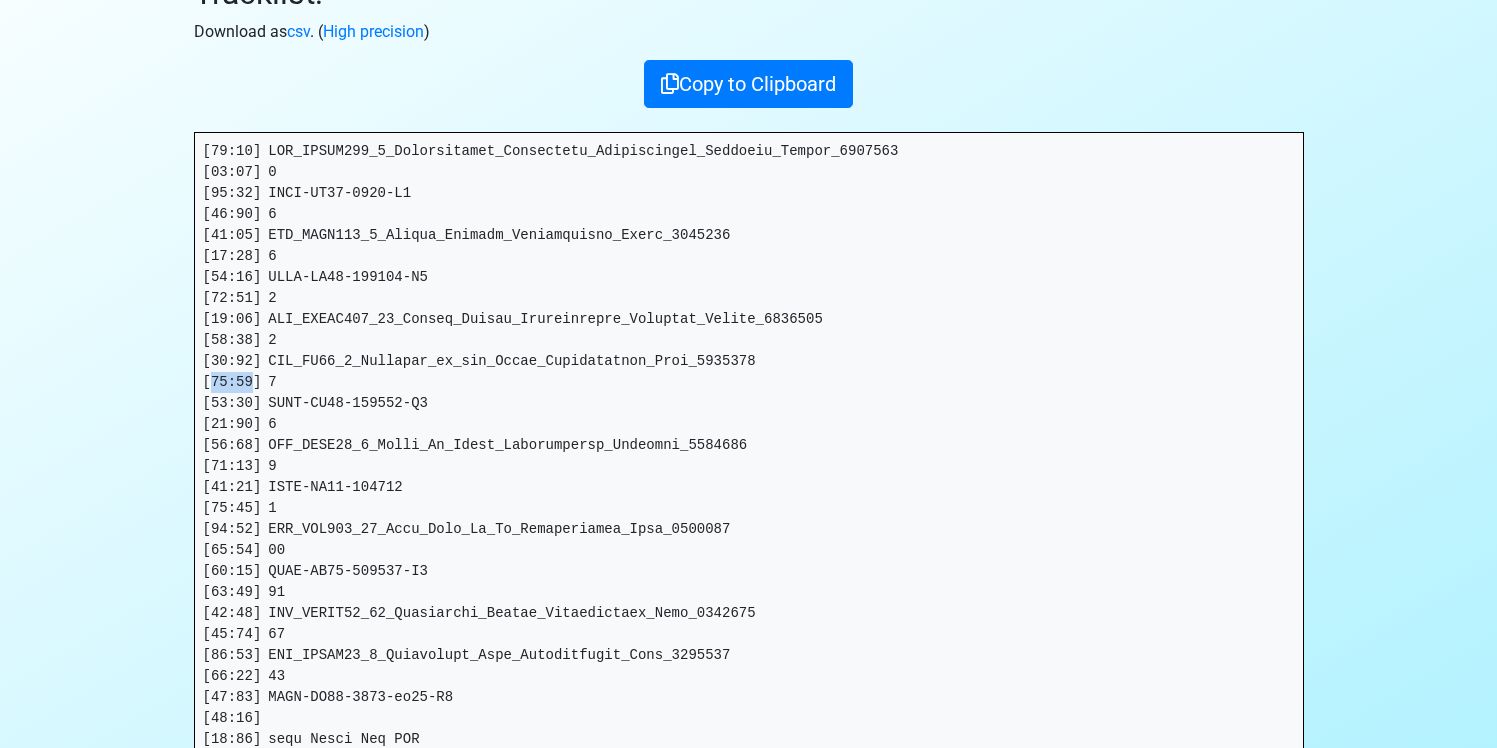 drag, startPoint x: 253, startPoint y: 381, endPoint x: 209, endPoint y: 388, distance: 44.553337 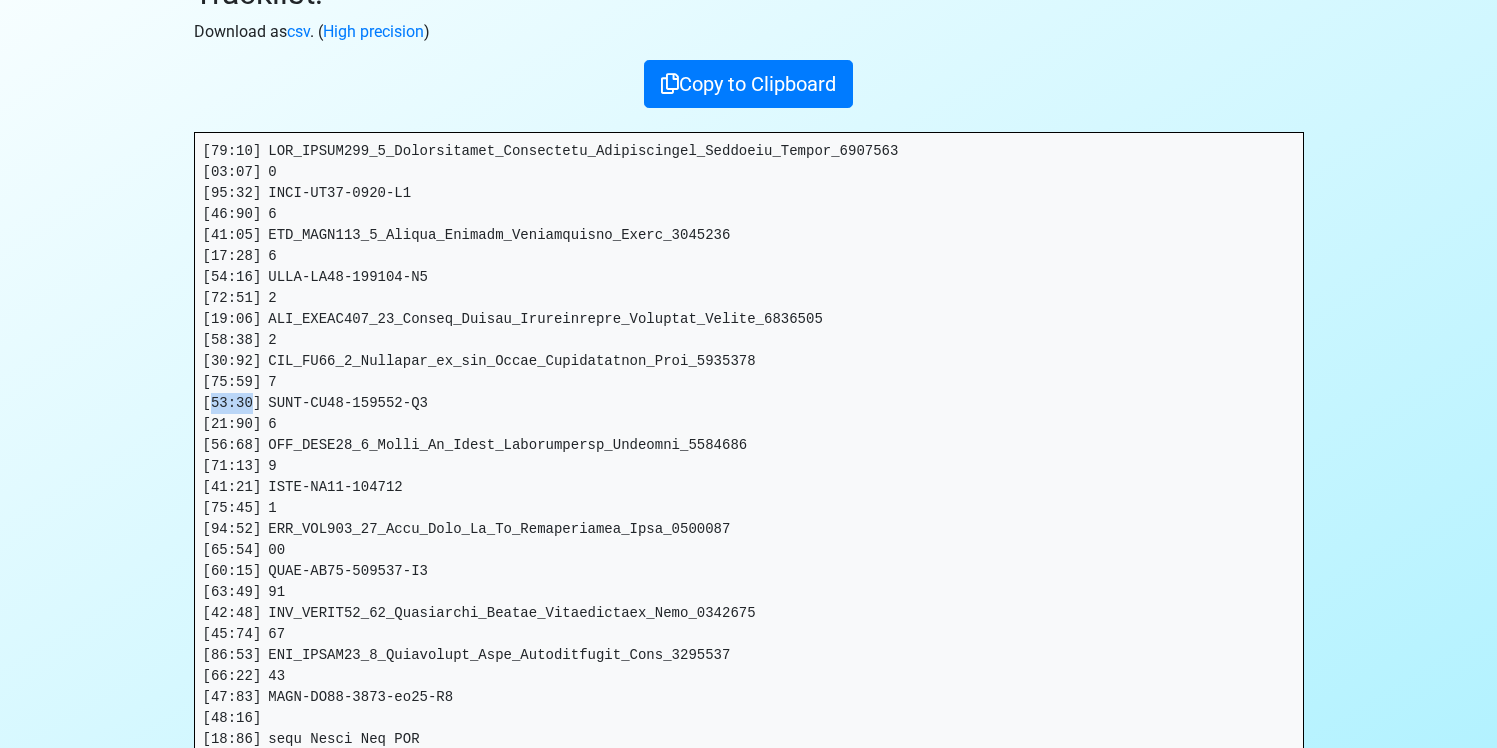 drag, startPoint x: 251, startPoint y: 405, endPoint x: 213, endPoint y: 412, distance: 38.63936 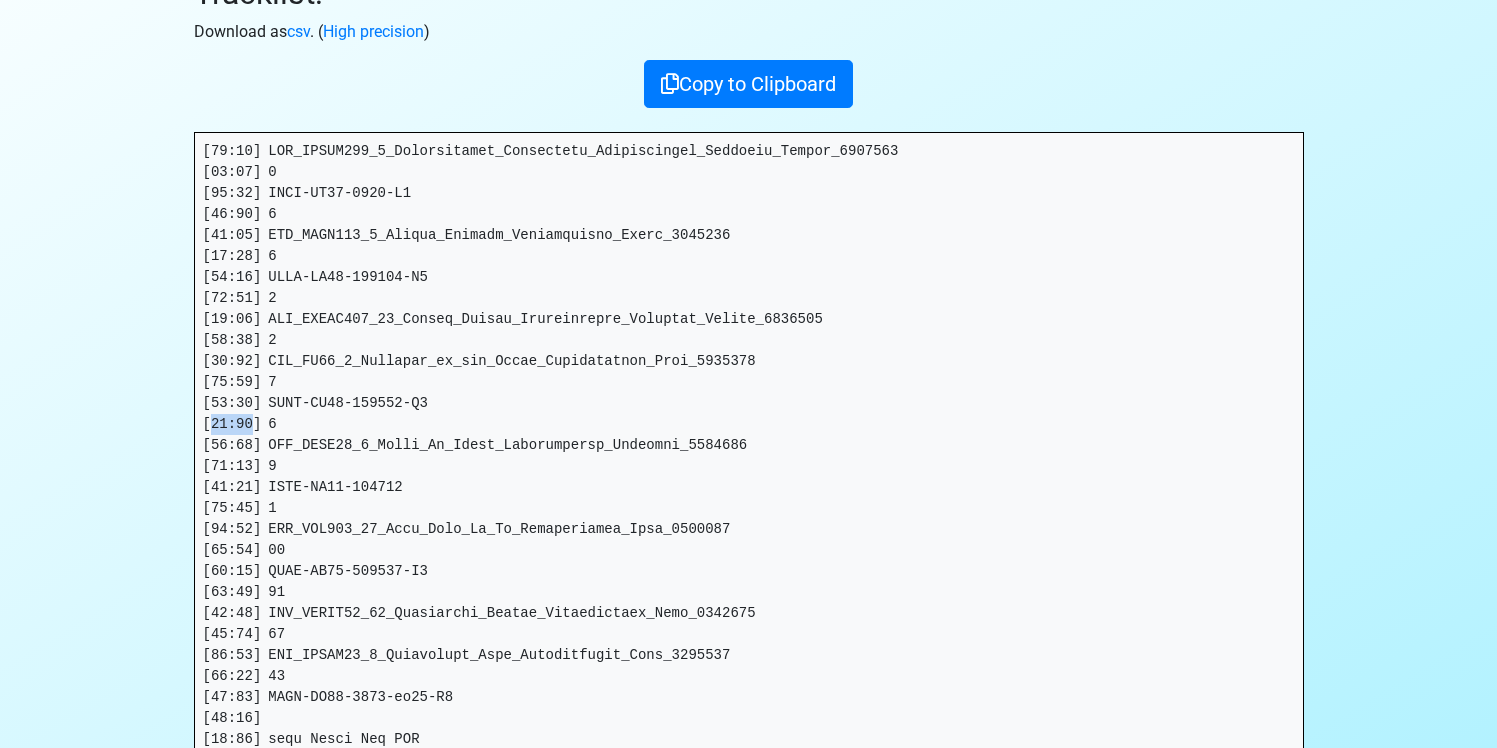 drag, startPoint x: 253, startPoint y: 431, endPoint x: 213, endPoint y: 430, distance: 40.012497 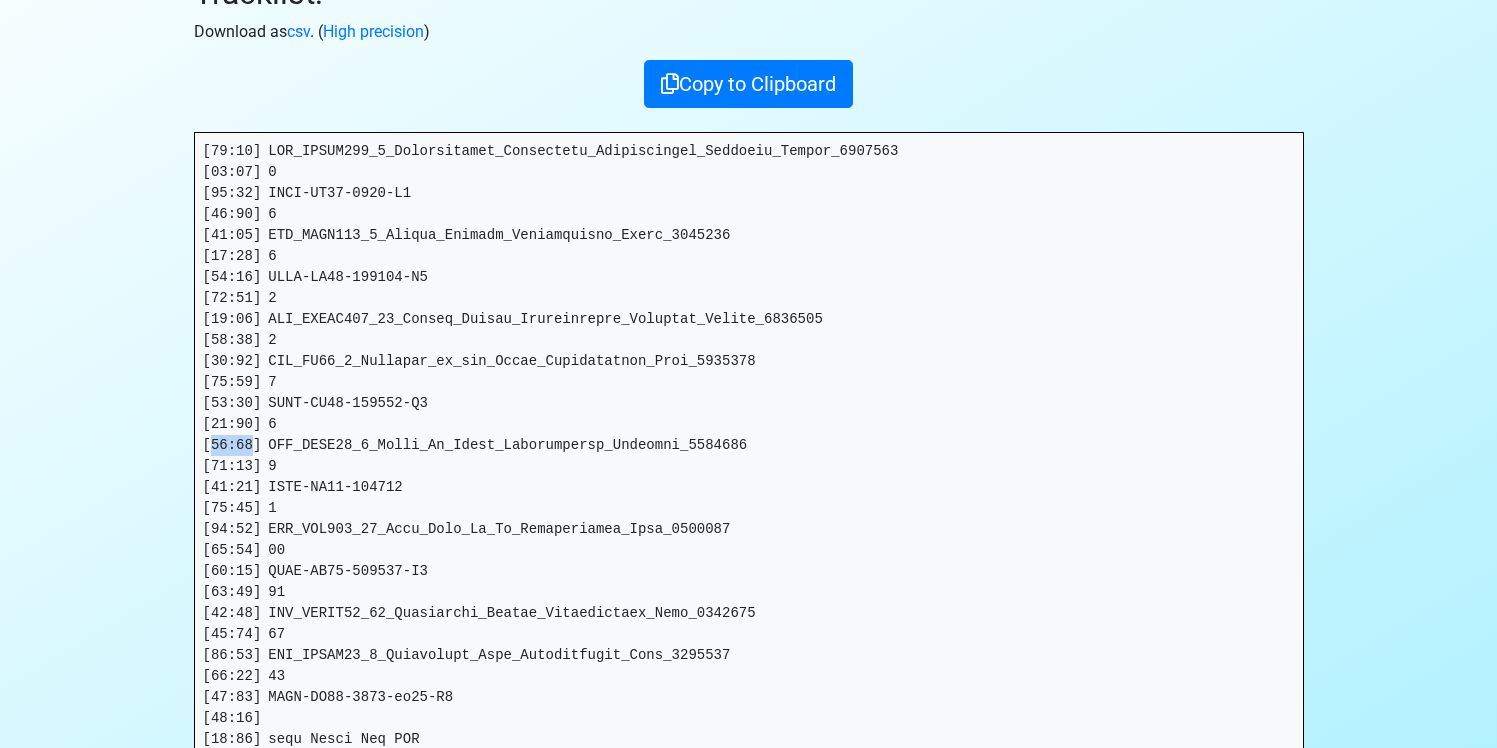 drag, startPoint x: 249, startPoint y: 441, endPoint x: 213, endPoint y: 454, distance: 38.27532 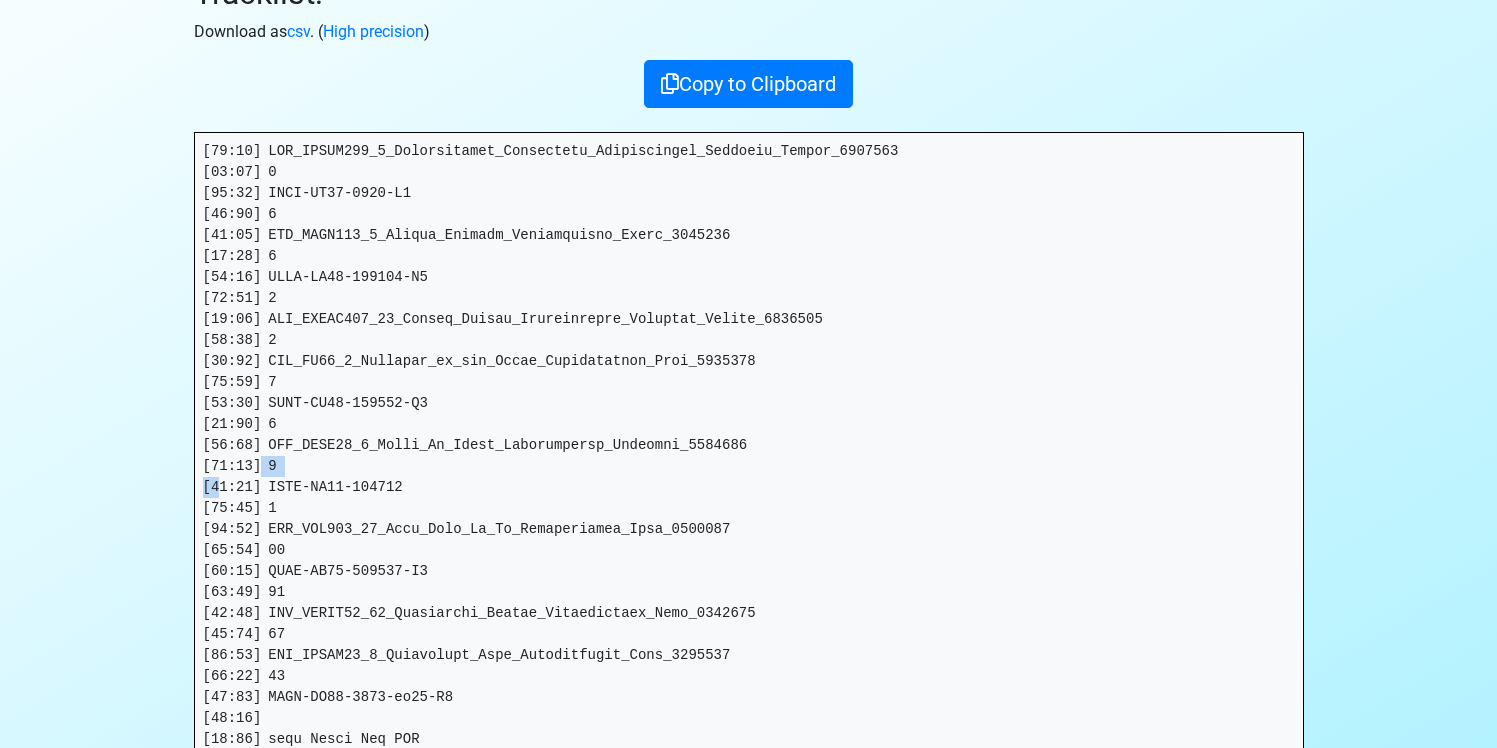 drag, startPoint x: 254, startPoint y: 474, endPoint x: 221, endPoint y: 479, distance: 33.37664 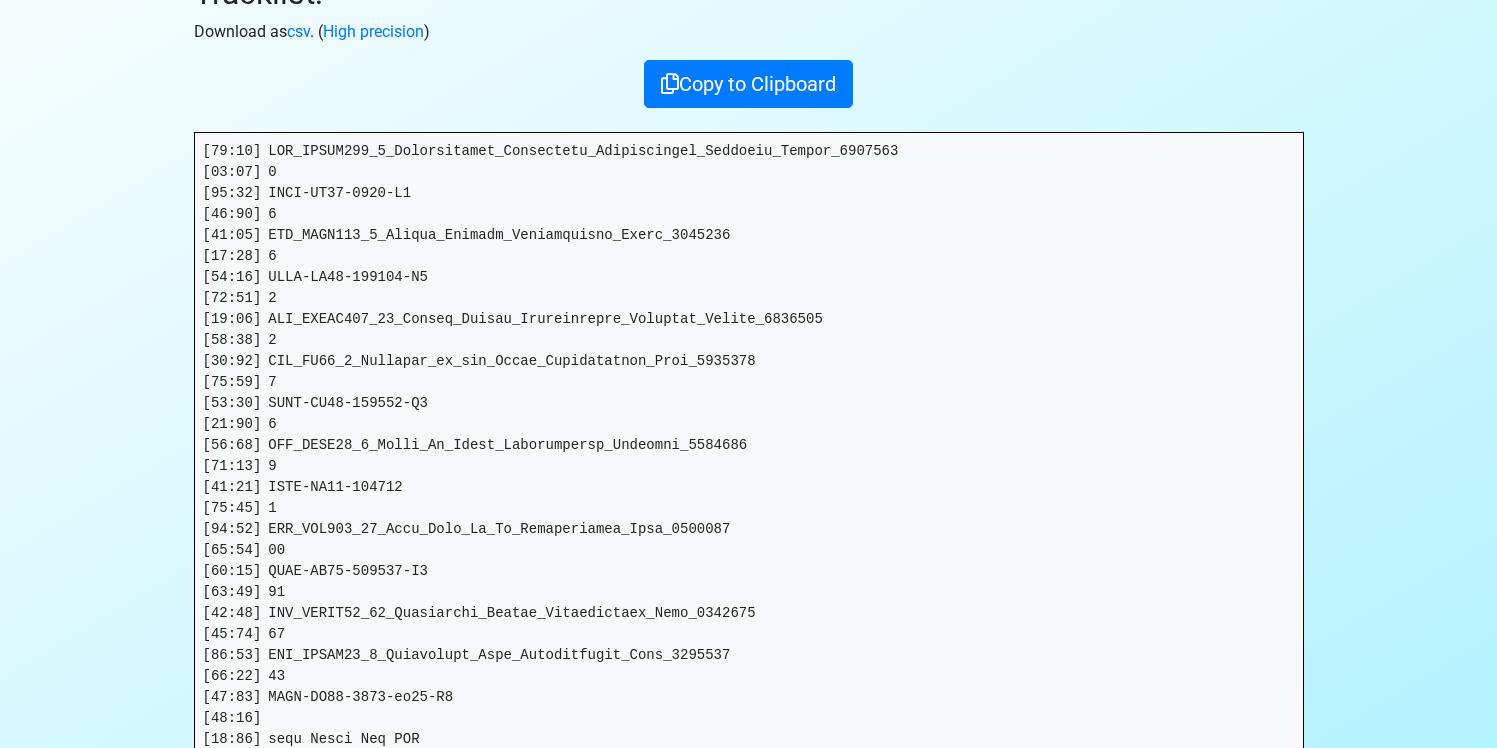 click at bounding box center [749, 529] 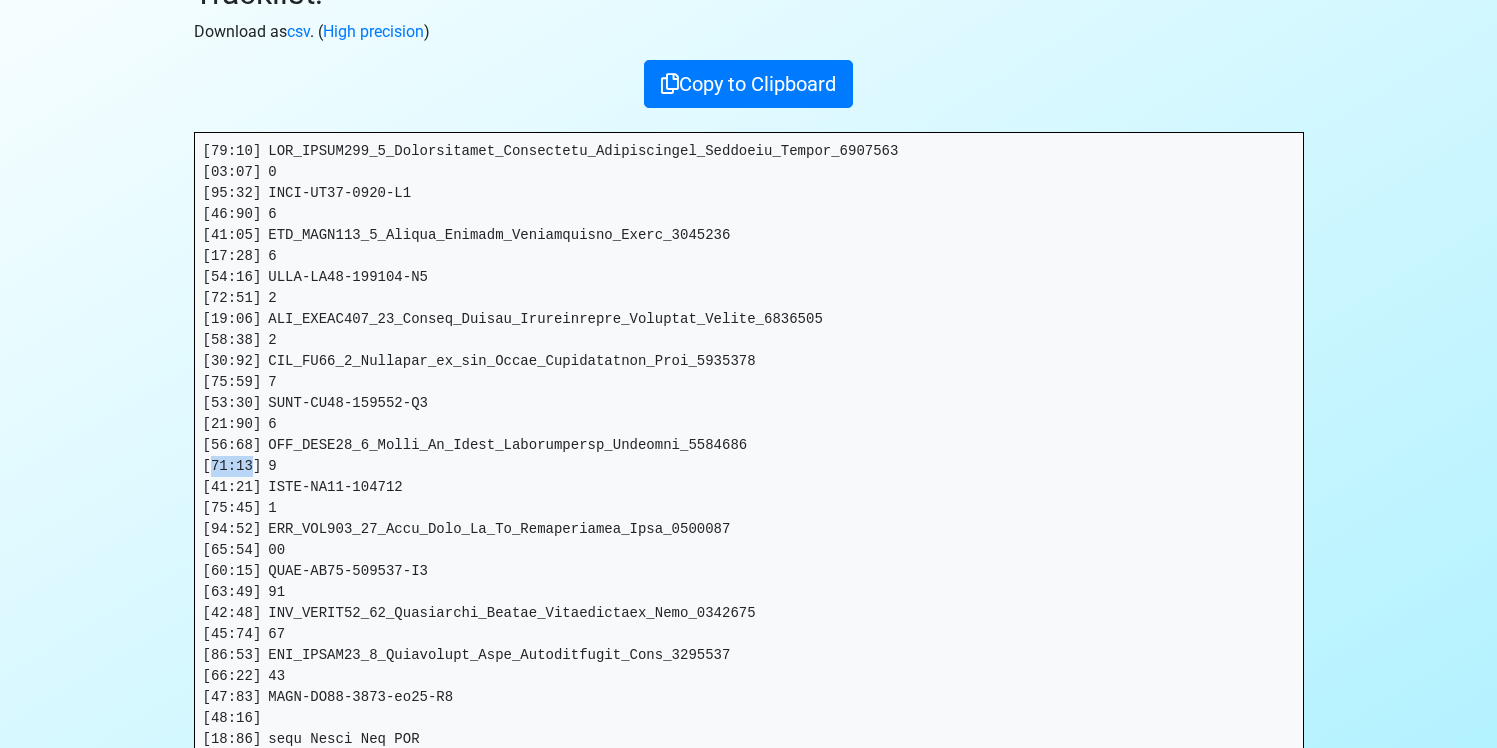 drag, startPoint x: 213, startPoint y: 467, endPoint x: 254, endPoint y: 464, distance: 41.109608 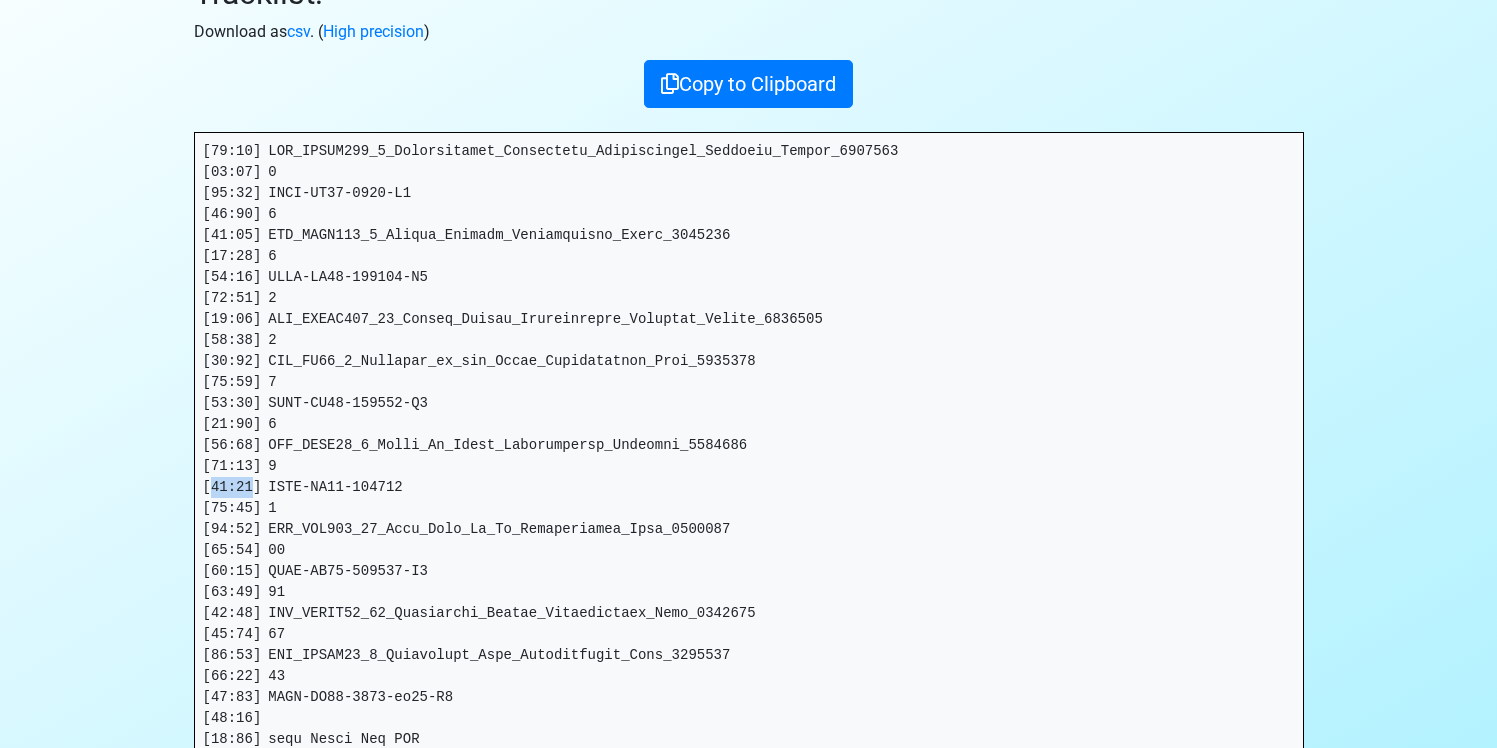 drag, startPoint x: 253, startPoint y: 484, endPoint x: 213, endPoint y: 486, distance: 40.04997 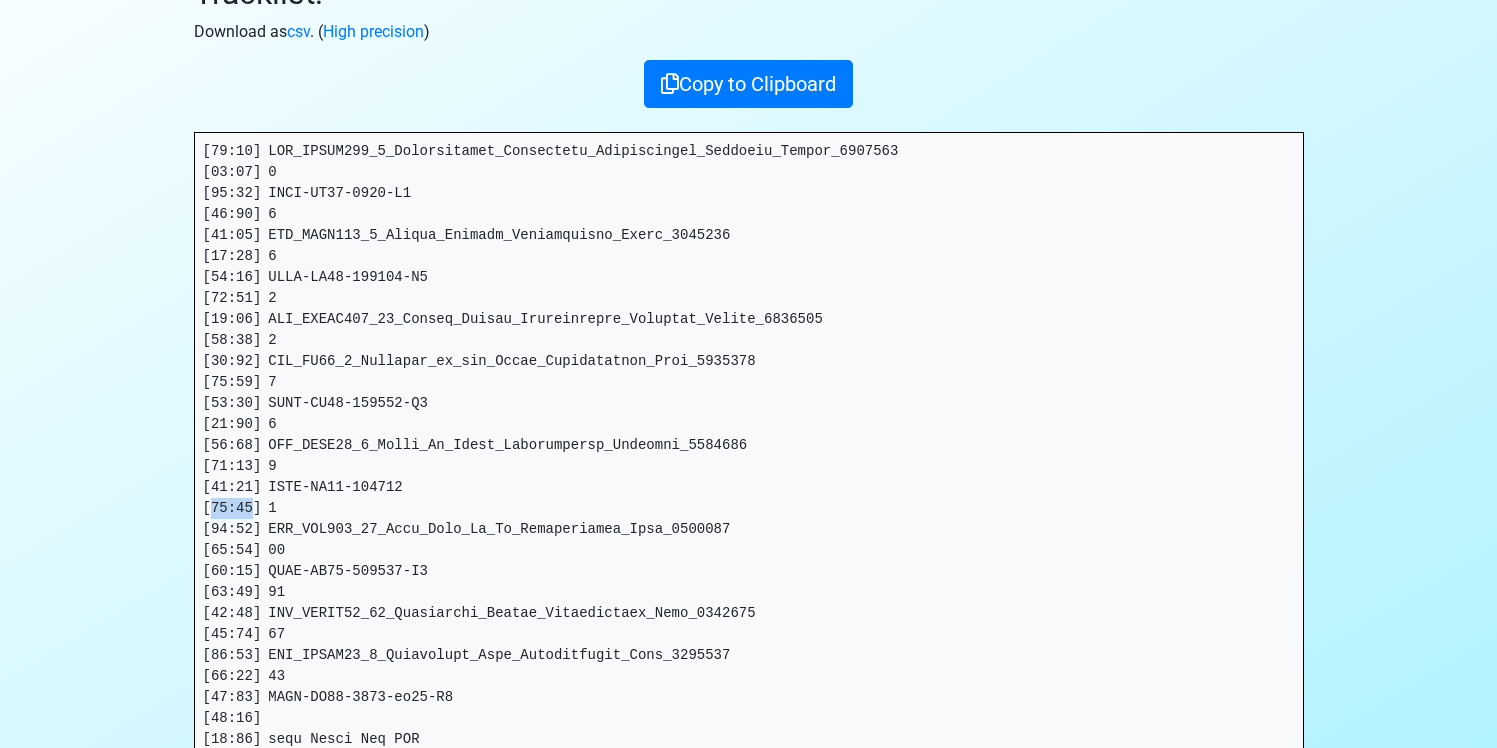 drag, startPoint x: 252, startPoint y: 503, endPoint x: 211, endPoint y: 517, distance: 43.32436 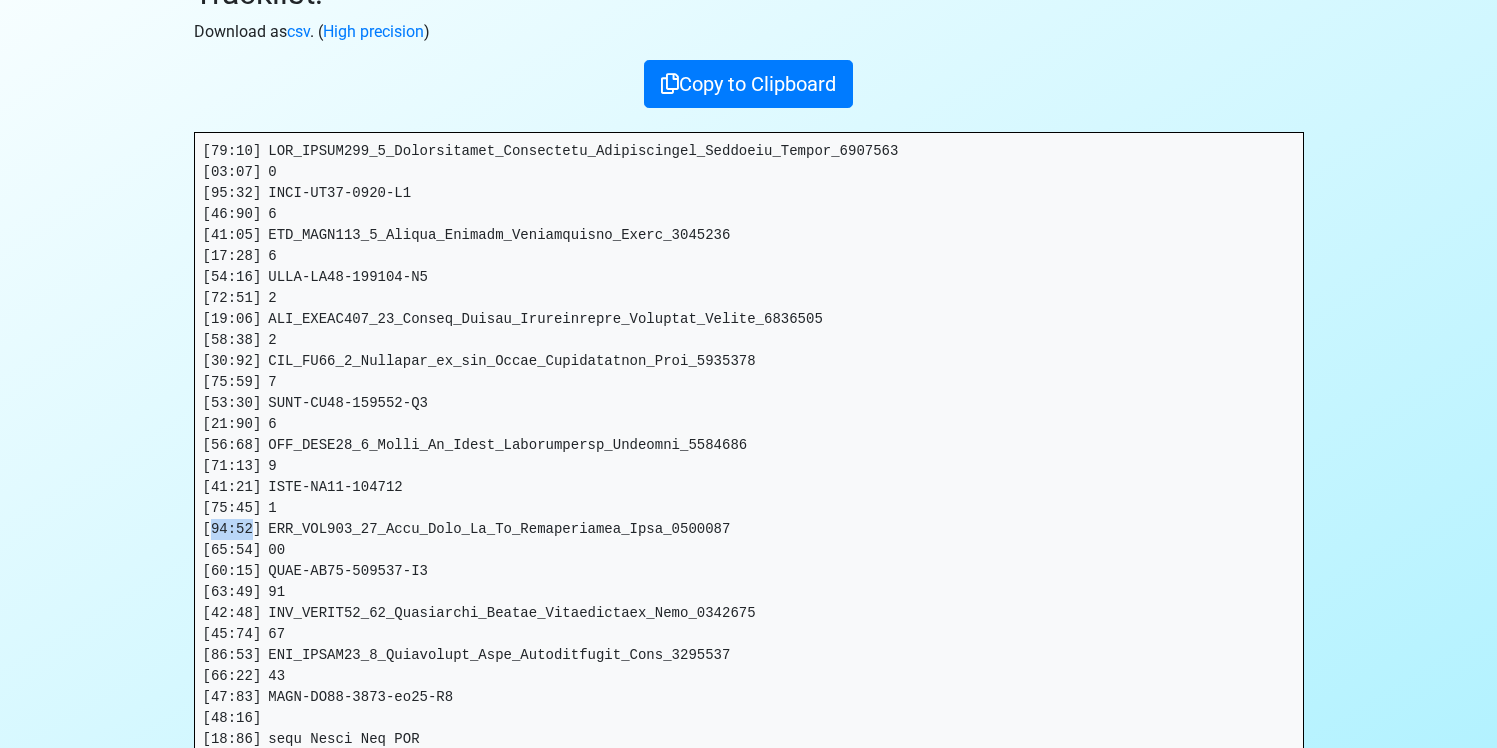 drag, startPoint x: 252, startPoint y: 526, endPoint x: 213, endPoint y: 532, distance: 39.45884 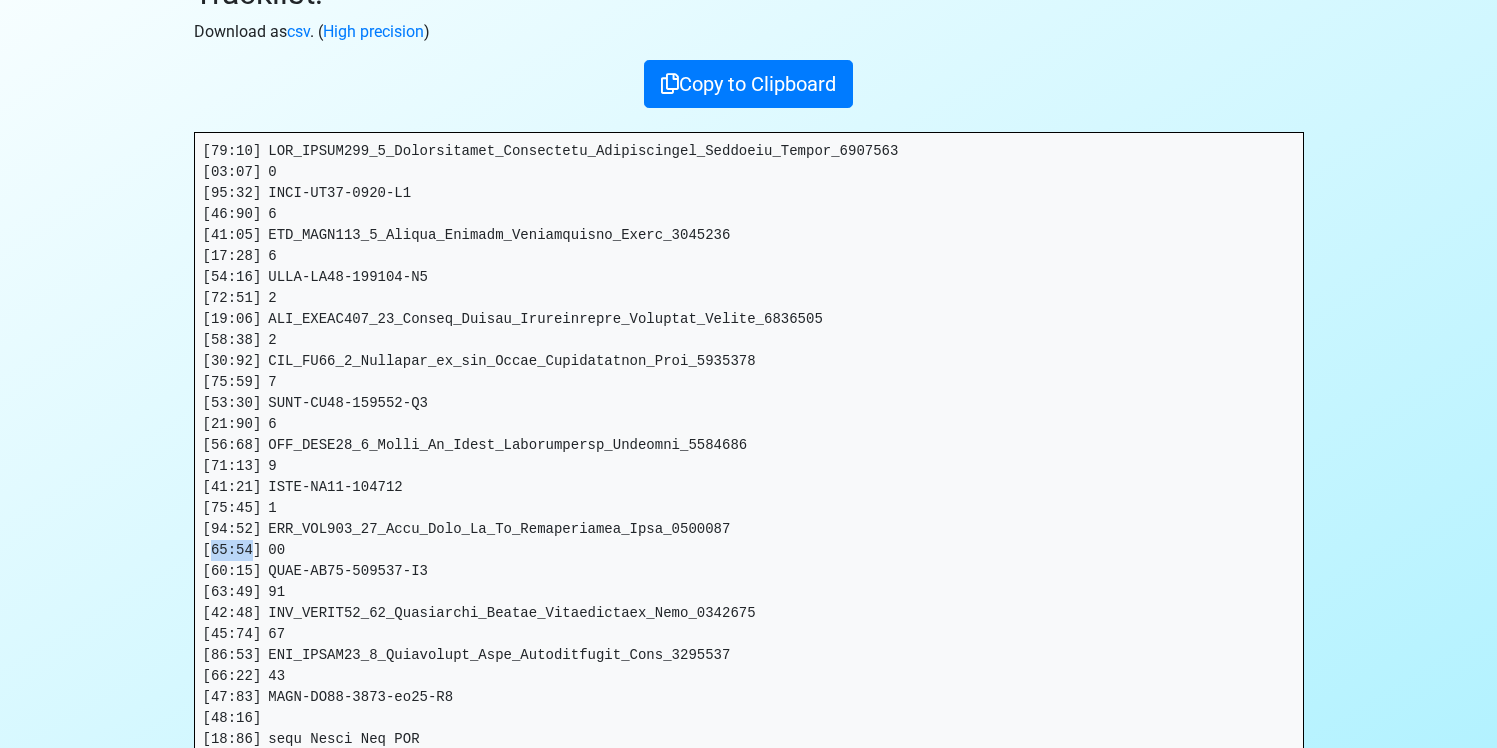 drag, startPoint x: 250, startPoint y: 550, endPoint x: 211, endPoint y: 557, distance: 39.623226 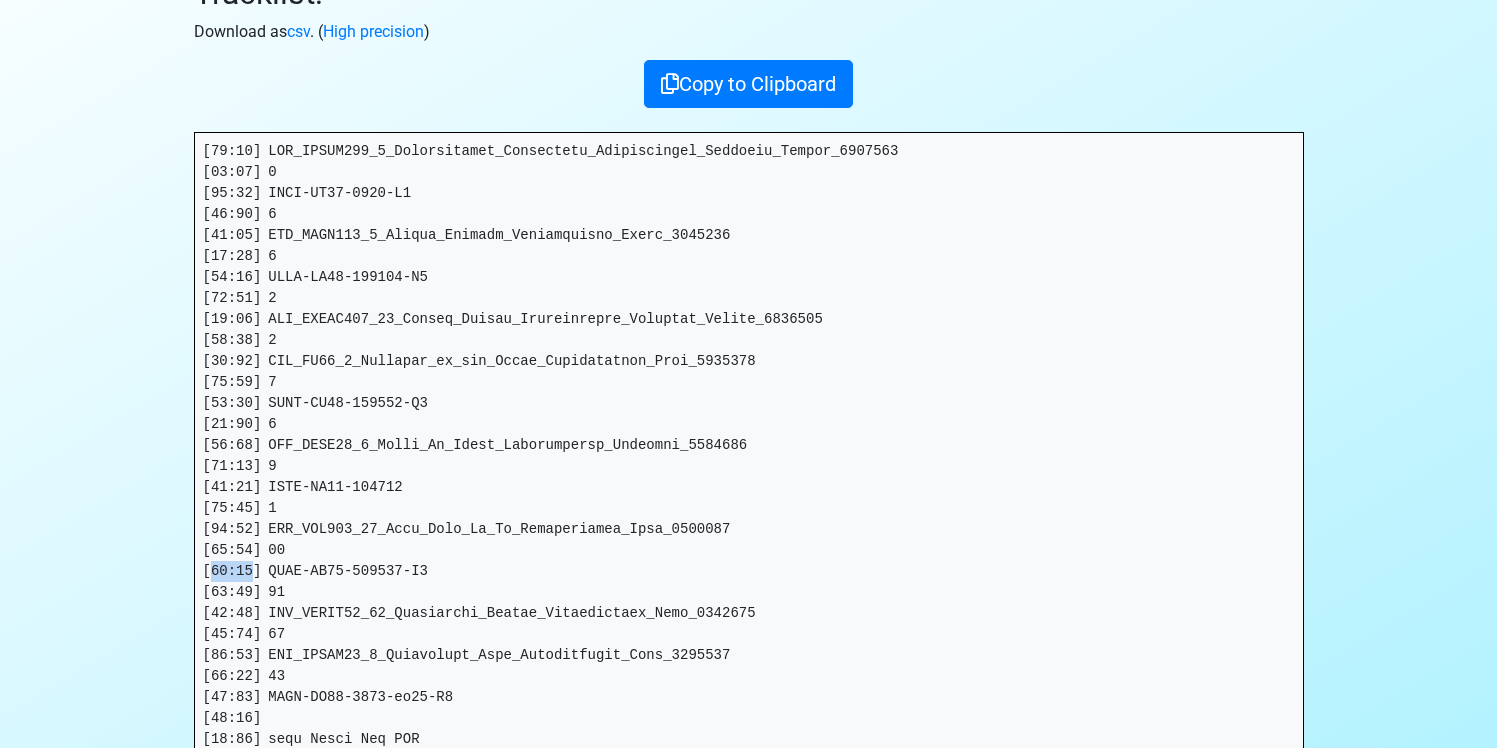 drag, startPoint x: 253, startPoint y: 560, endPoint x: 213, endPoint y: 572, distance: 41.761227 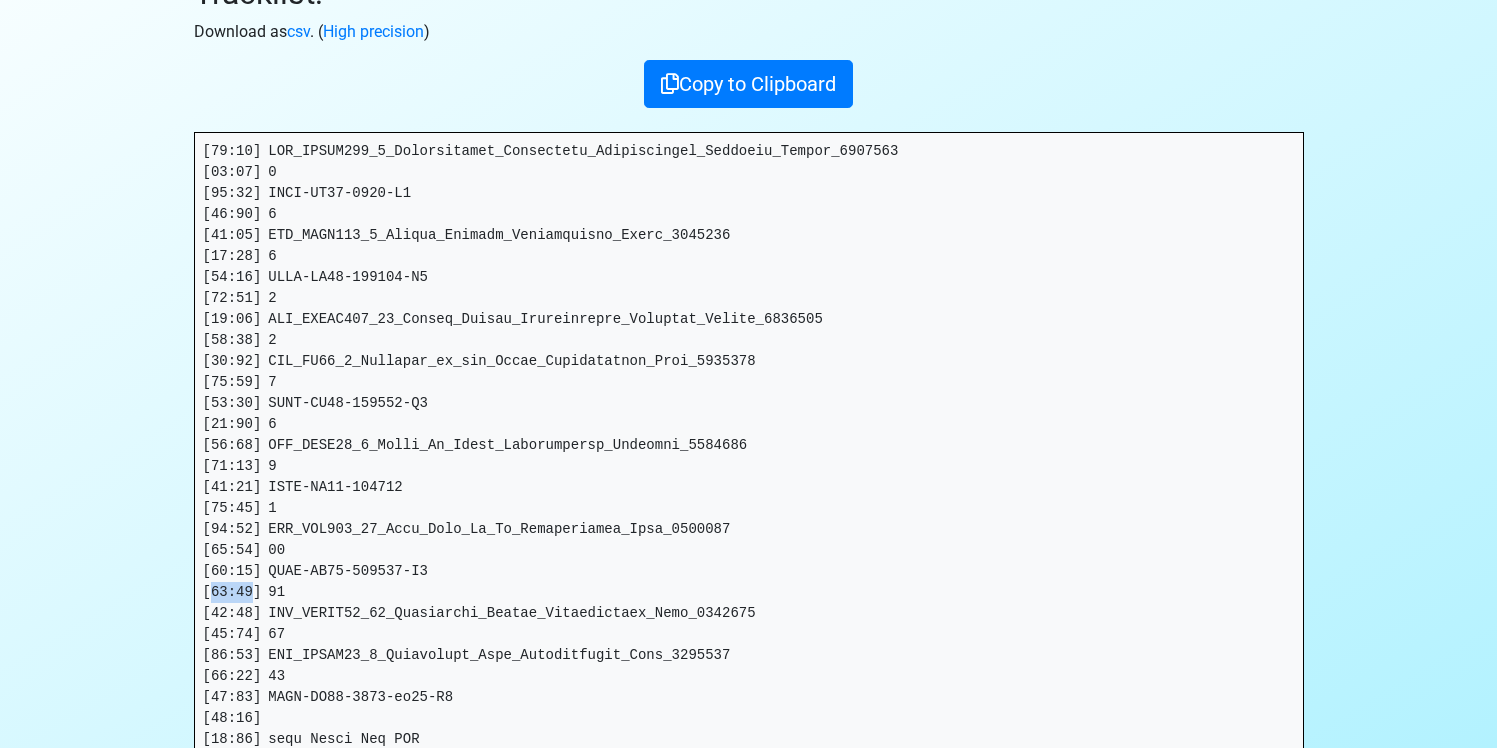 drag, startPoint x: 251, startPoint y: 592, endPoint x: 212, endPoint y: 597, distance: 39.319206 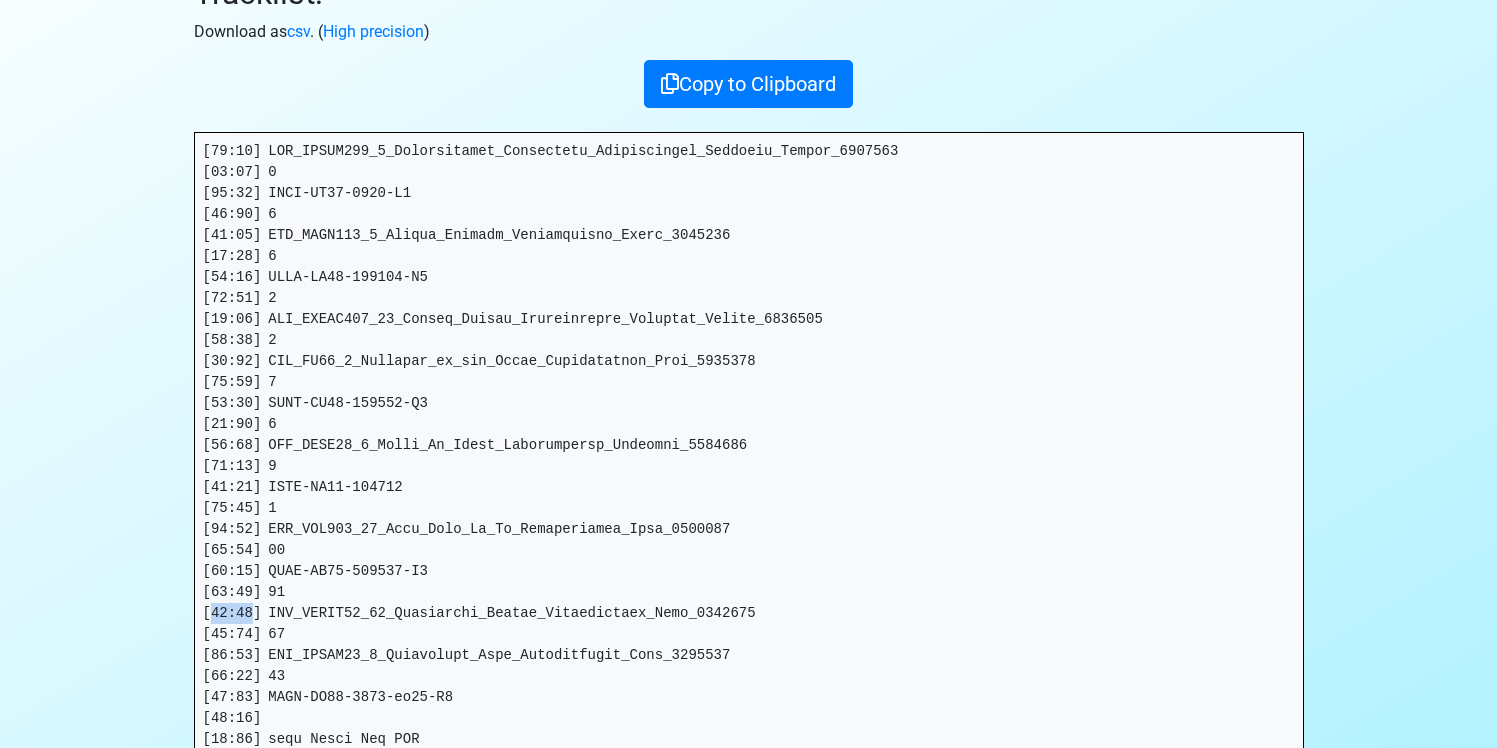 drag, startPoint x: 250, startPoint y: 613, endPoint x: 213, endPoint y: 618, distance: 37.336308 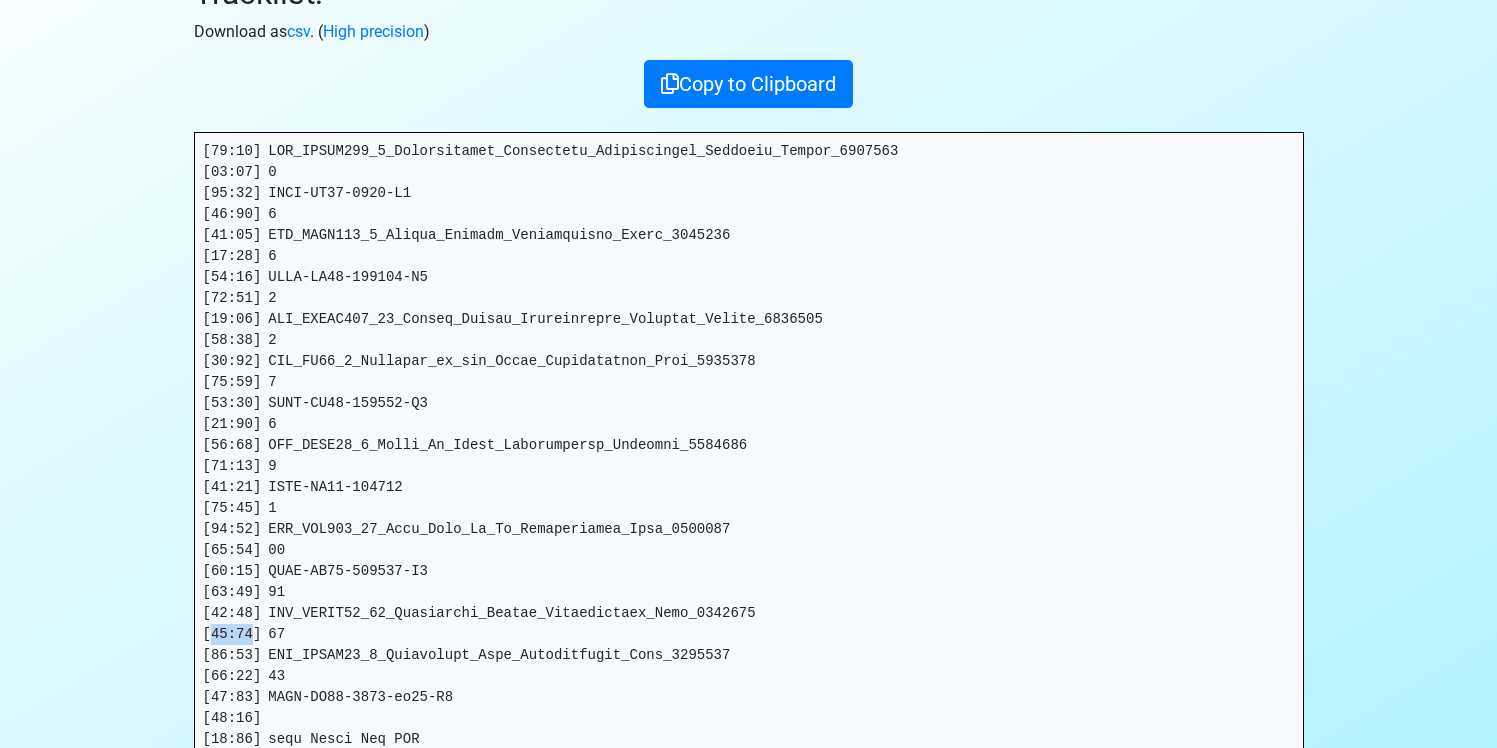 drag, startPoint x: 252, startPoint y: 634, endPoint x: 211, endPoint y: 642, distance: 41.773197 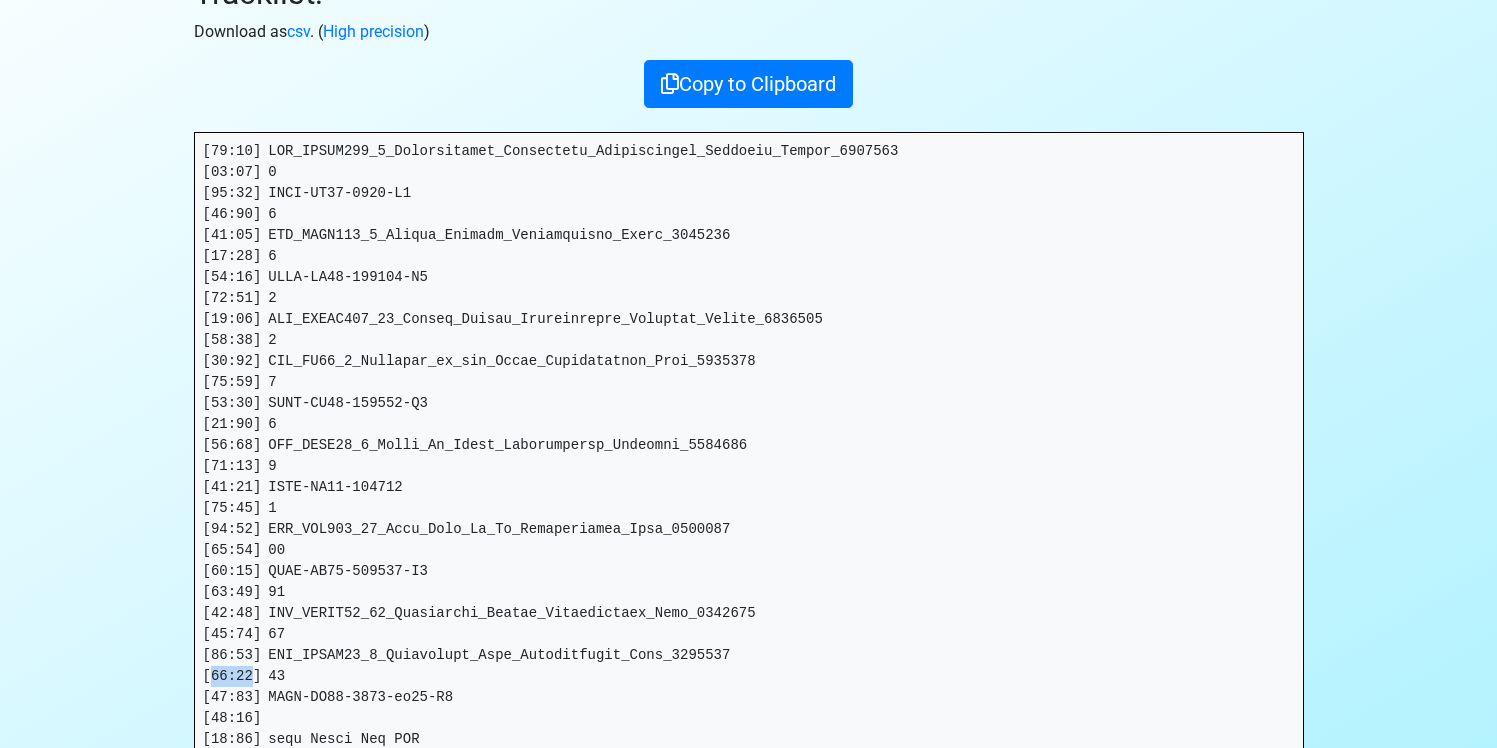 drag, startPoint x: 254, startPoint y: 674, endPoint x: 207, endPoint y: 677, distance: 47.095646 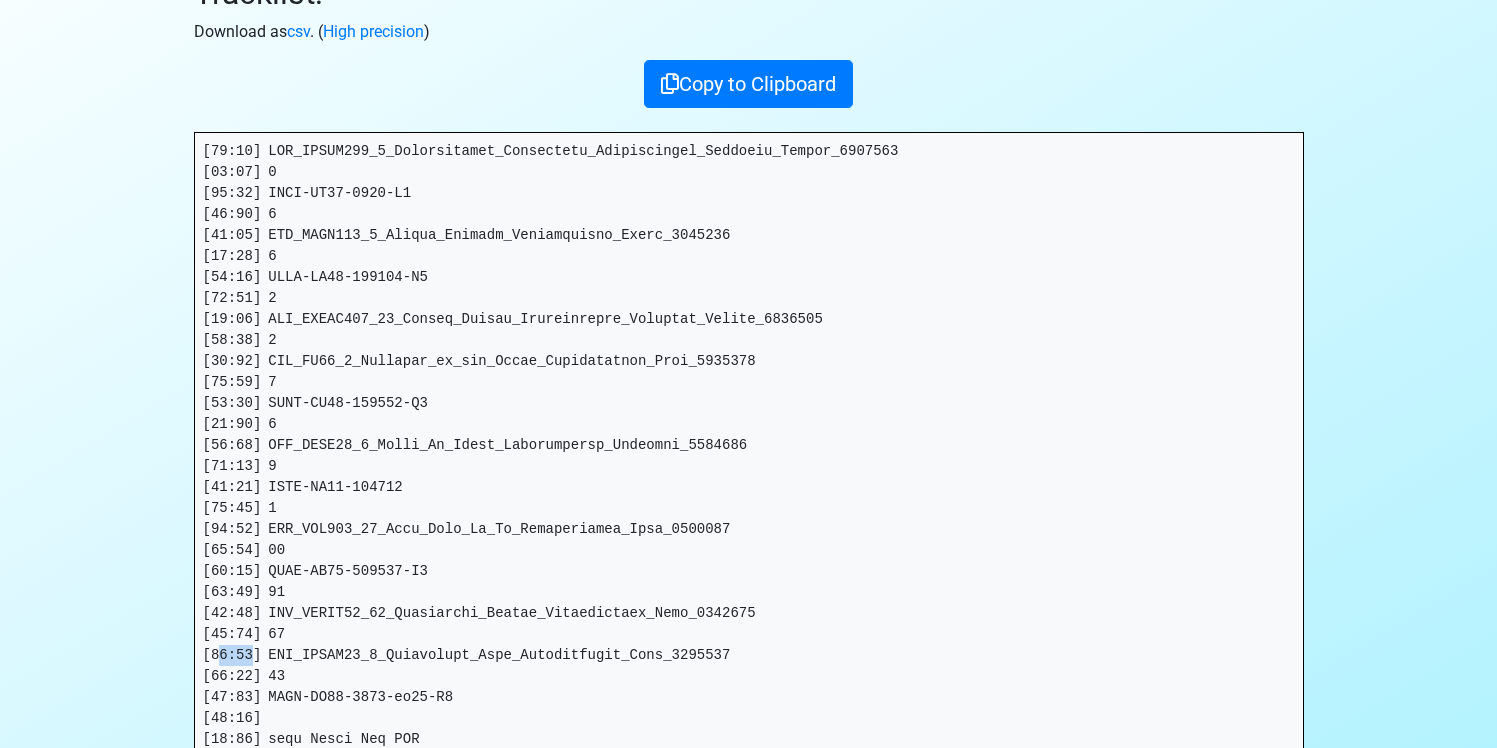 drag, startPoint x: 255, startPoint y: 652, endPoint x: 215, endPoint y: 659, distance: 40.60788 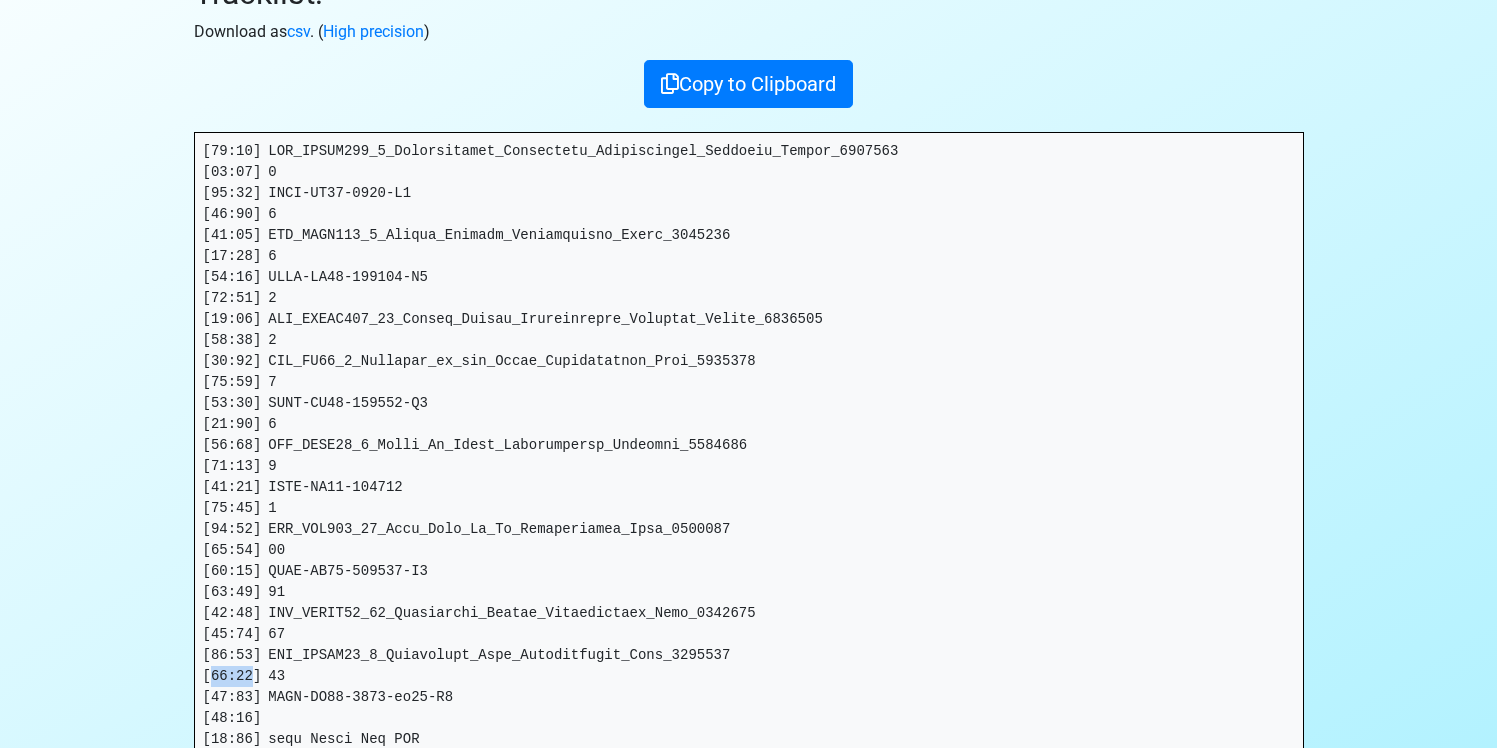 drag, startPoint x: 256, startPoint y: 681, endPoint x: 210, endPoint y: 686, distance: 46.270943 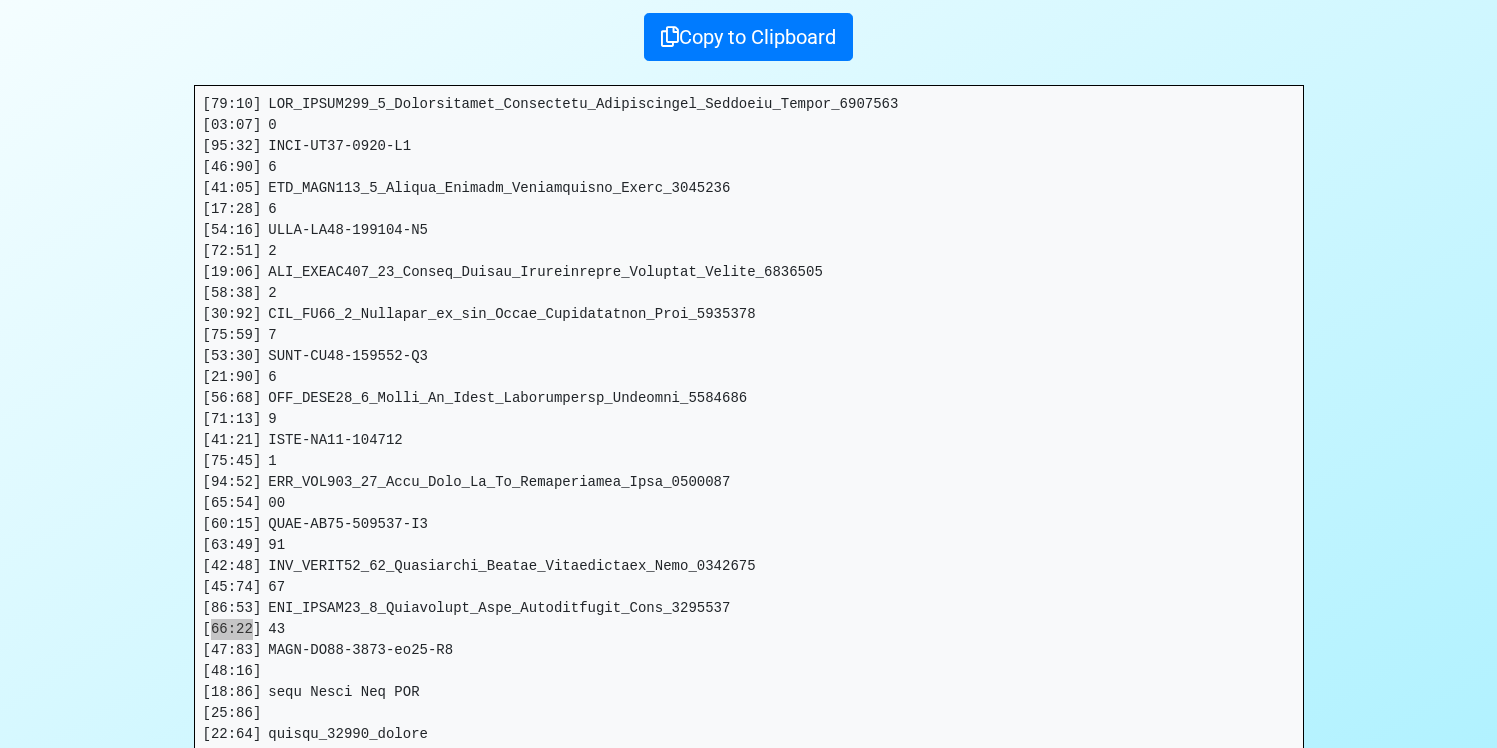 scroll, scrollTop: 320, scrollLeft: 0, axis: vertical 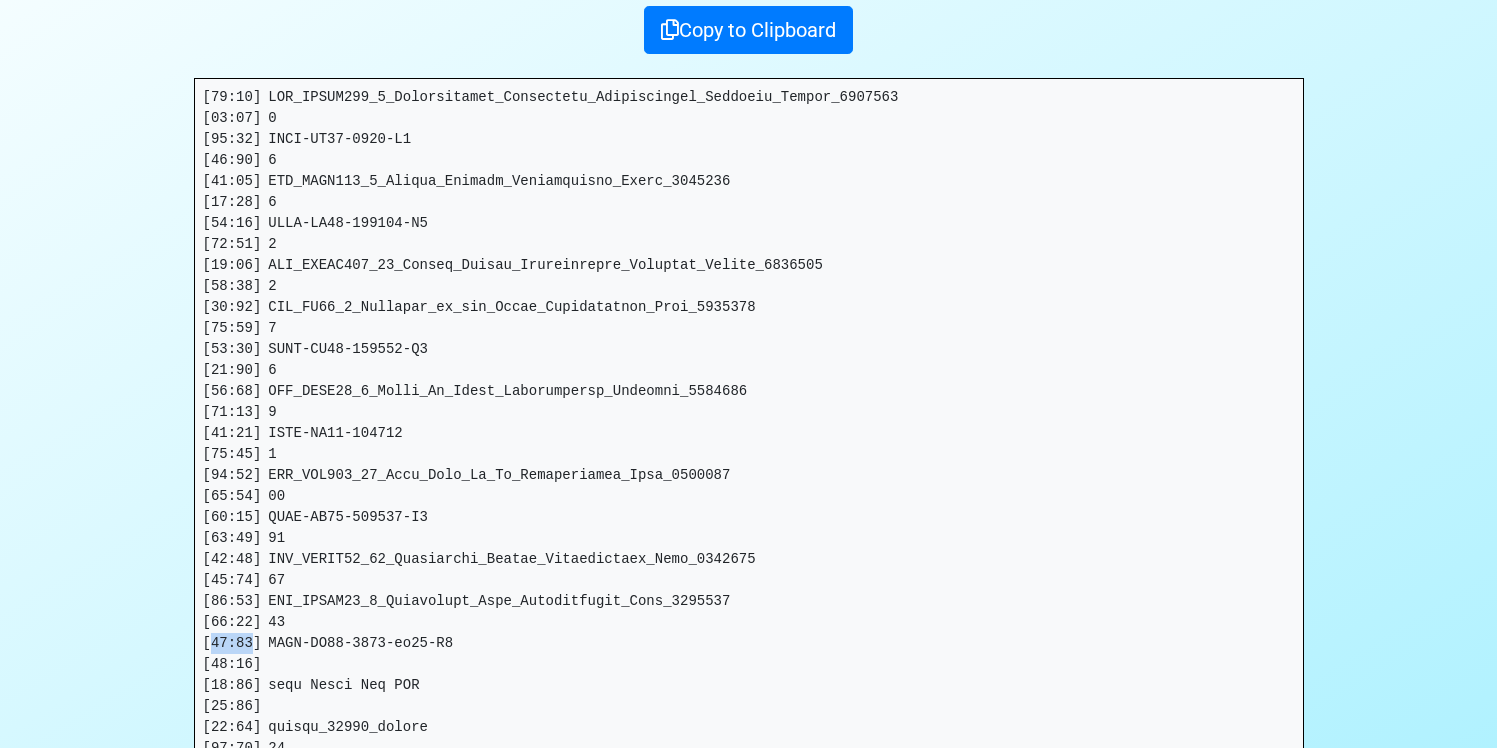 drag, startPoint x: 256, startPoint y: 640, endPoint x: 226, endPoint y: 643, distance: 30.149628 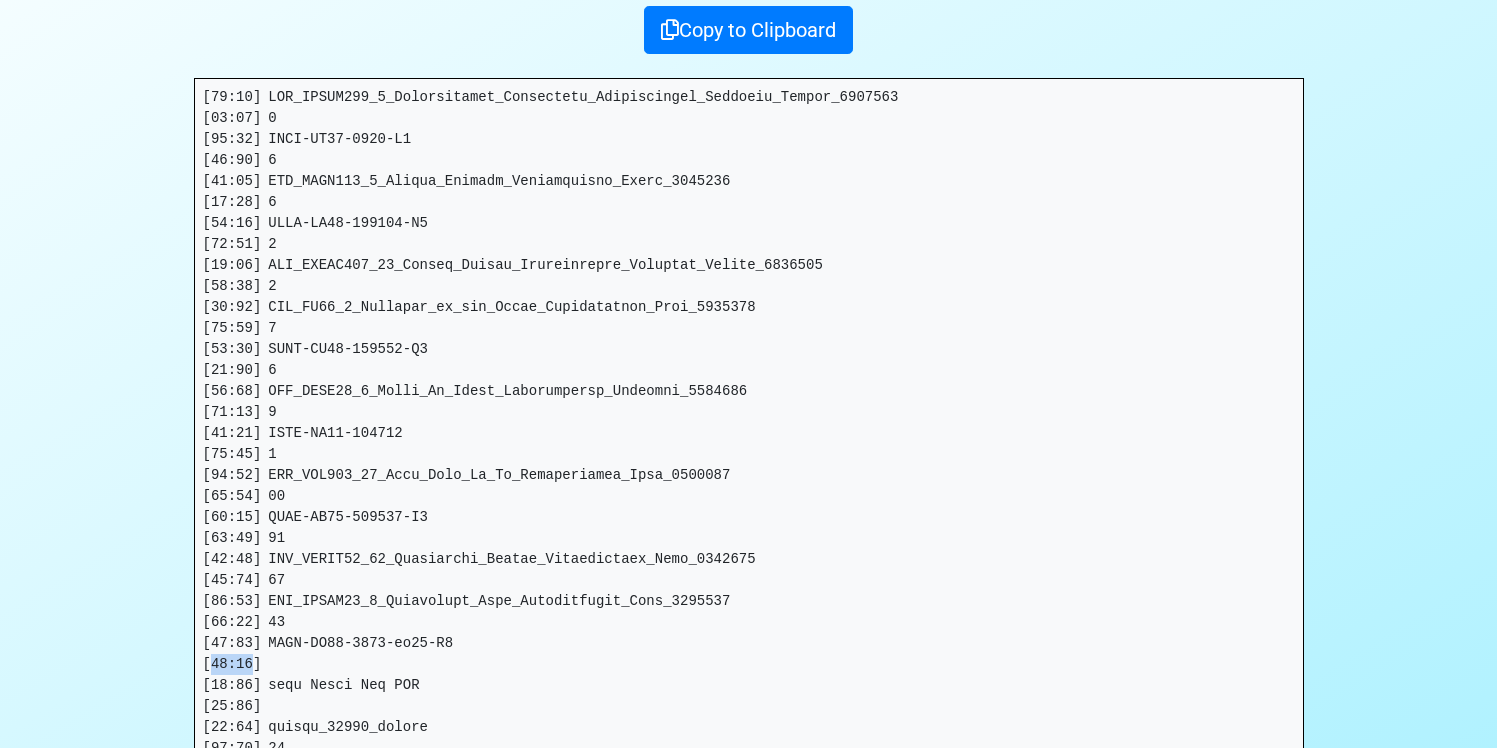 drag, startPoint x: 254, startPoint y: 664, endPoint x: 214, endPoint y: 668, distance: 40.1995 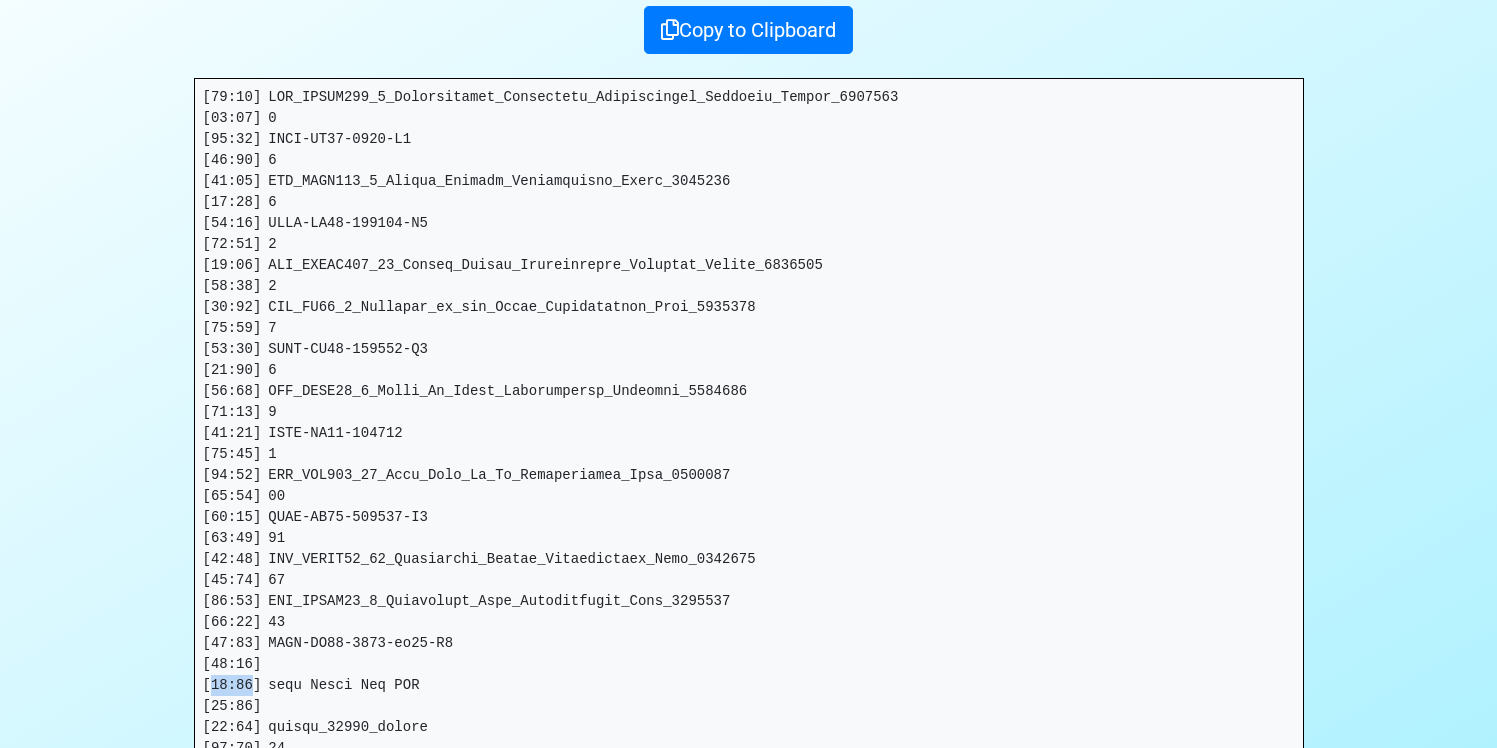 drag, startPoint x: 253, startPoint y: 682, endPoint x: 214, endPoint y: 690, distance: 39.812057 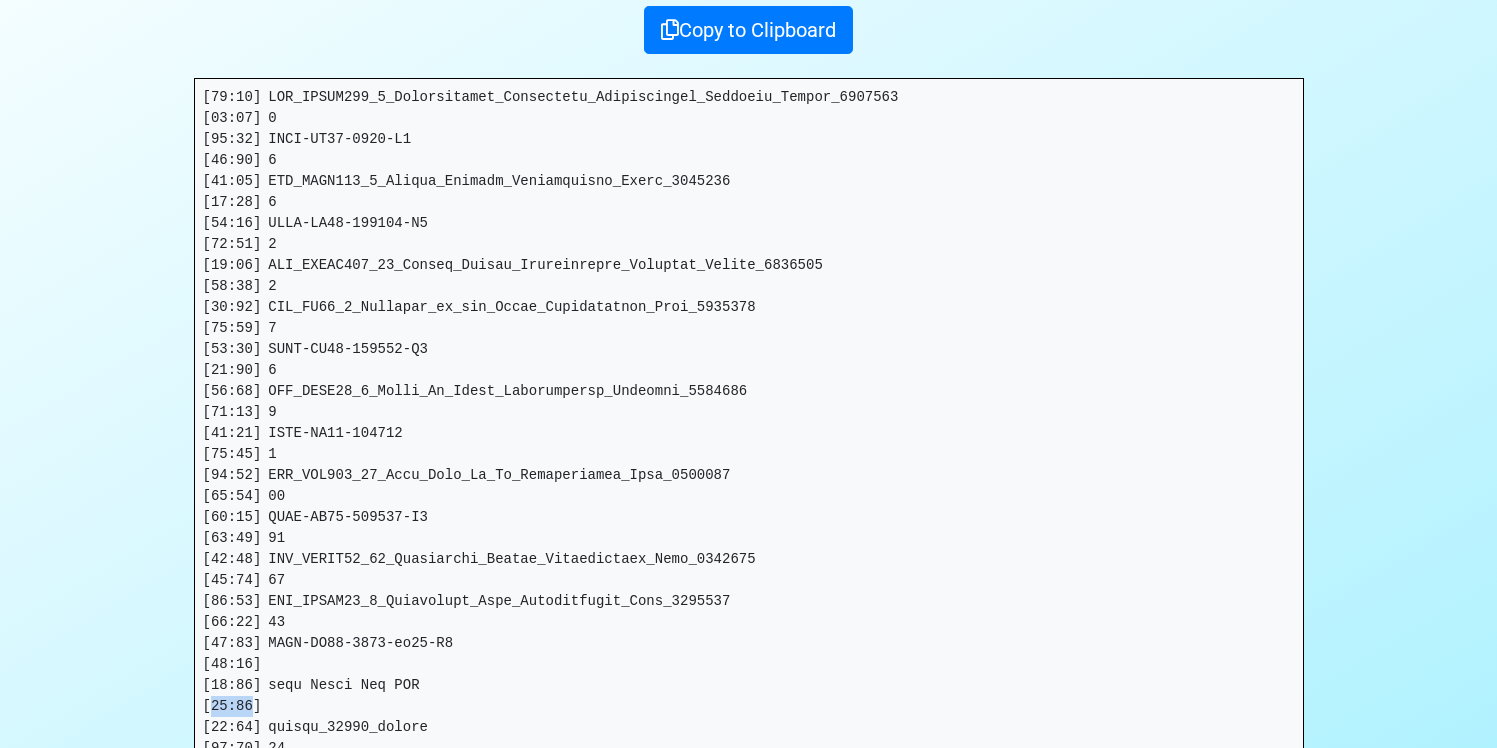drag, startPoint x: 250, startPoint y: 710, endPoint x: 210, endPoint y: 715, distance: 40.311287 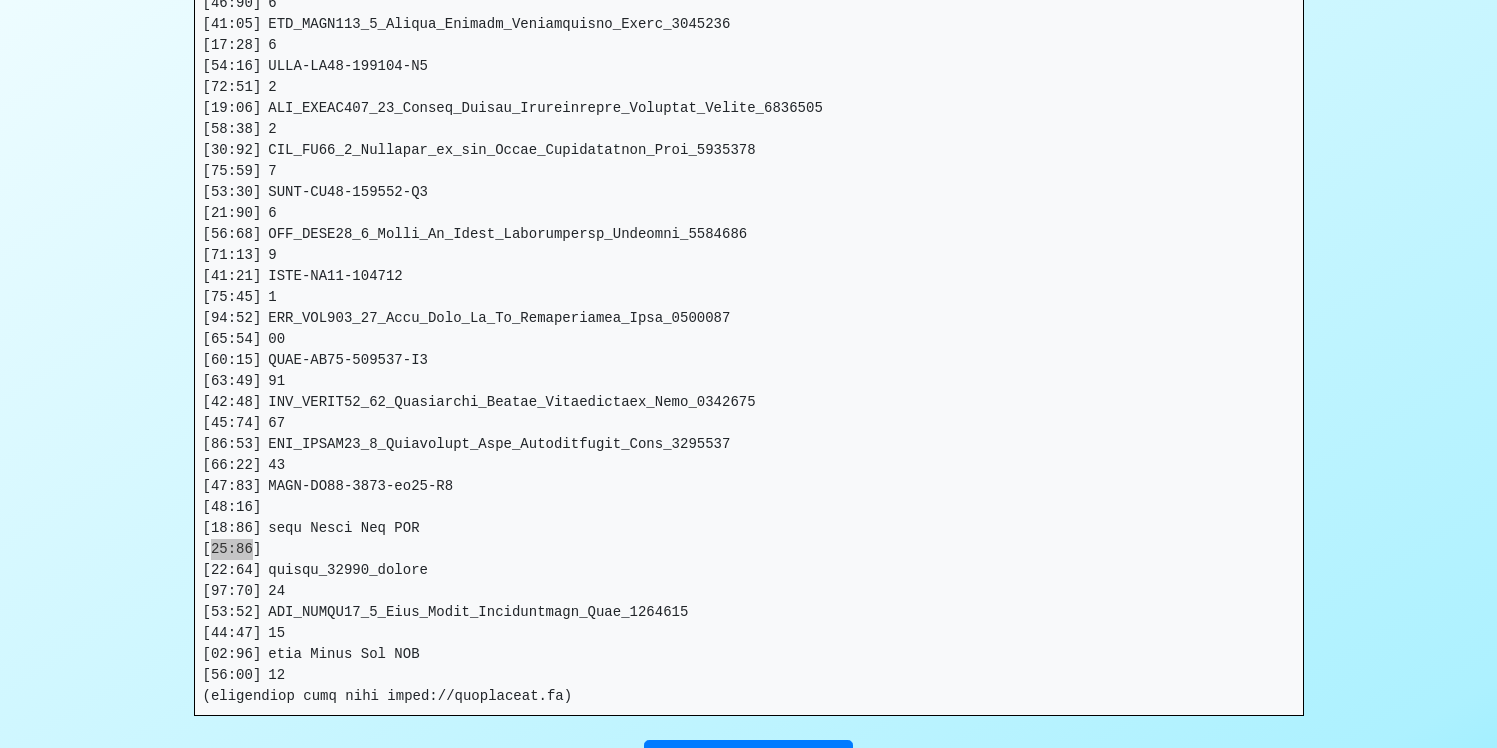 scroll, scrollTop: 478, scrollLeft: 0, axis: vertical 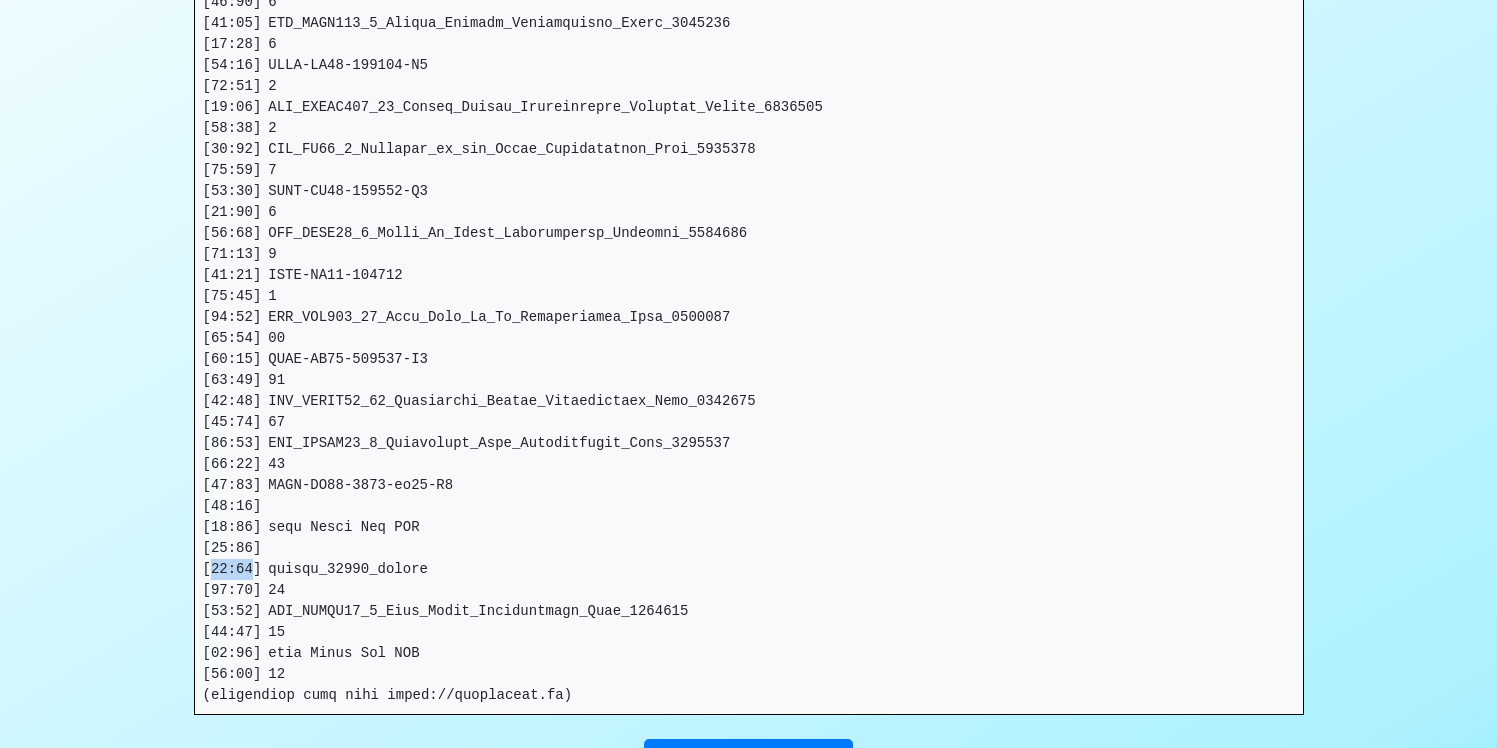 drag, startPoint x: 253, startPoint y: 572, endPoint x: 215, endPoint y: 577, distance: 38.327538 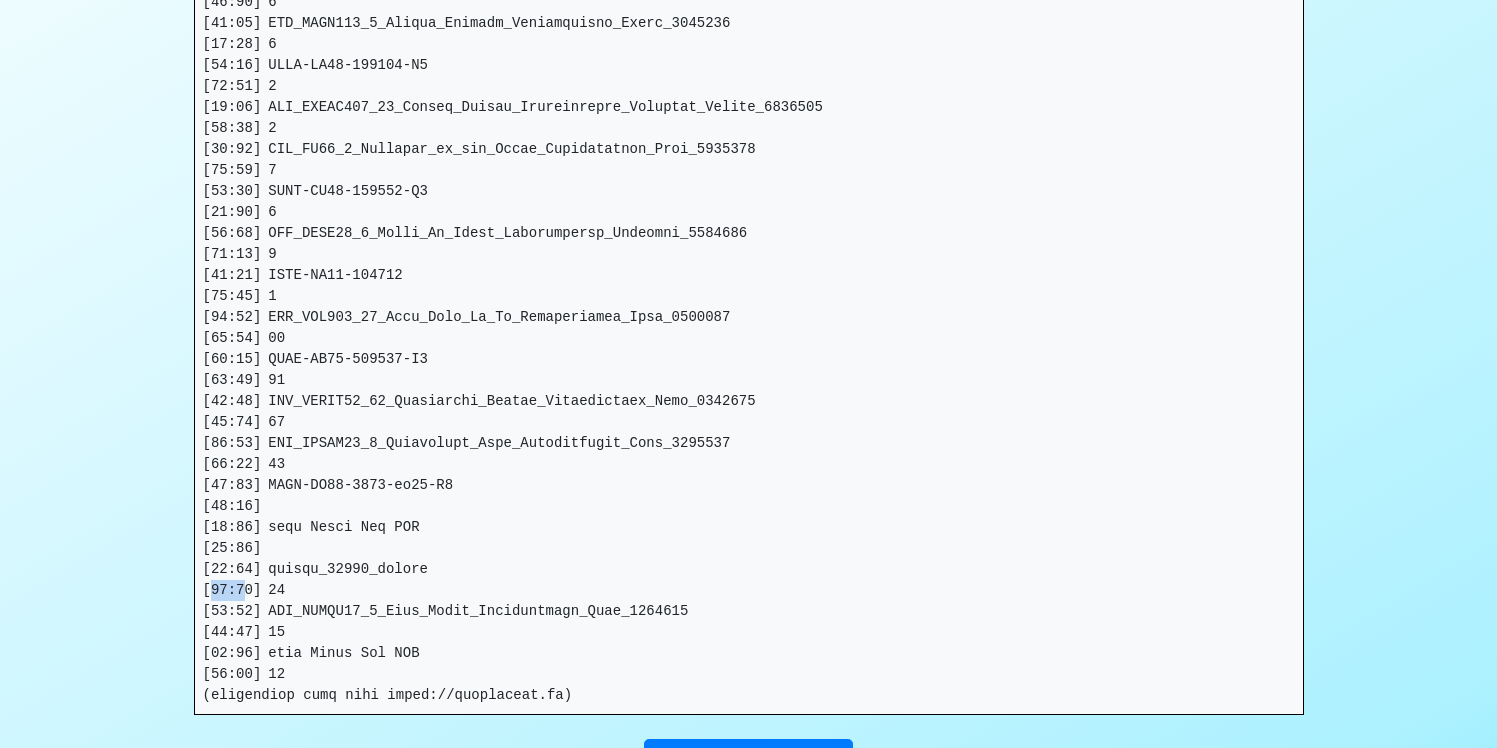 drag, startPoint x: 249, startPoint y: 595, endPoint x: 211, endPoint y: 592, distance: 38.118237 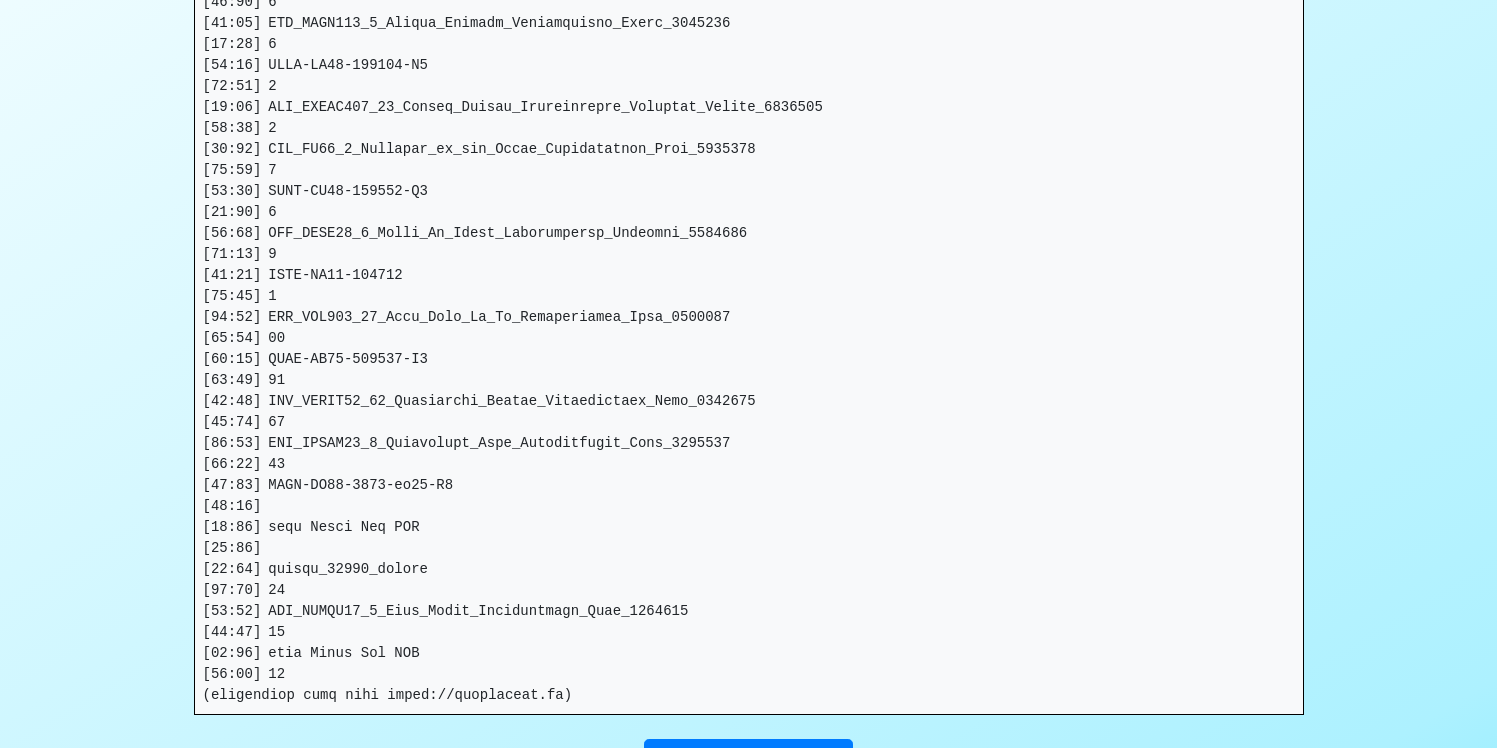 click at bounding box center (749, 317) 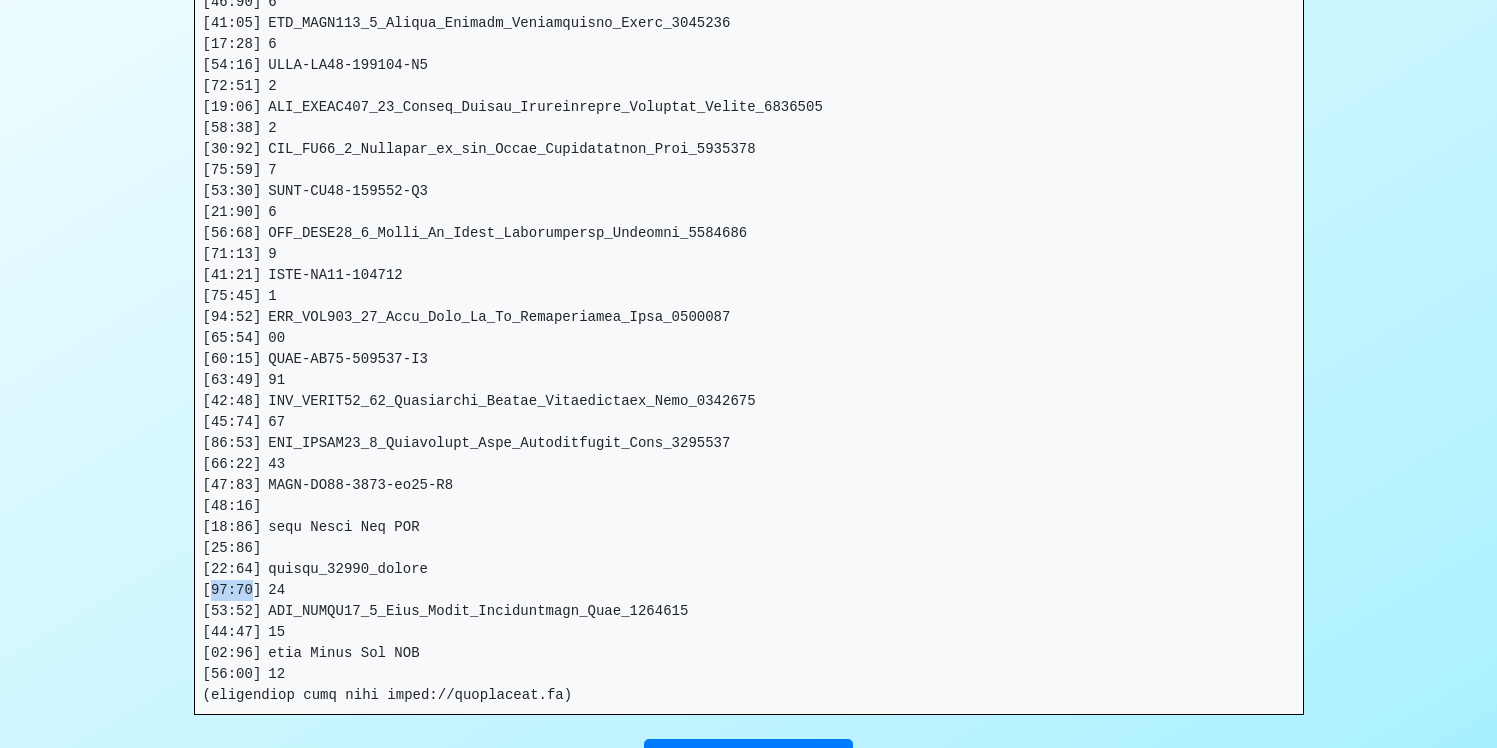 drag, startPoint x: 212, startPoint y: 587, endPoint x: 250, endPoint y: 590, distance: 38.118237 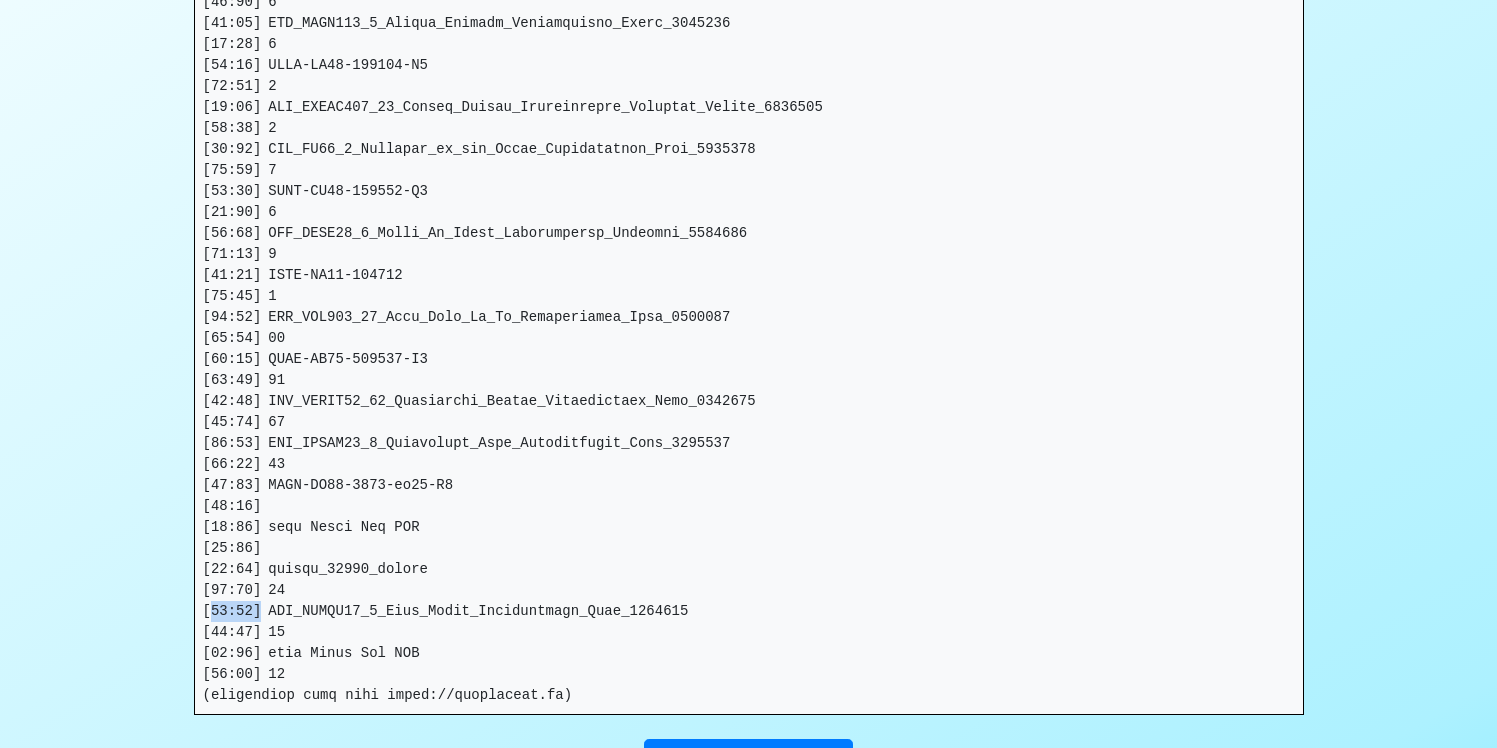drag, startPoint x: 258, startPoint y: 613, endPoint x: 212, endPoint y: 618, distance: 46.270943 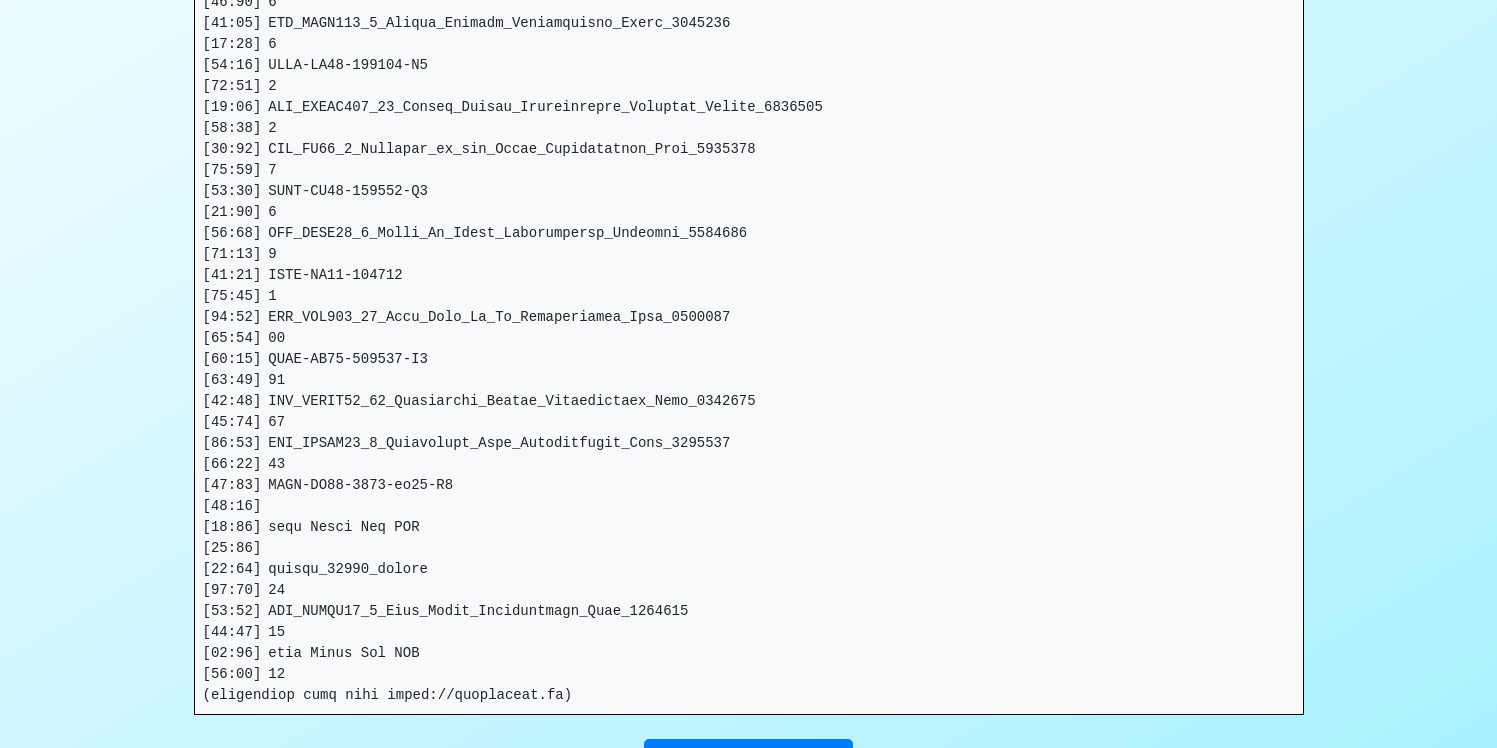 click at bounding box center (749, 317) 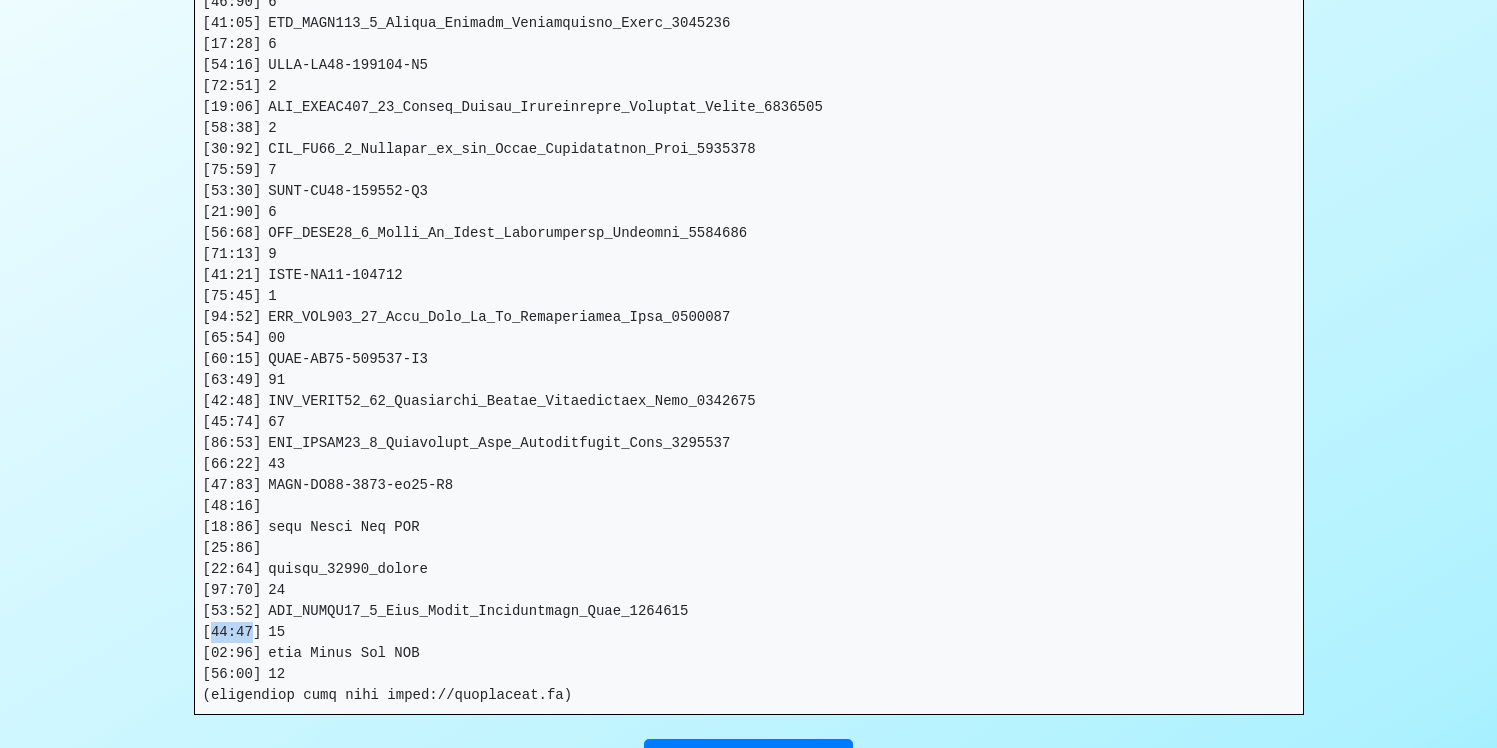 drag, startPoint x: 253, startPoint y: 634, endPoint x: 214, endPoint y: 640, distance: 39.45884 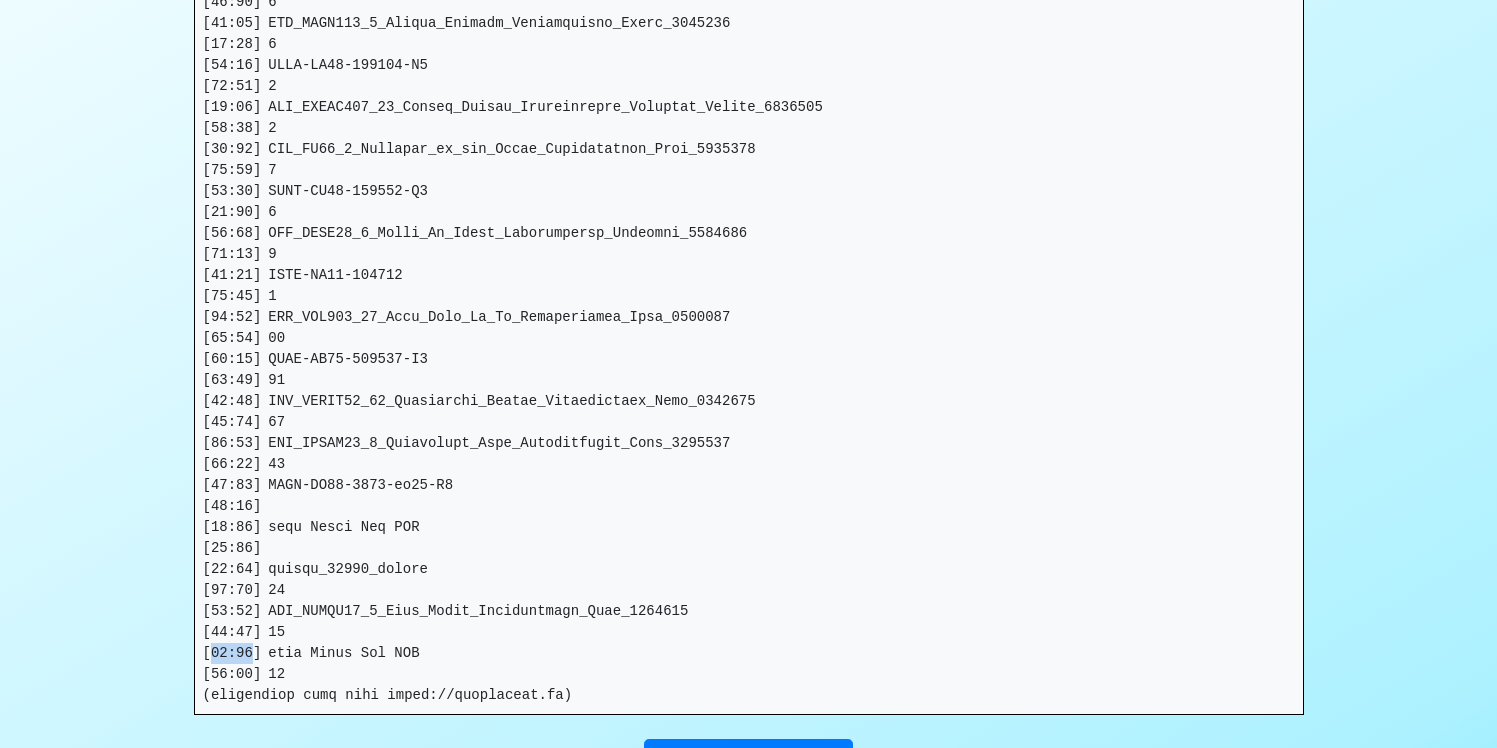 drag, startPoint x: 255, startPoint y: 653, endPoint x: 211, endPoint y: 661, distance: 44.72136 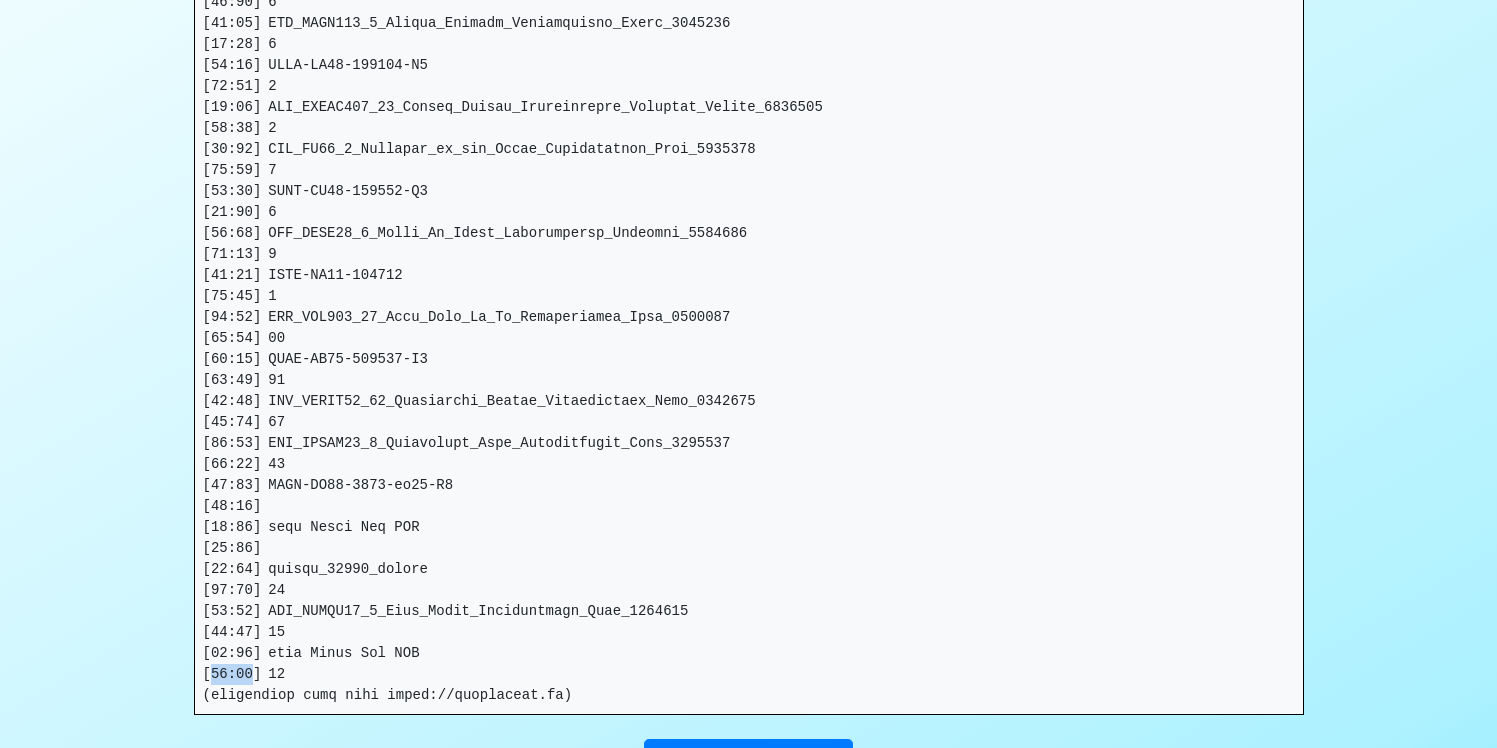 drag, startPoint x: 253, startPoint y: 678, endPoint x: 210, endPoint y: 681, distance: 43.104523 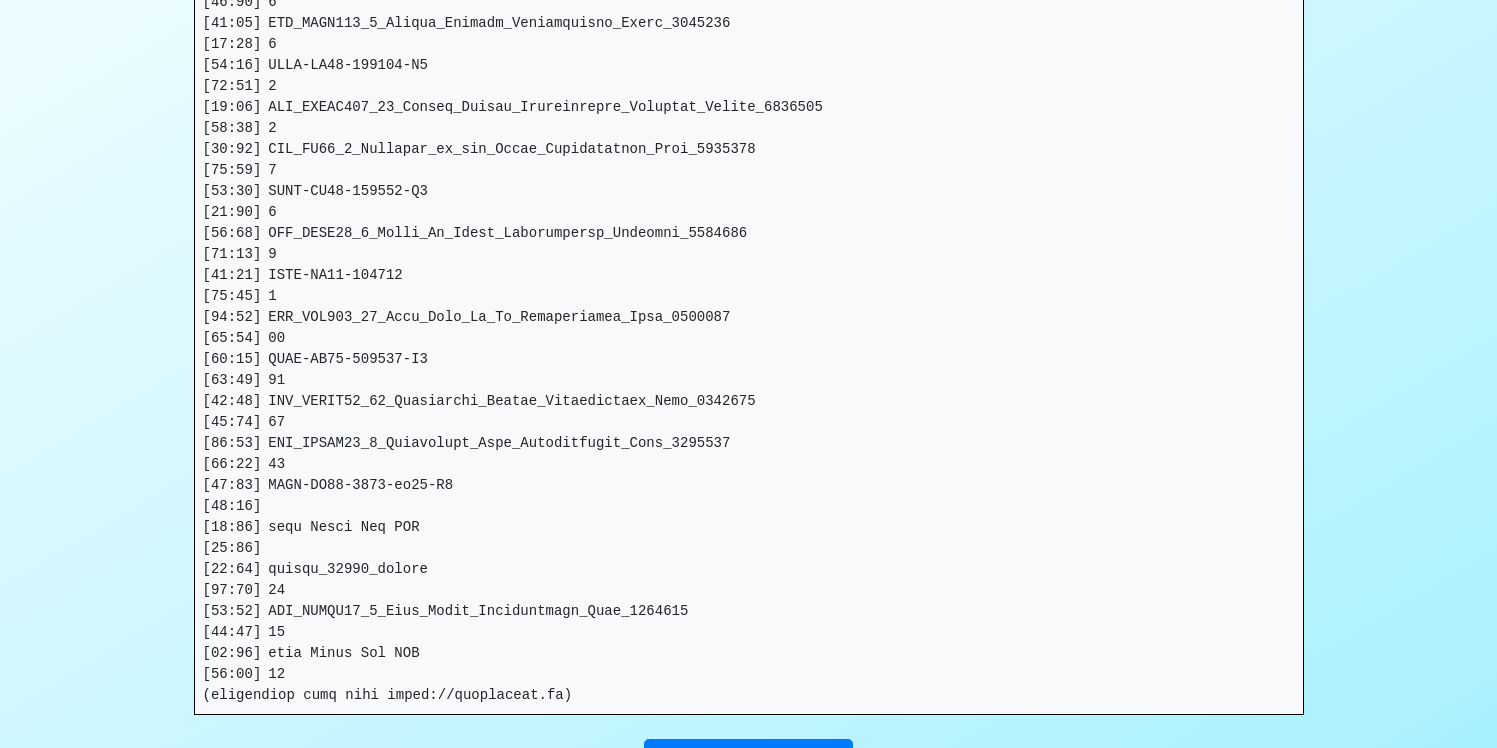 drag, startPoint x: 723, startPoint y: 164, endPoint x: 753, endPoint y: 171, distance: 30.805843 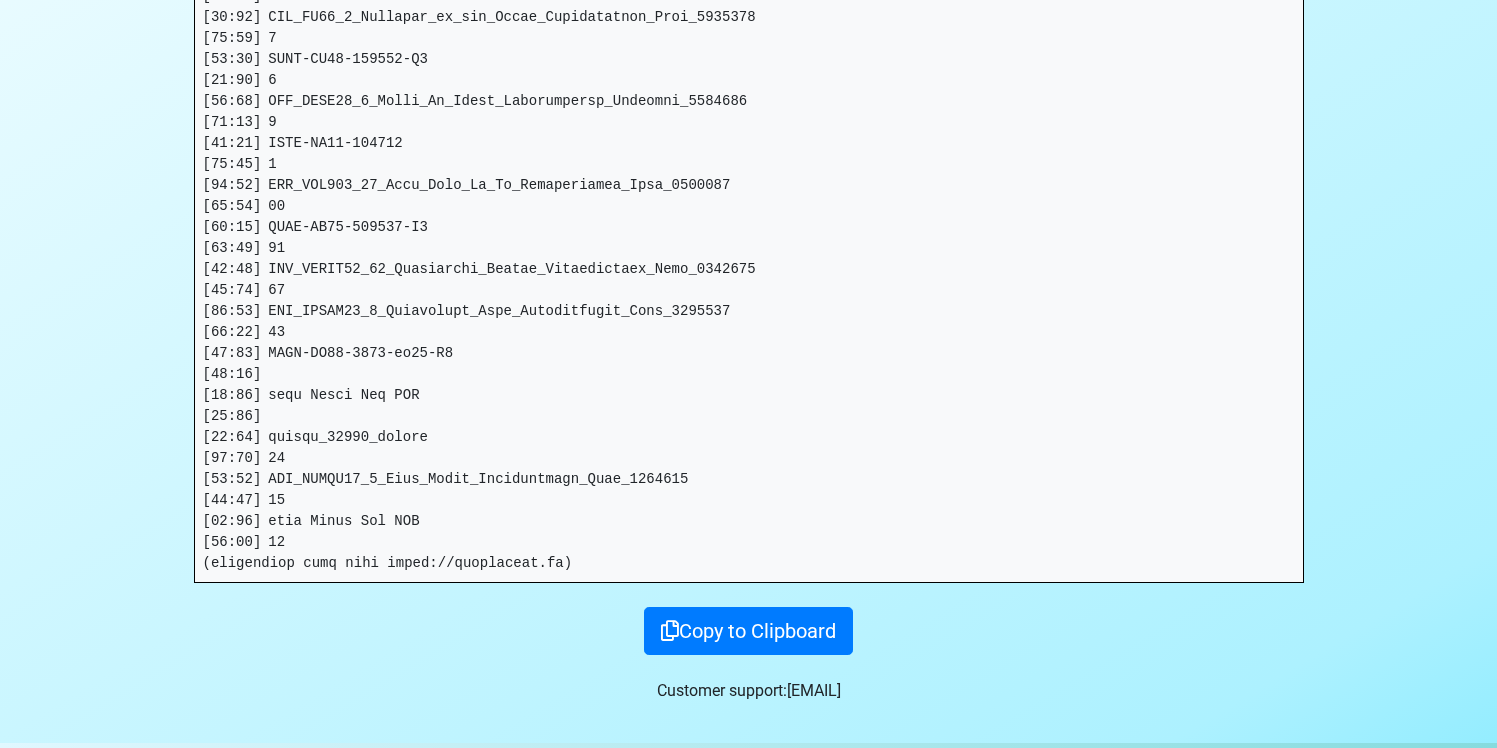 scroll, scrollTop: 677, scrollLeft: 0, axis: vertical 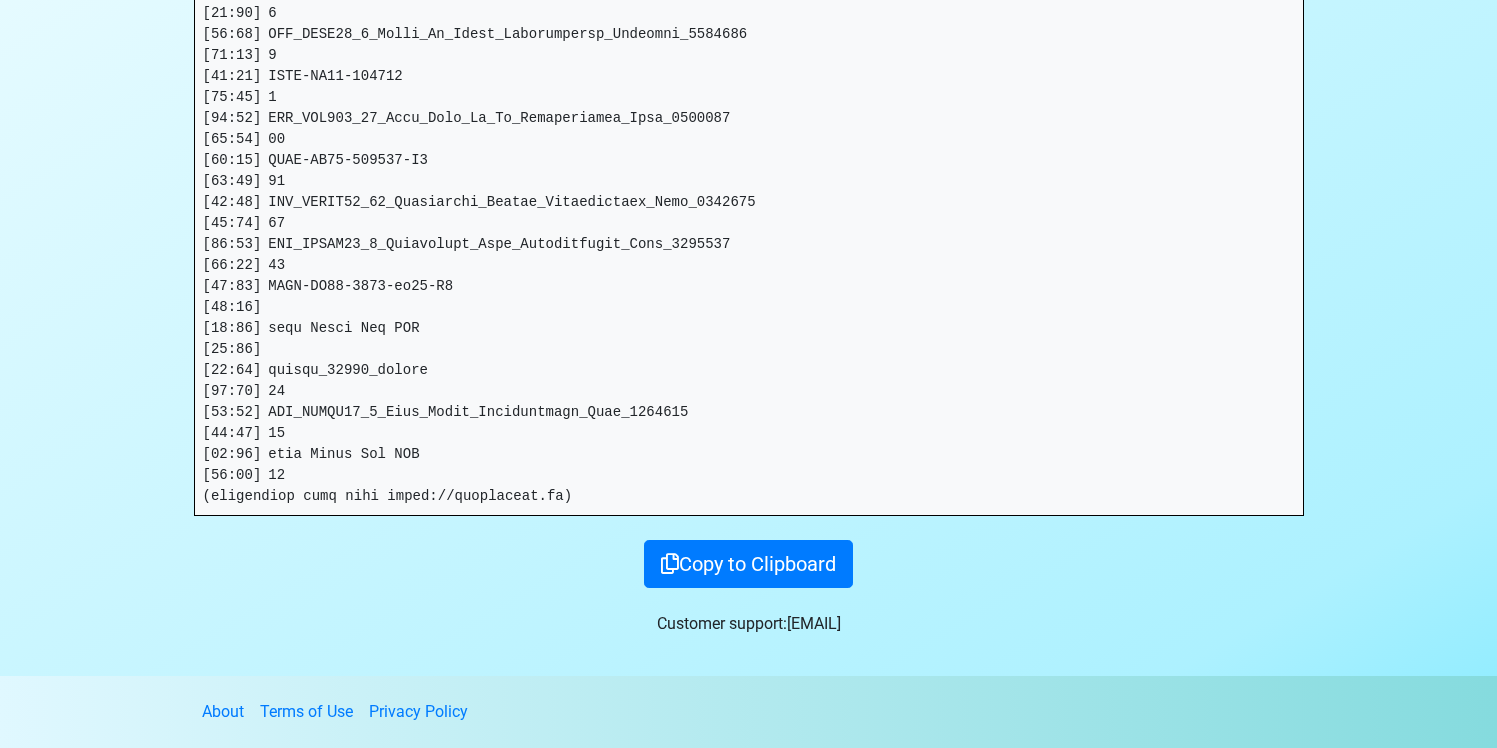 click at bounding box center (749, 118) 